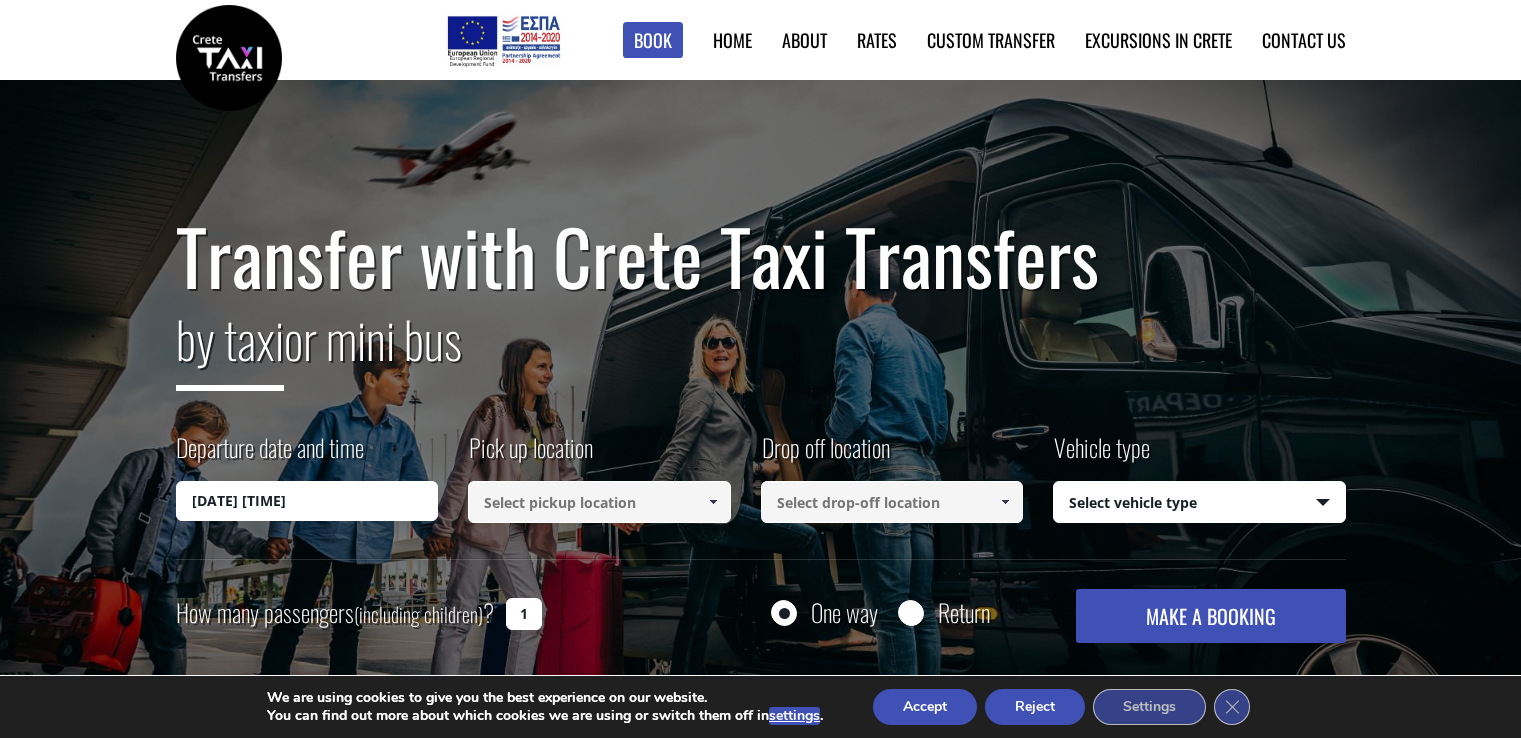 scroll, scrollTop: 0, scrollLeft: 0, axis: both 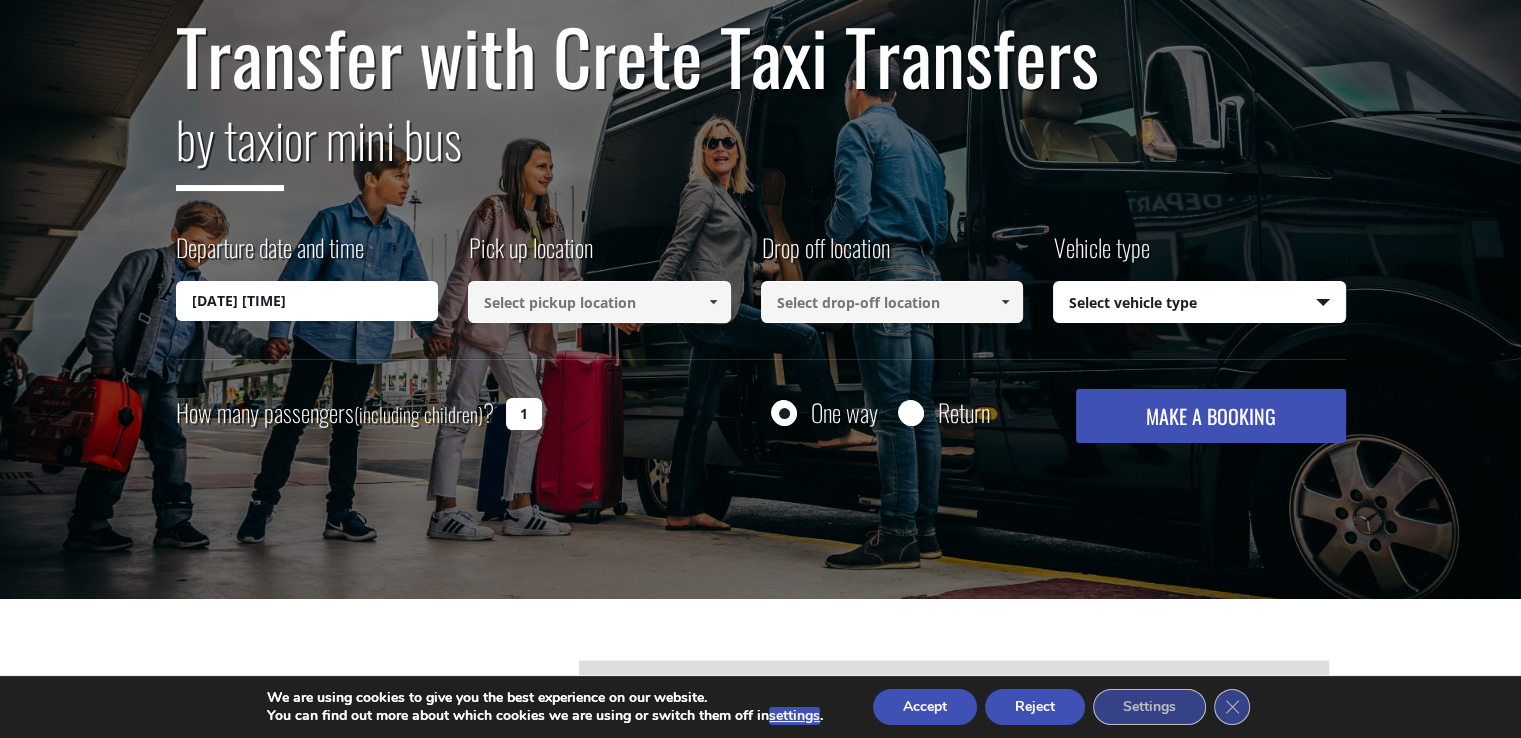 click at bounding box center [599, 302] 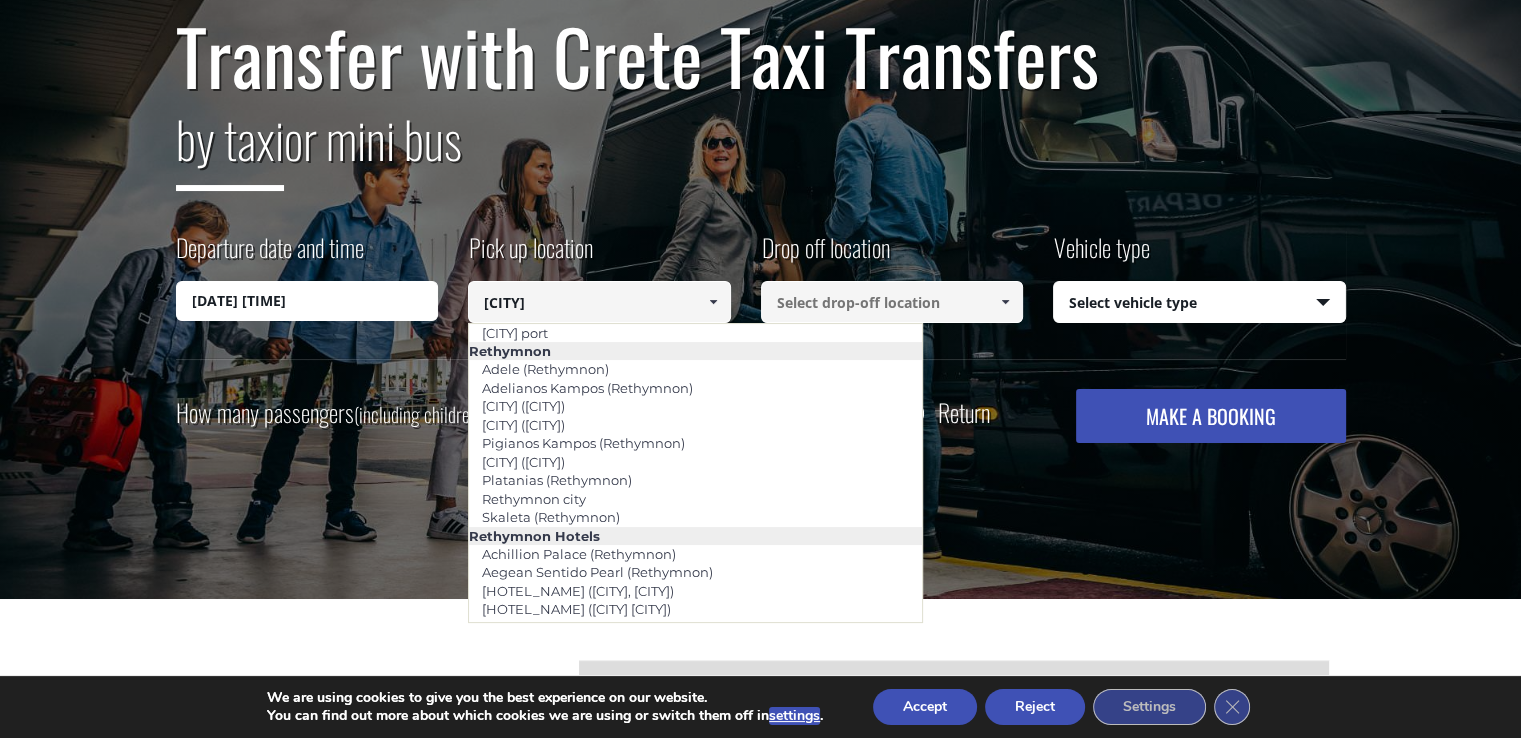 scroll, scrollTop: 0, scrollLeft: 0, axis: both 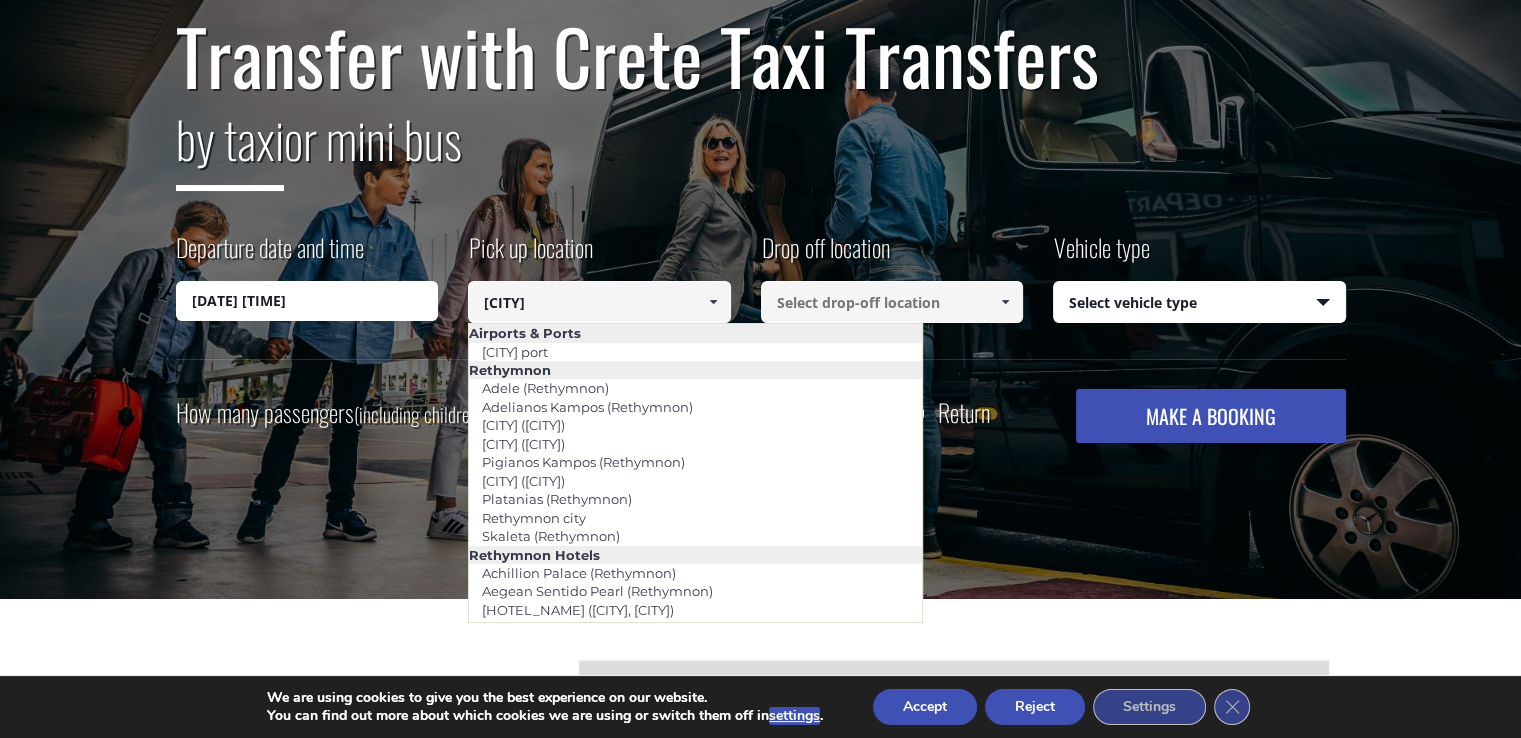 type on "[CITY]" 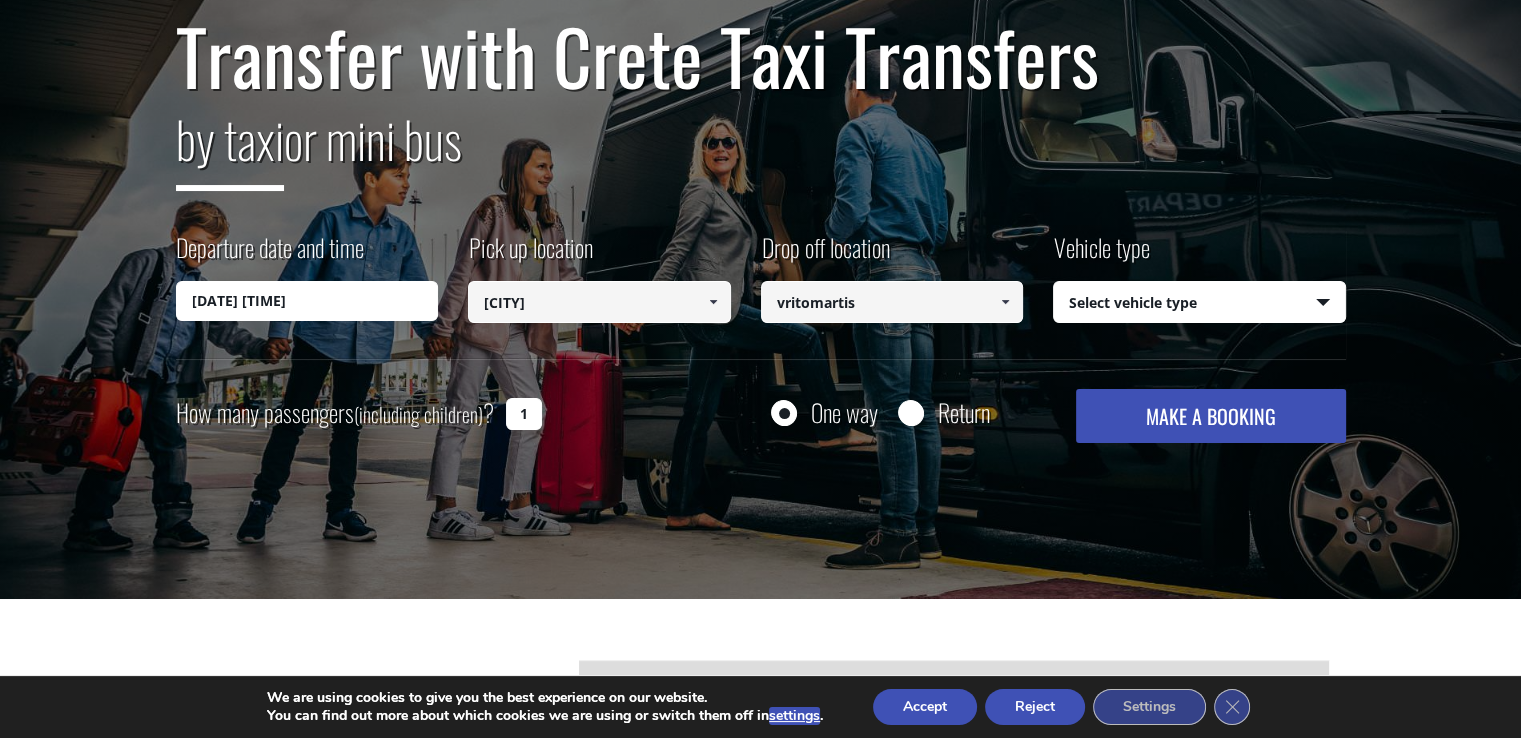type on "vritomartis" 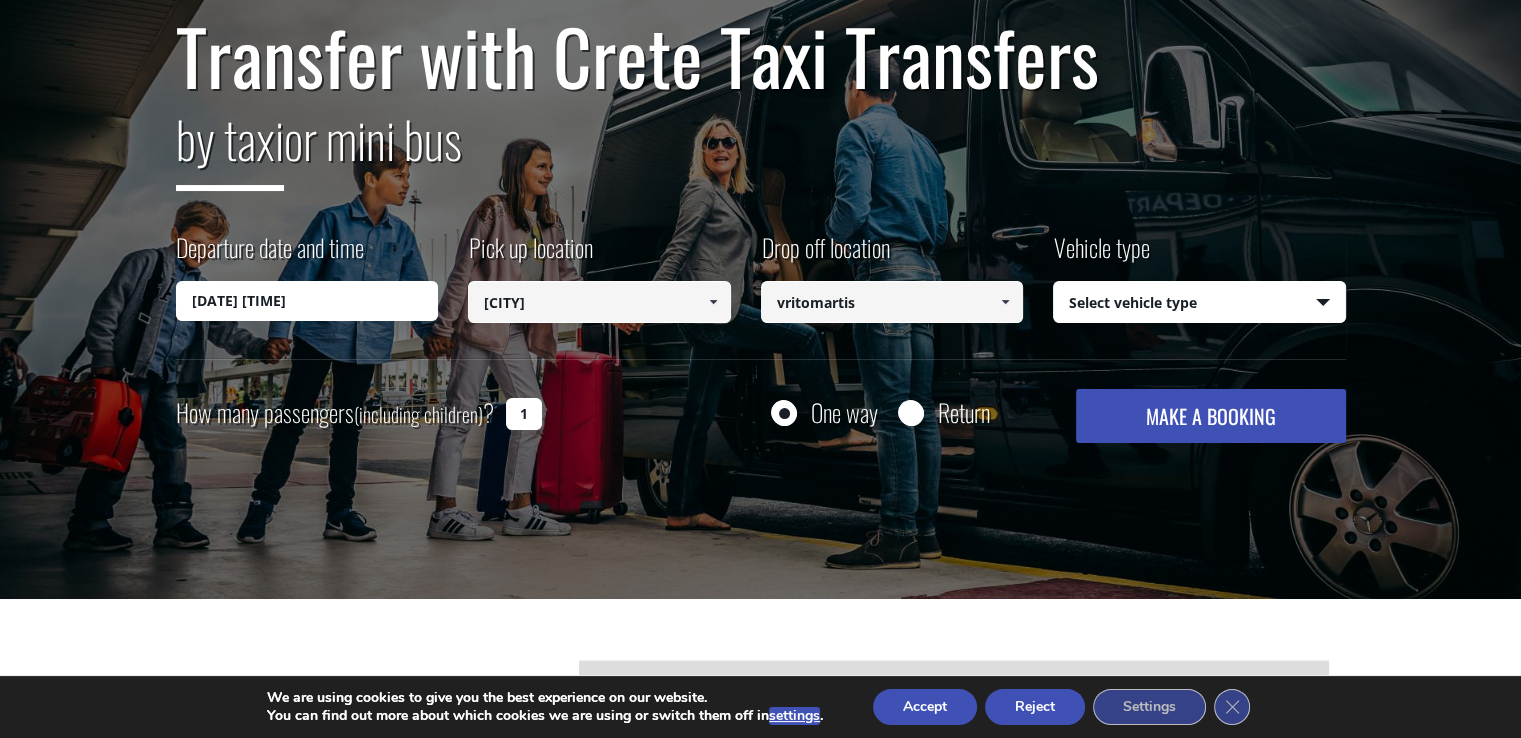 click at bounding box center (1005, 302) 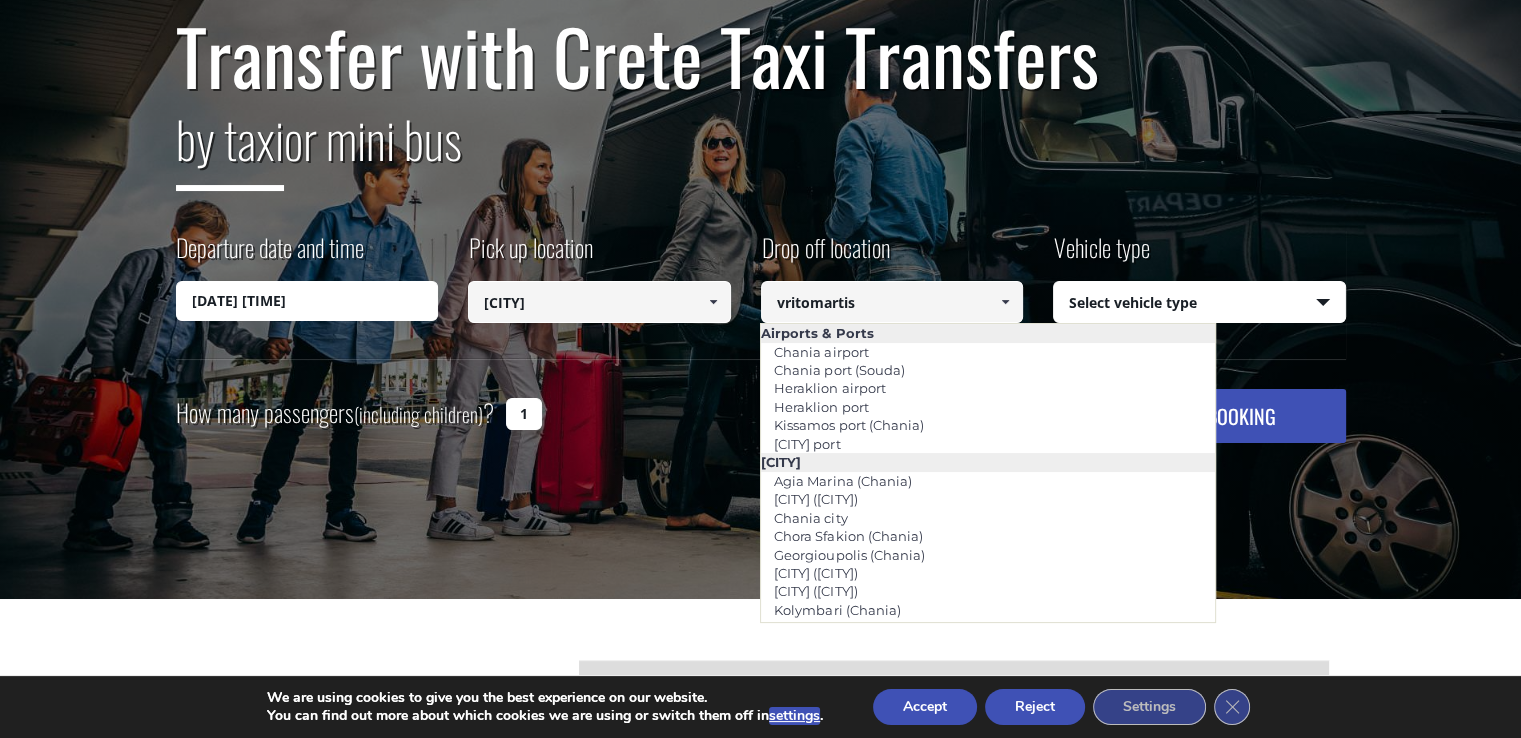 click at bounding box center [1005, 302] 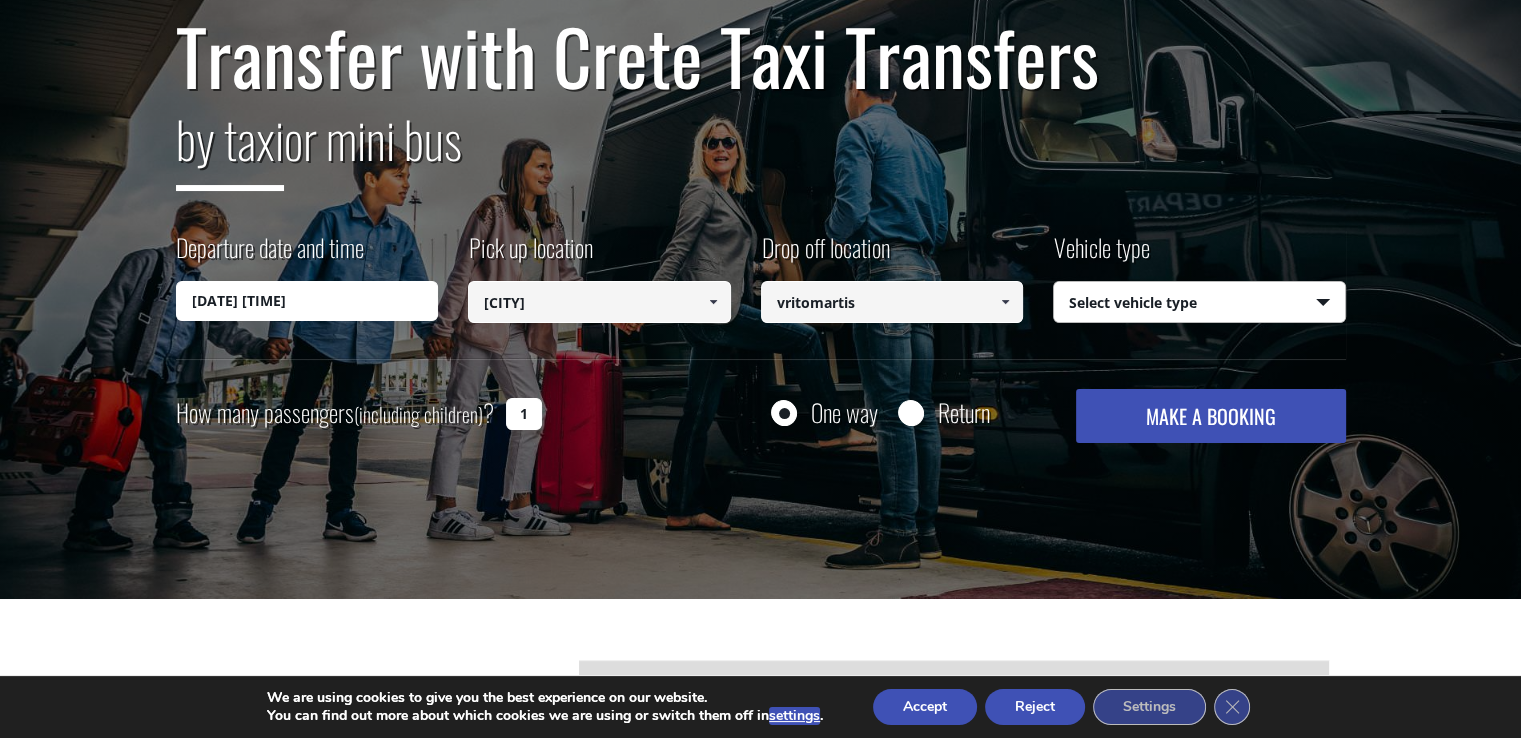 select on "540" 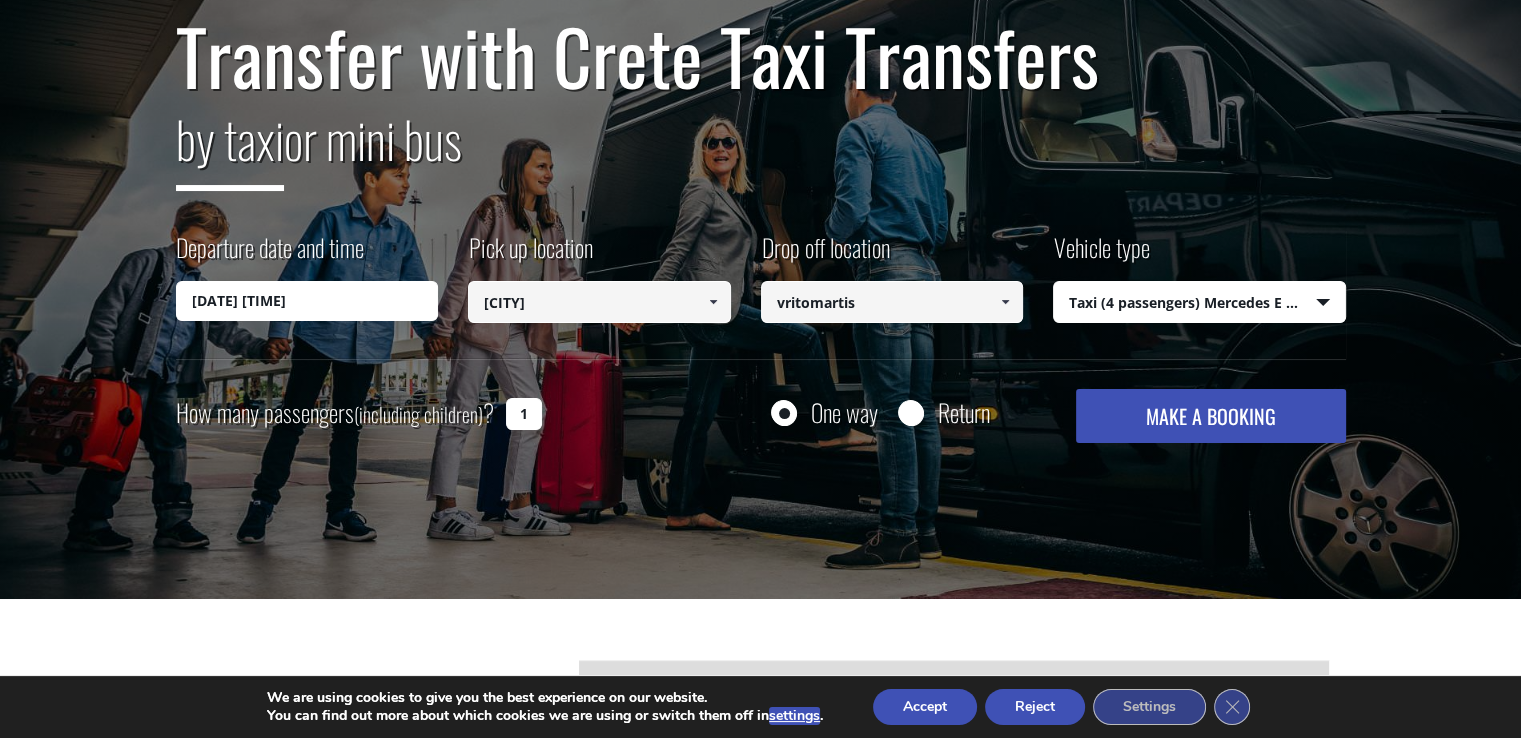 click on "MAKE A BOOKING" at bounding box center [1210, 416] 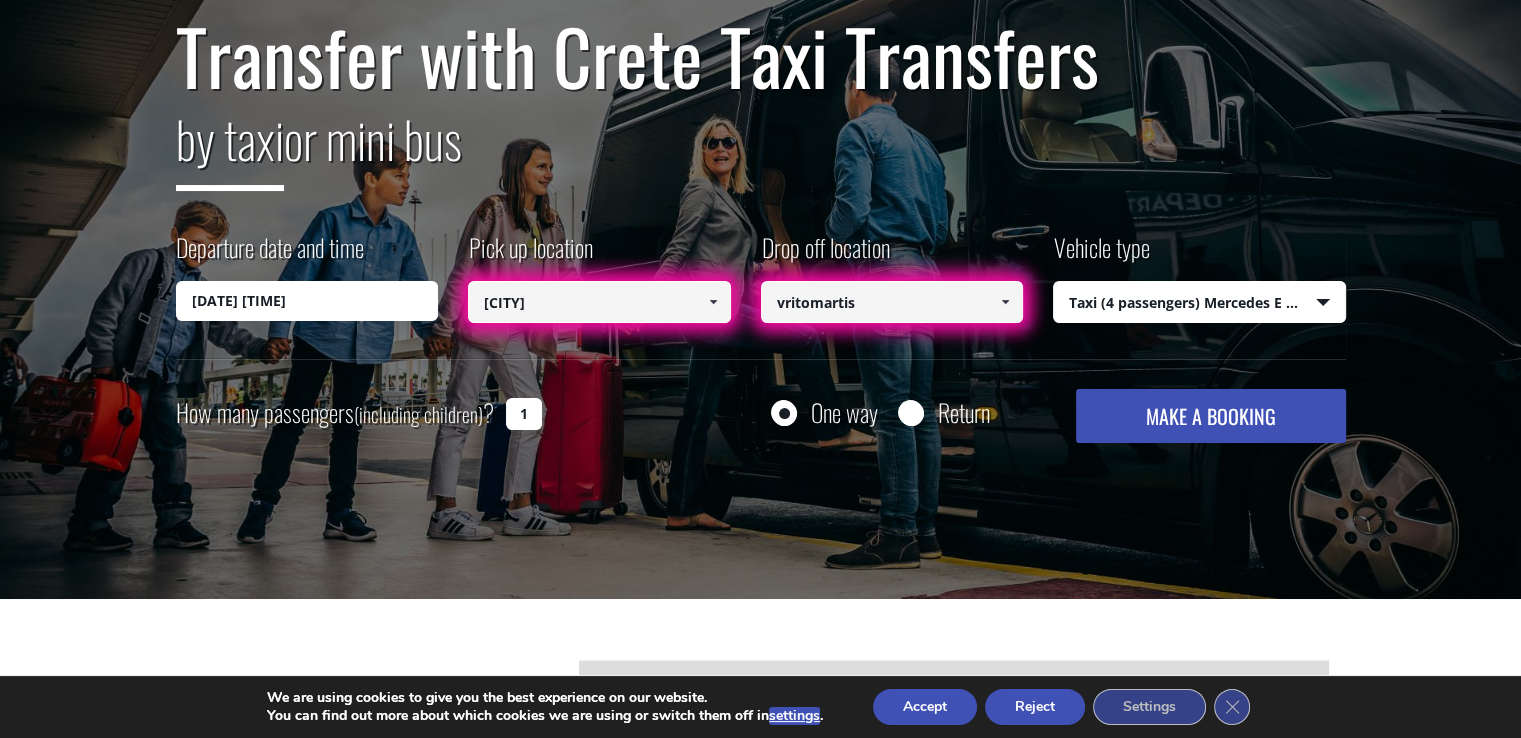 click on "[DATE] [TIME]" at bounding box center (307, 301) 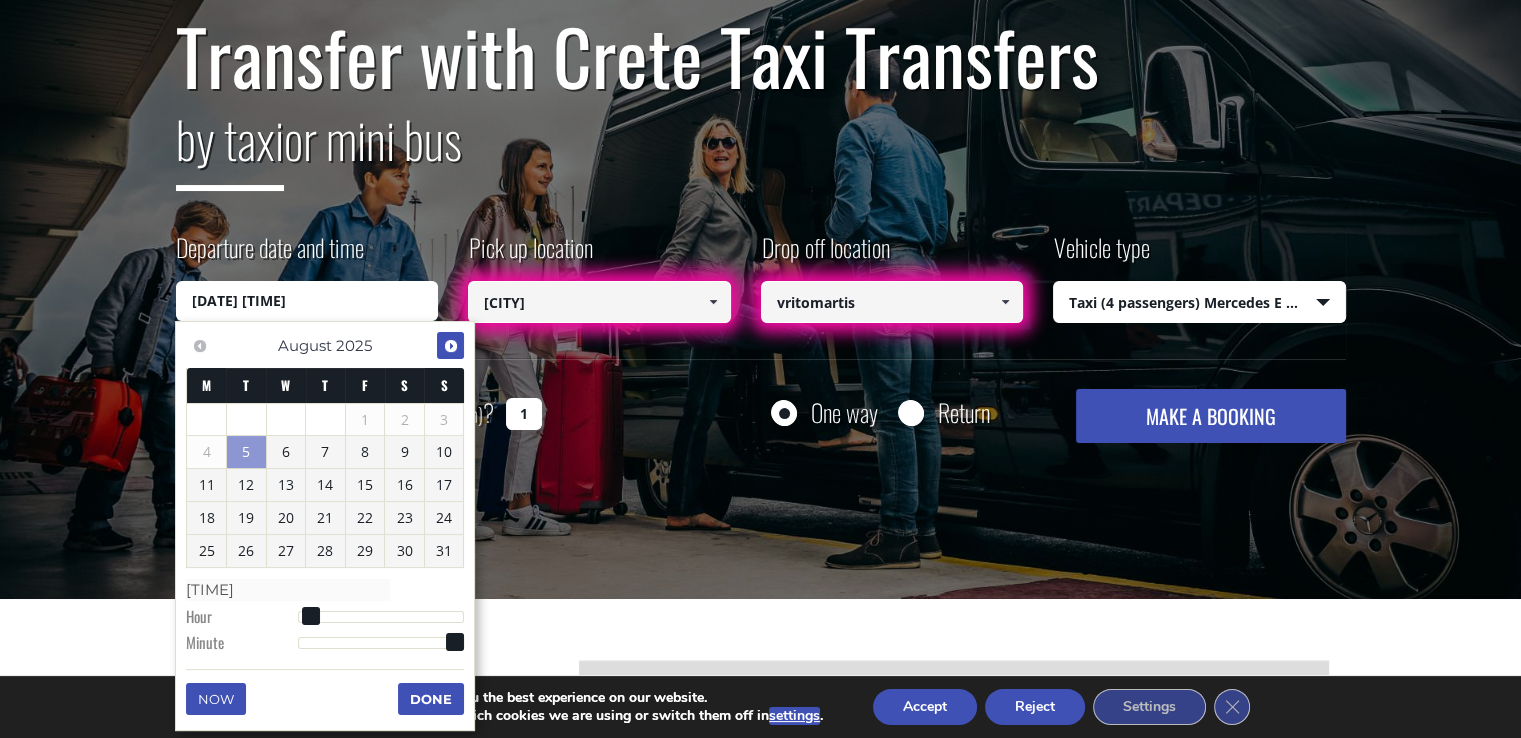 click on "Next" at bounding box center [451, 346] 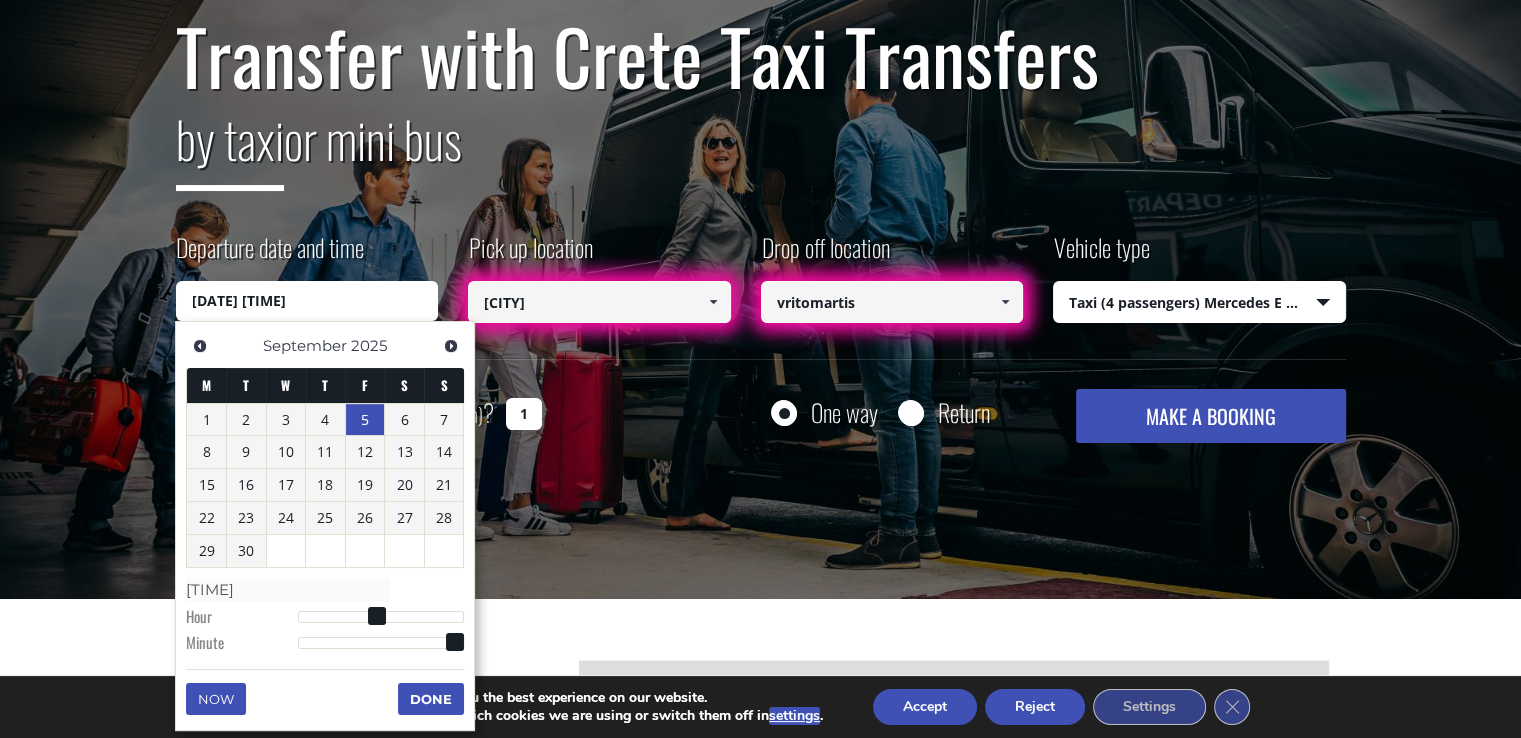 click on "5" at bounding box center (365, 420) 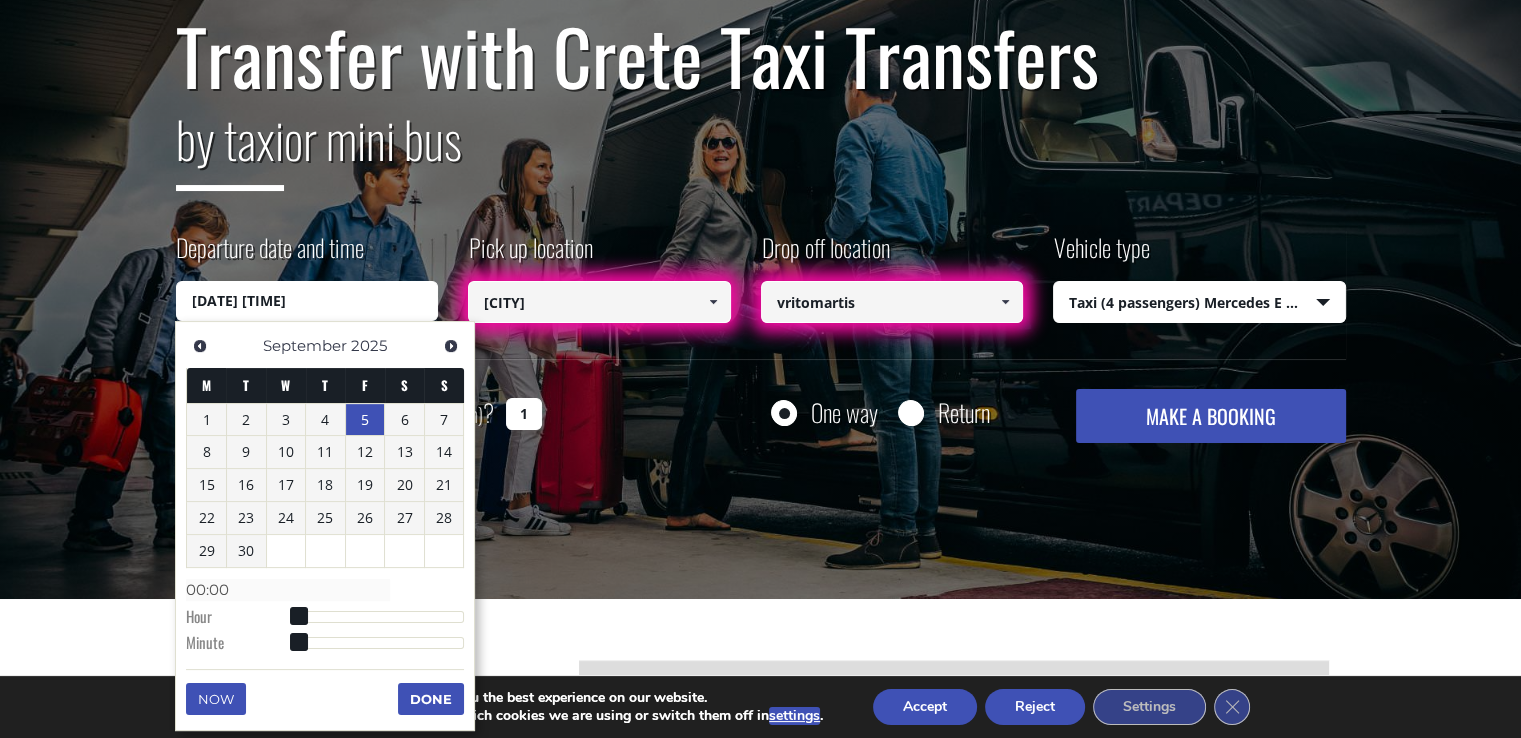 click on "MAKE A BOOKING" at bounding box center [1210, 416] 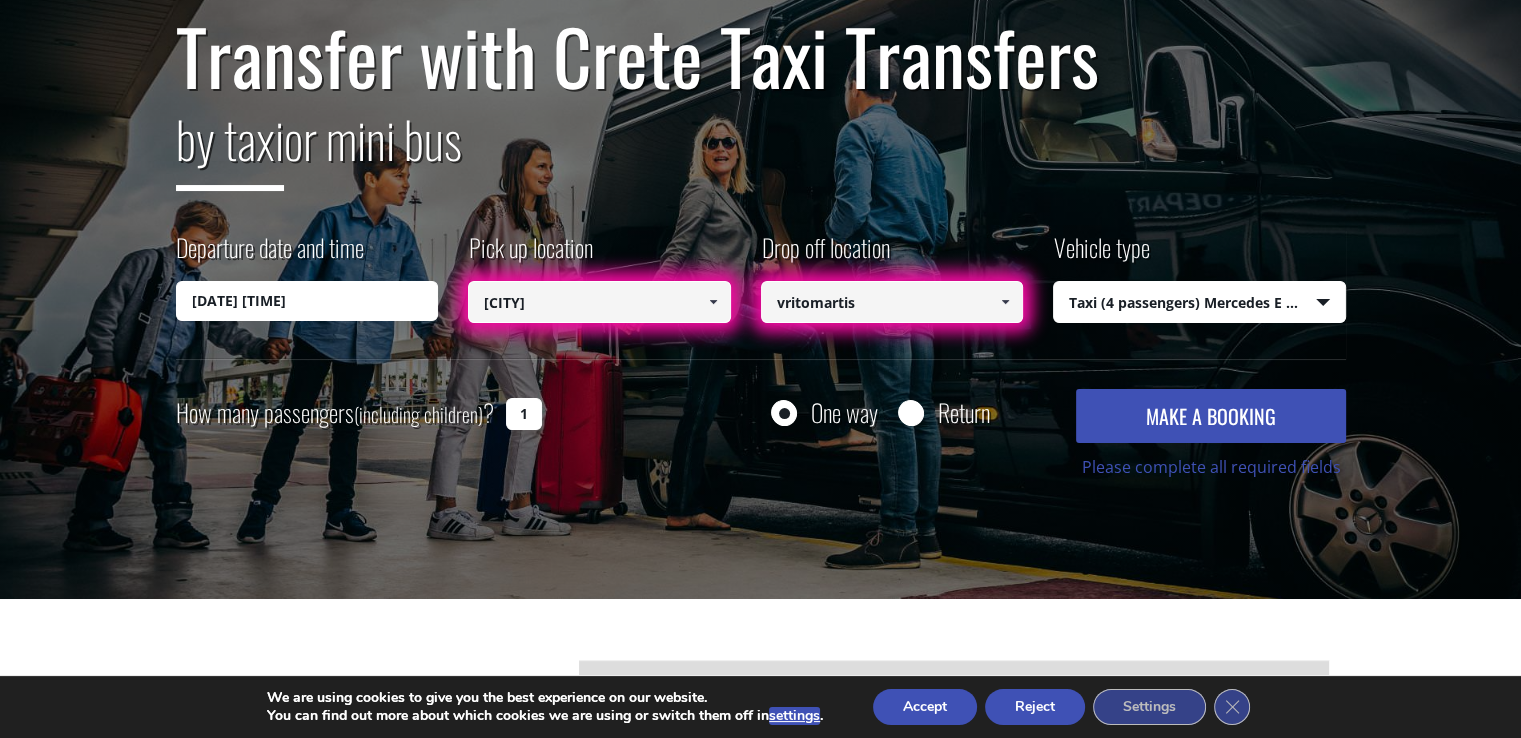 click on "[CITY]" at bounding box center (599, 302) 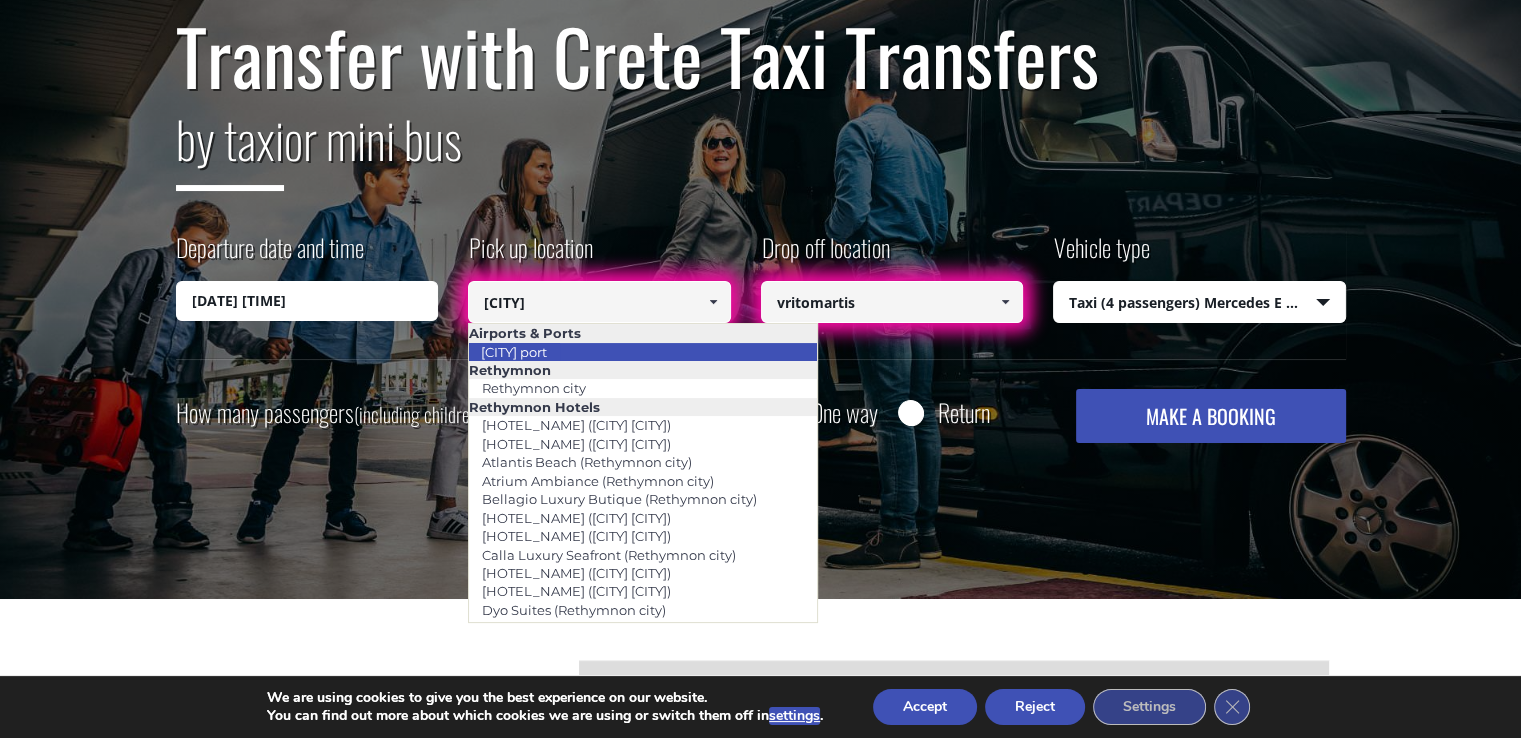 click on "[CITY] port" at bounding box center (643, 352) 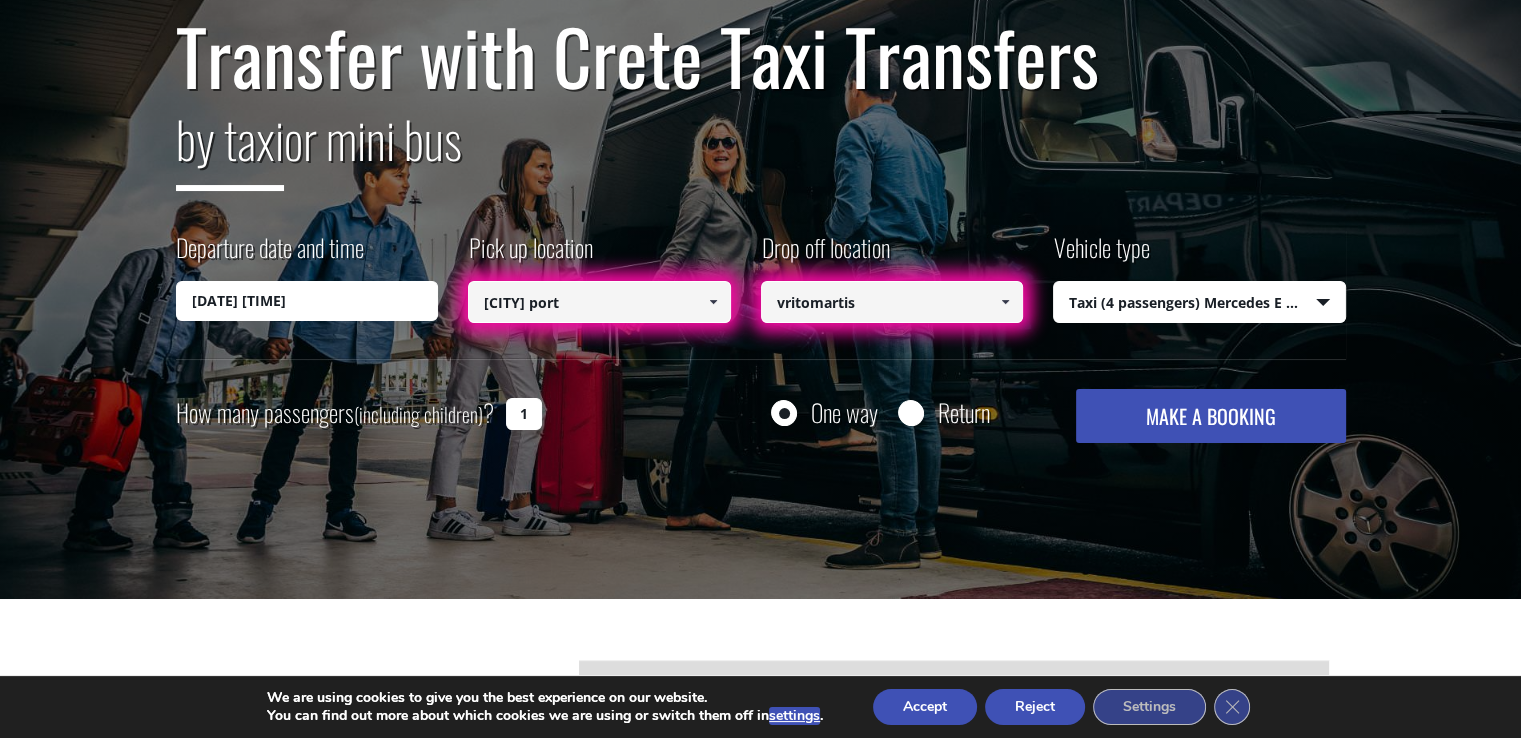 type on "[CITY] port" 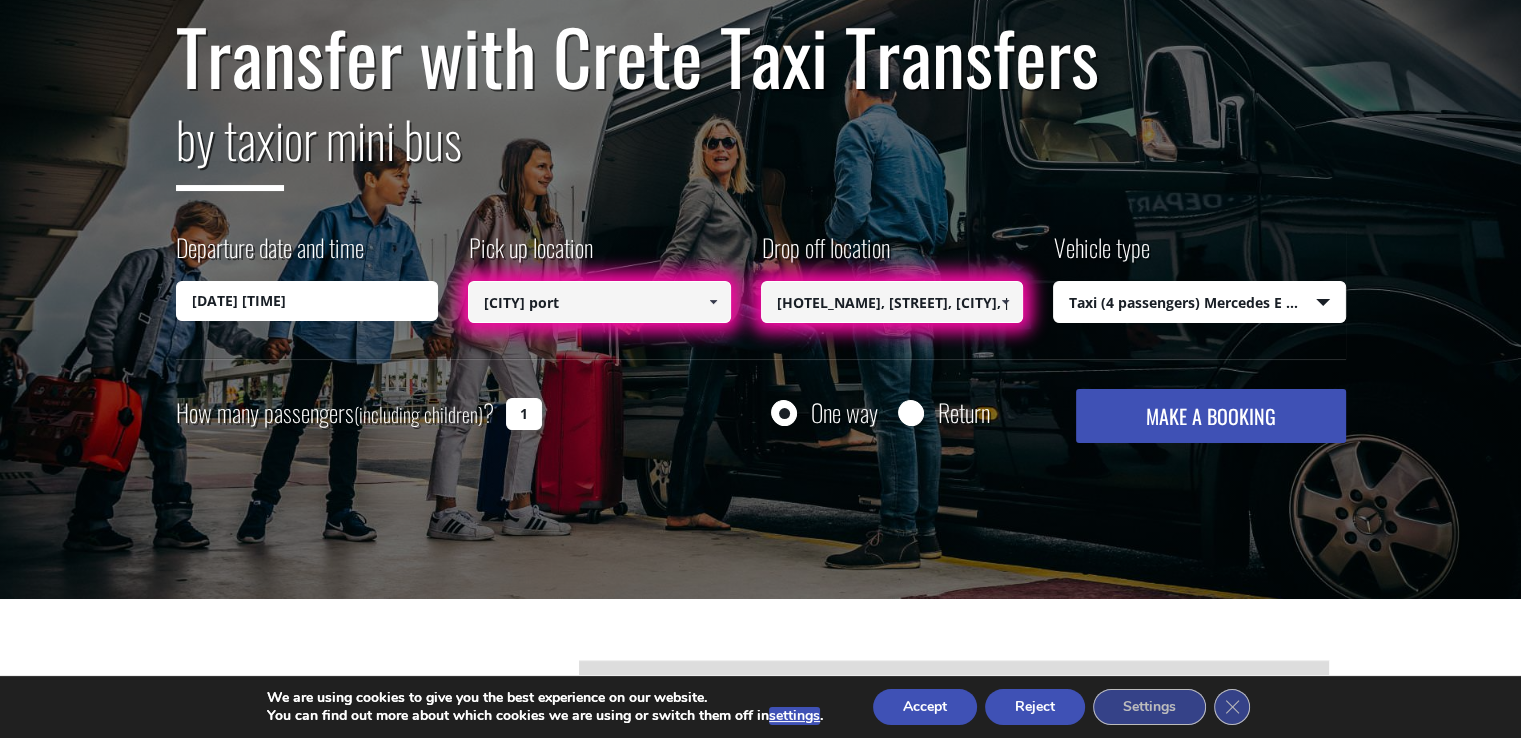 scroll, scrollTop: 0, scrollLeft: 292, axis: horizontal 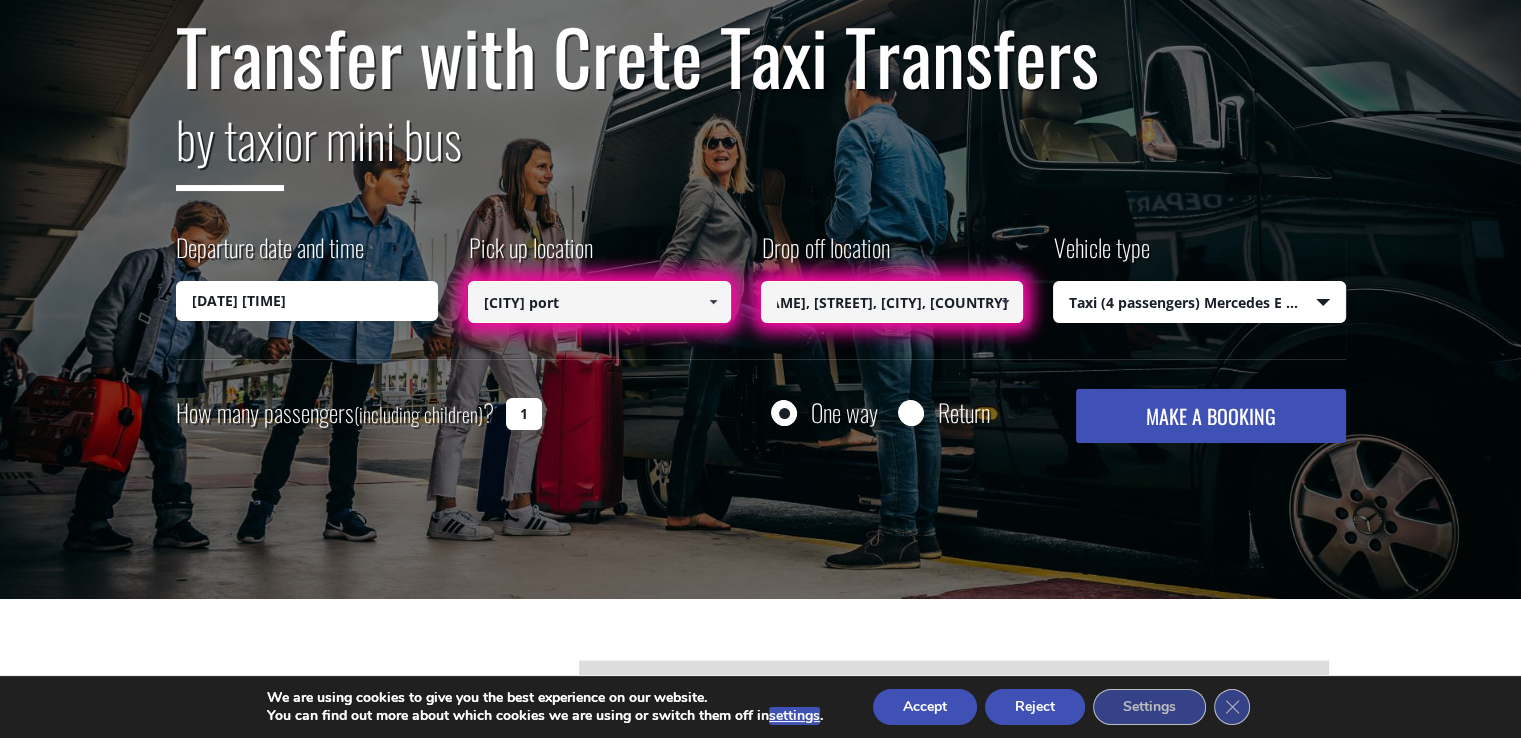 click on "MAKE A BOOKING" at bounding box center (1210, 416) 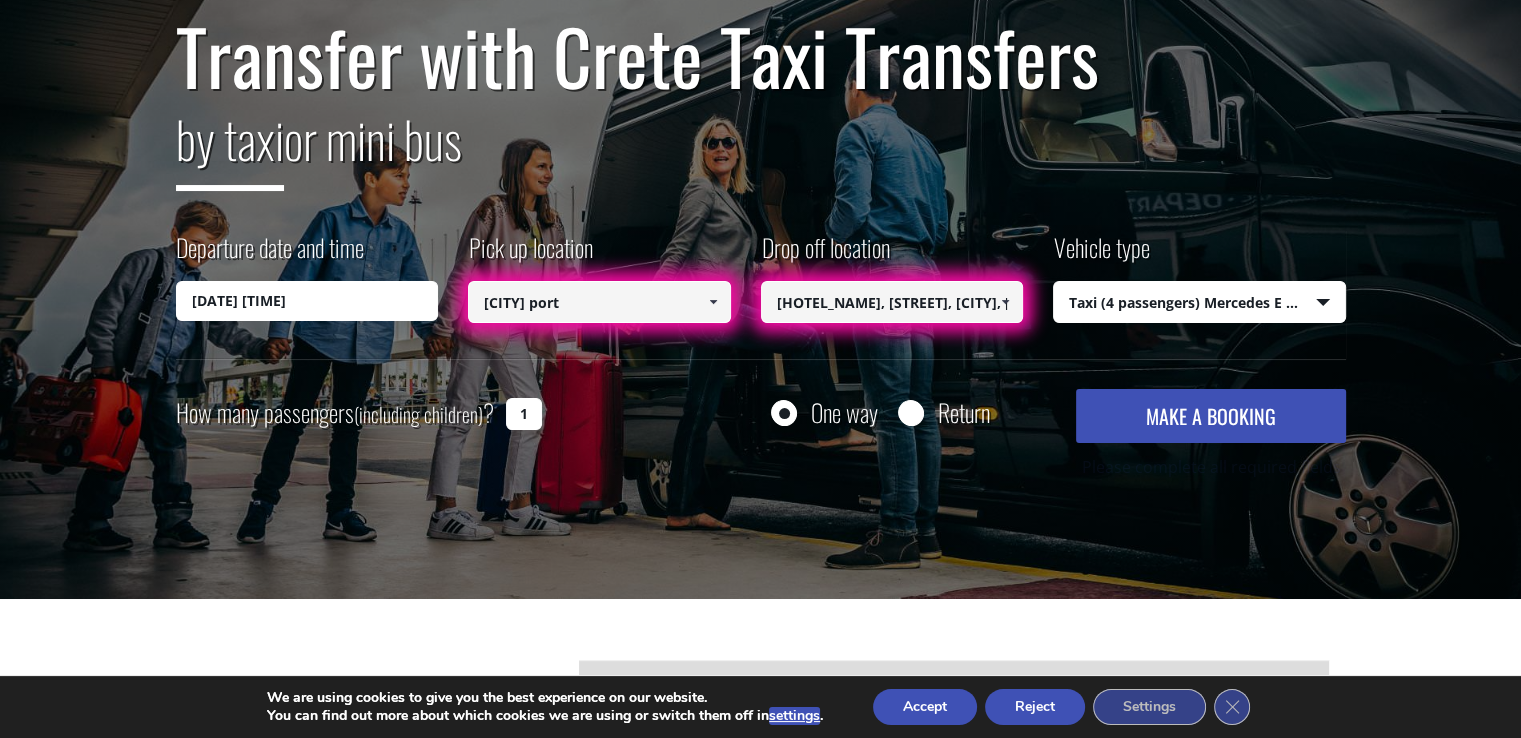 click on "[HOTEL_NAME], [STREET], [CITY], [COUNTRY]" at bounding box center [892, 302] 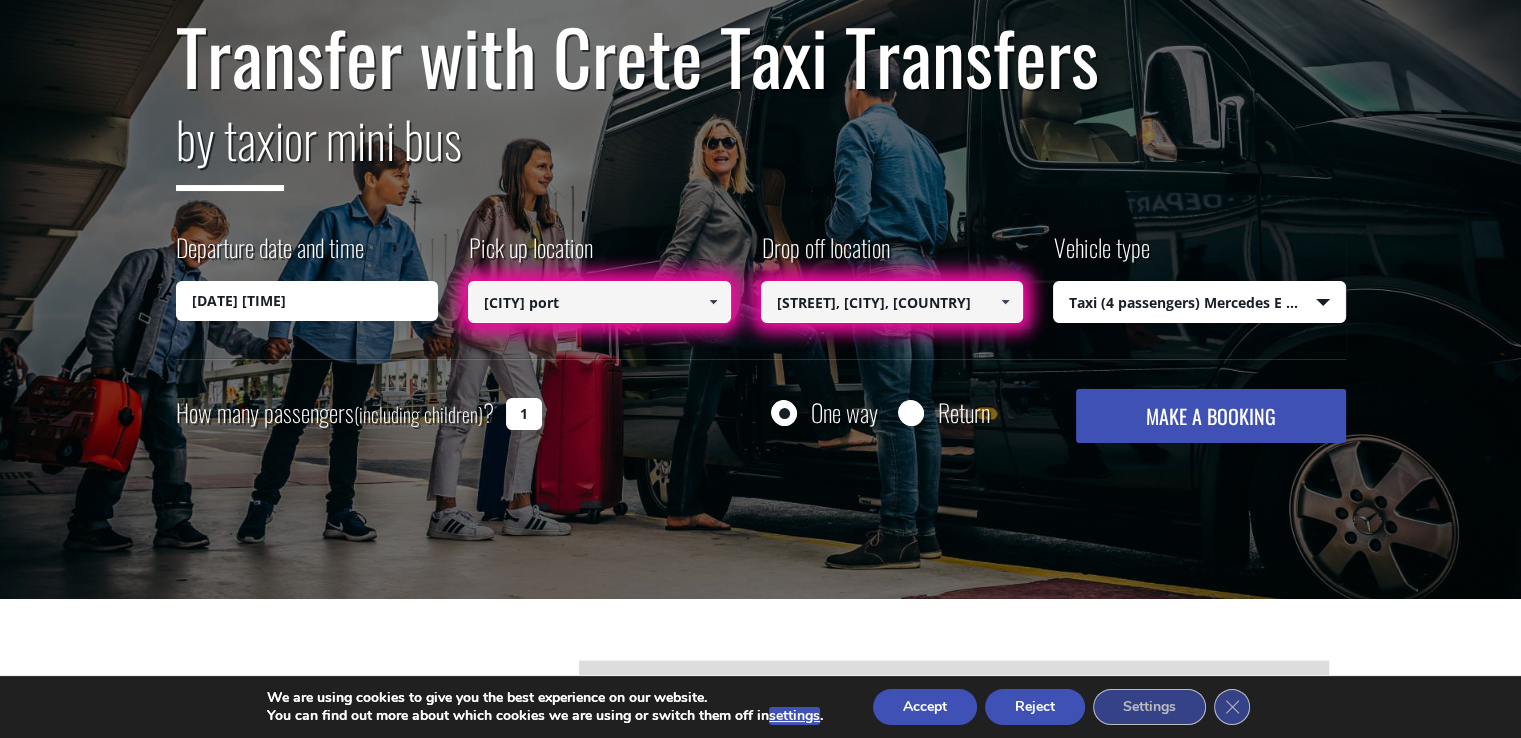 click on "MAKE A BOOKING" at bounding box center [1210, 416] 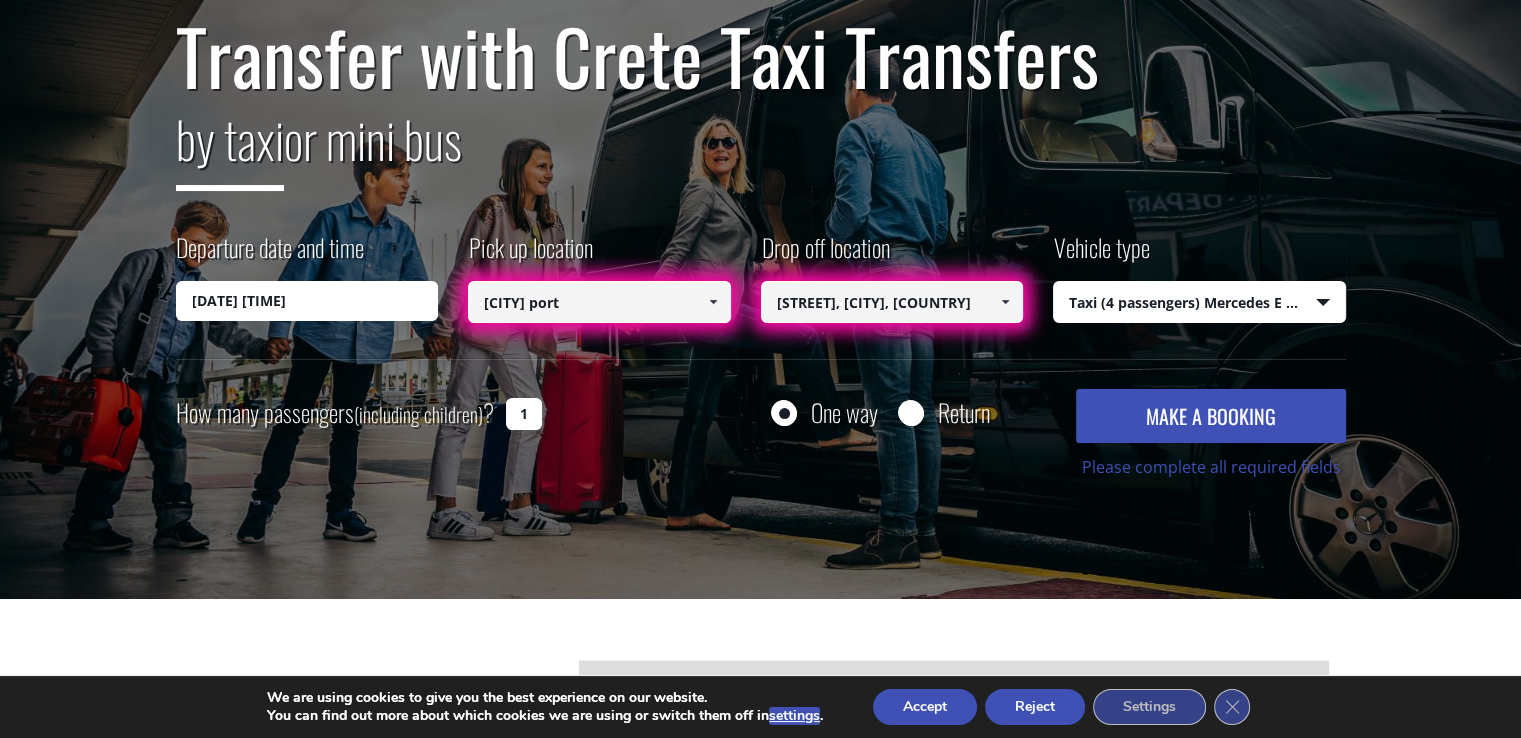 click on "MAKE A BOOKING" at bounding box center [1210, 416] 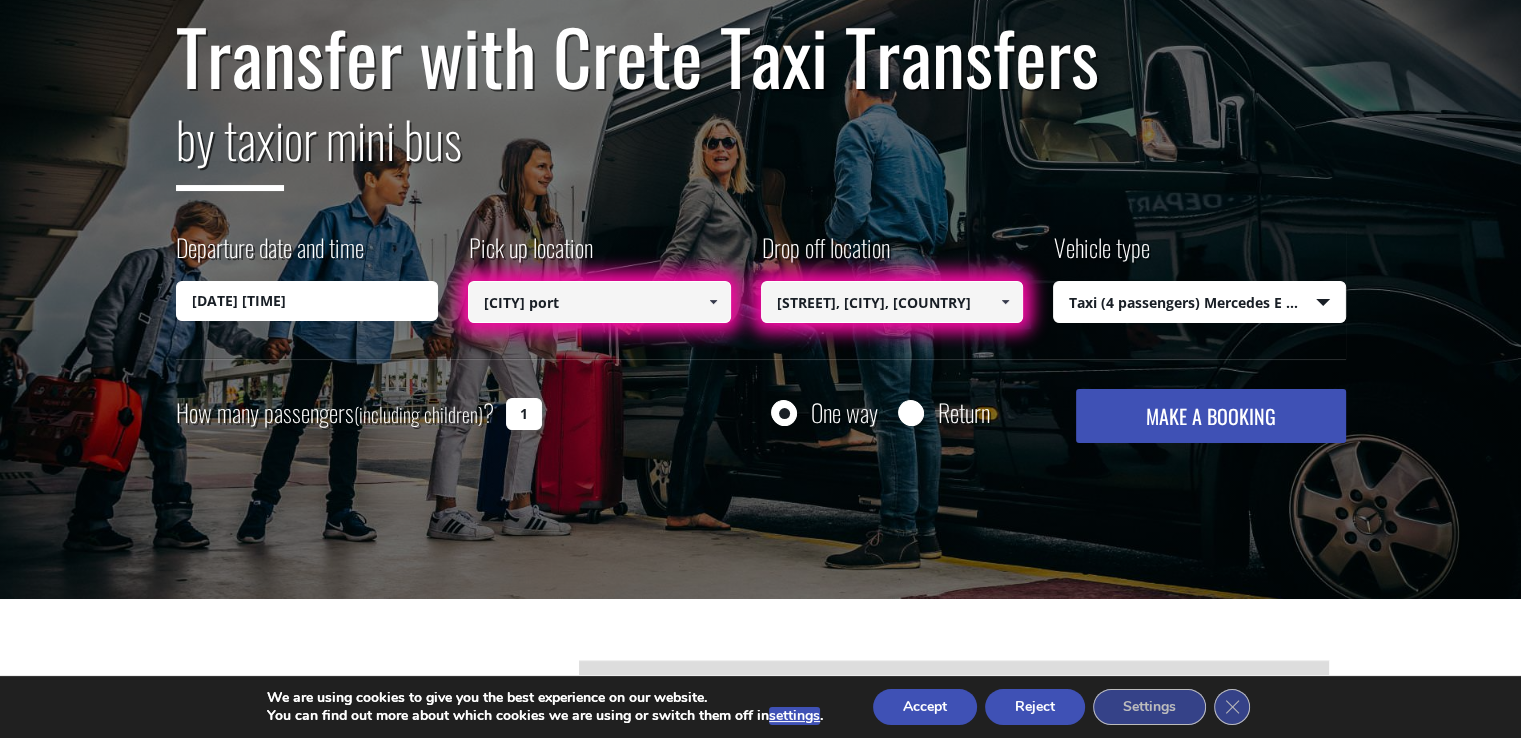 click on "[STREET], [CITY], [COUNTRY]" at bounding box center [892, 302] 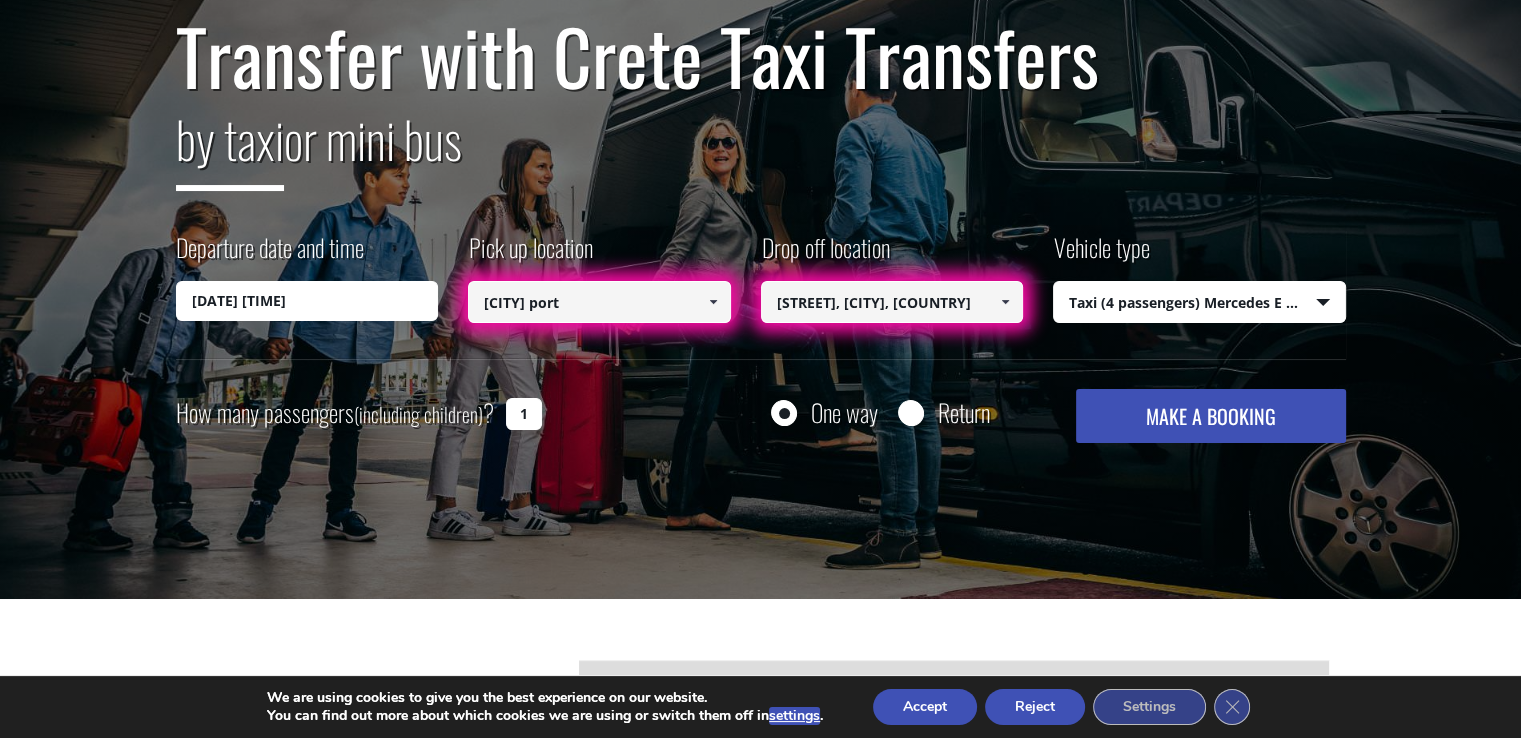 type on "[STREET], [CITY], [COUNTRY]" 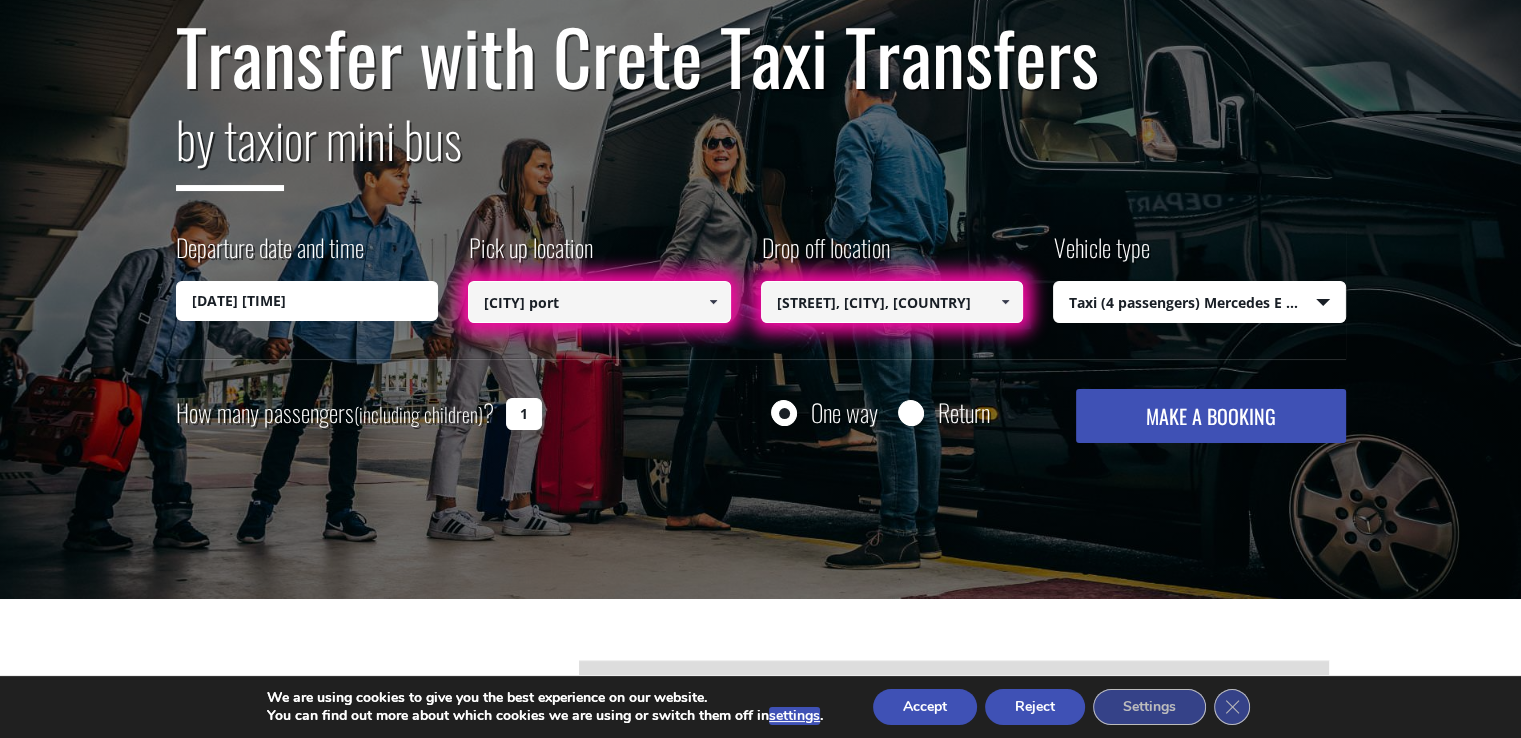 click on "MAKE A BOOKING" at bounding box center [1210, 416] 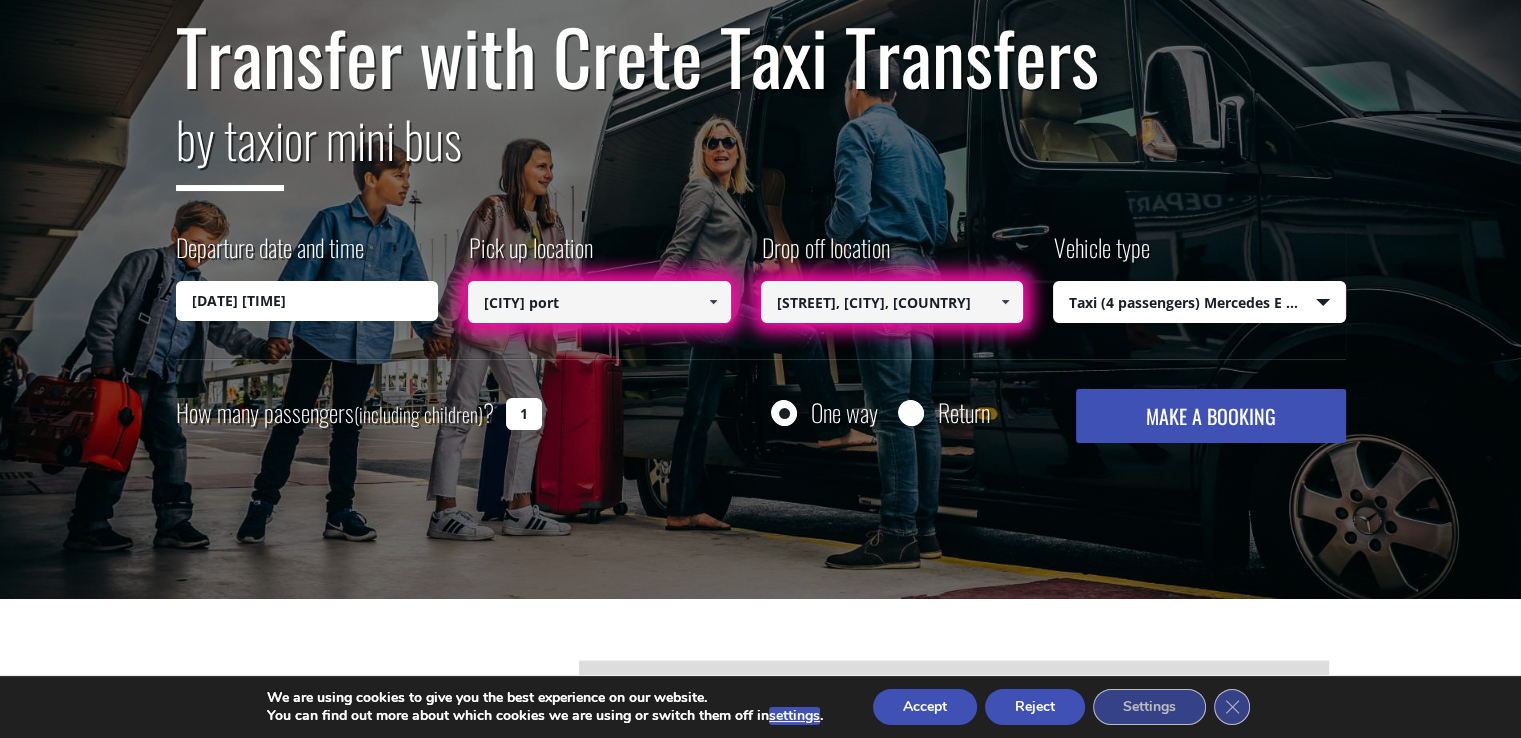 click on "[CITY] port" at bounding box center [599, 302] 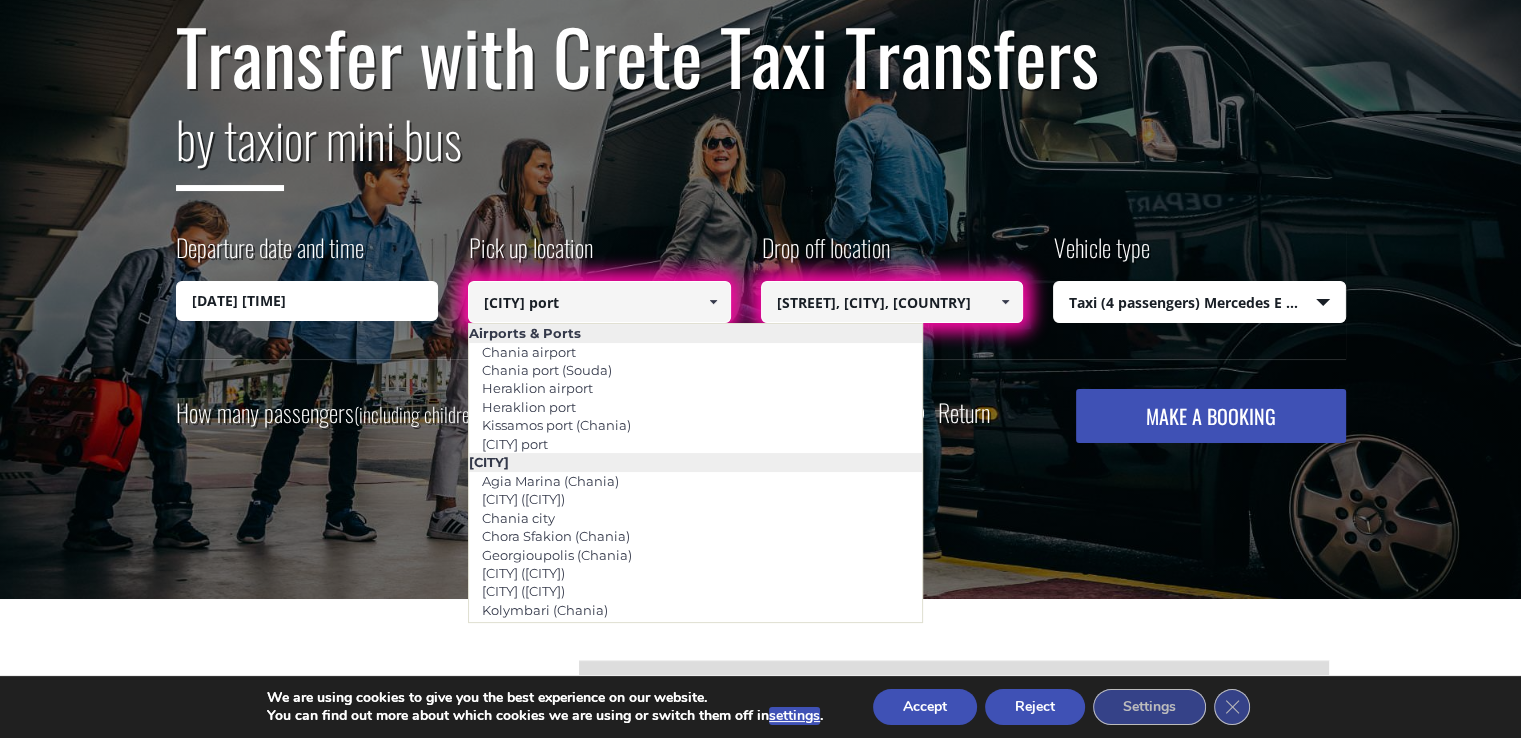 click on "[CITY] port" at bounding box center [599, 302] 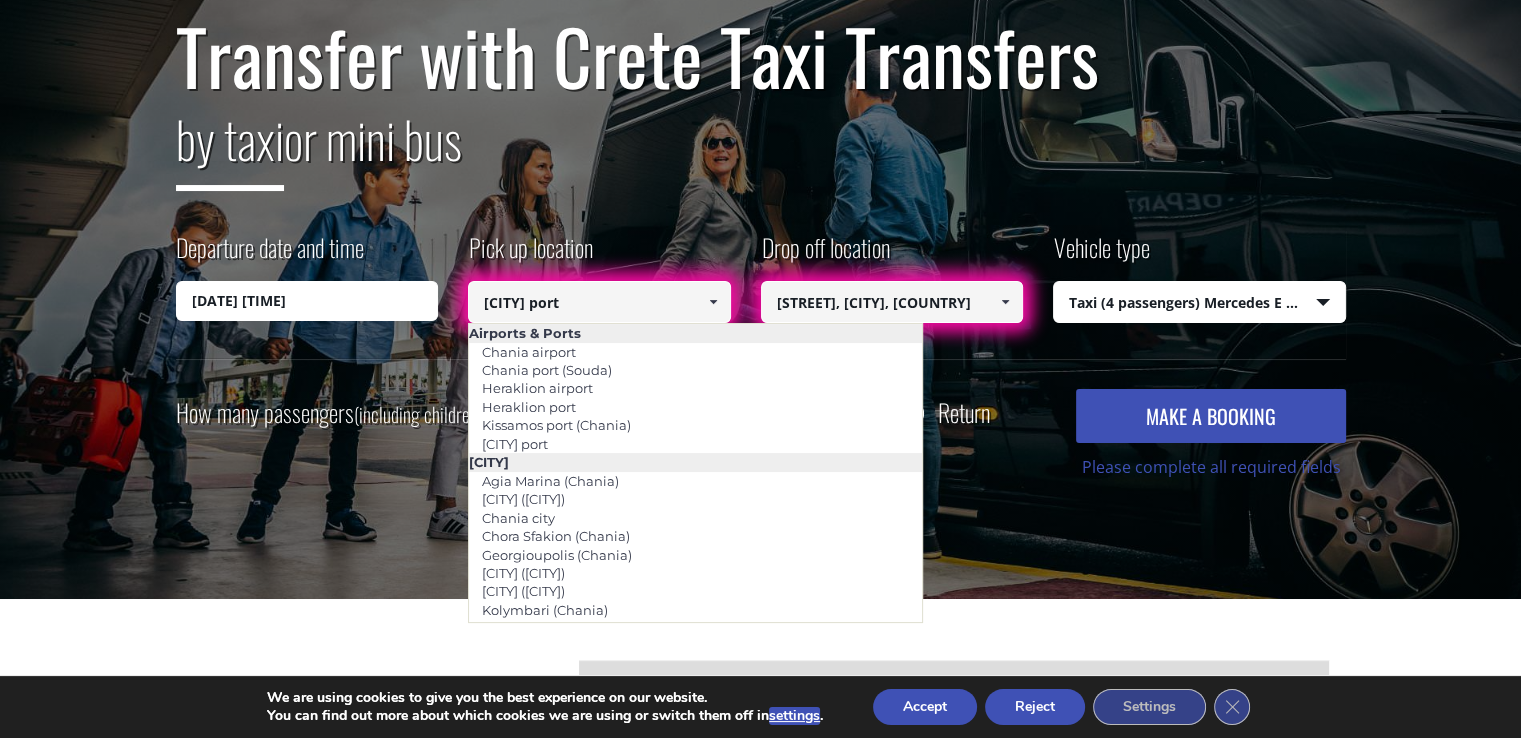 click on "MAKE A BOOKING" at bounding box center (1210, 416) 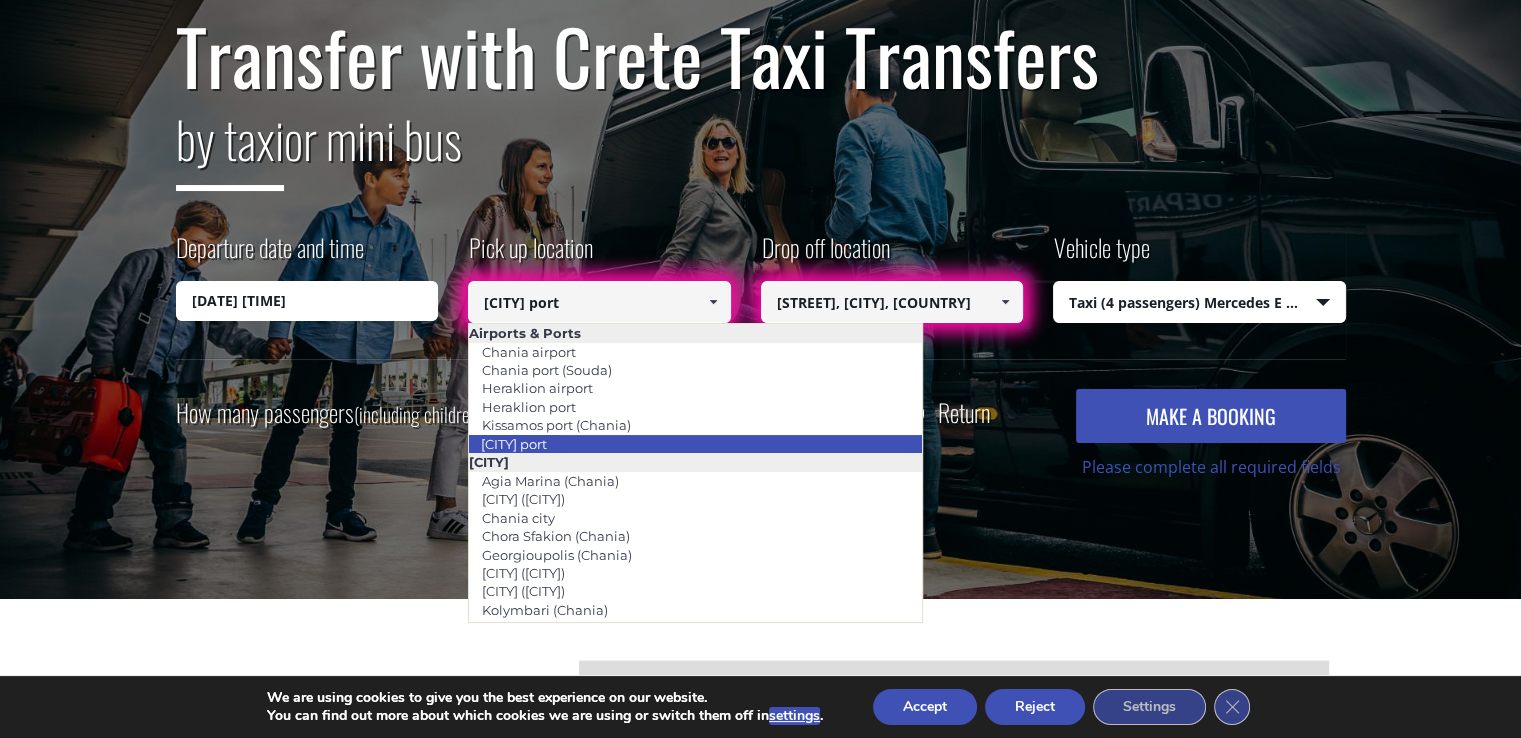 click on "[CITY] port" at bounding box center [514, 444] 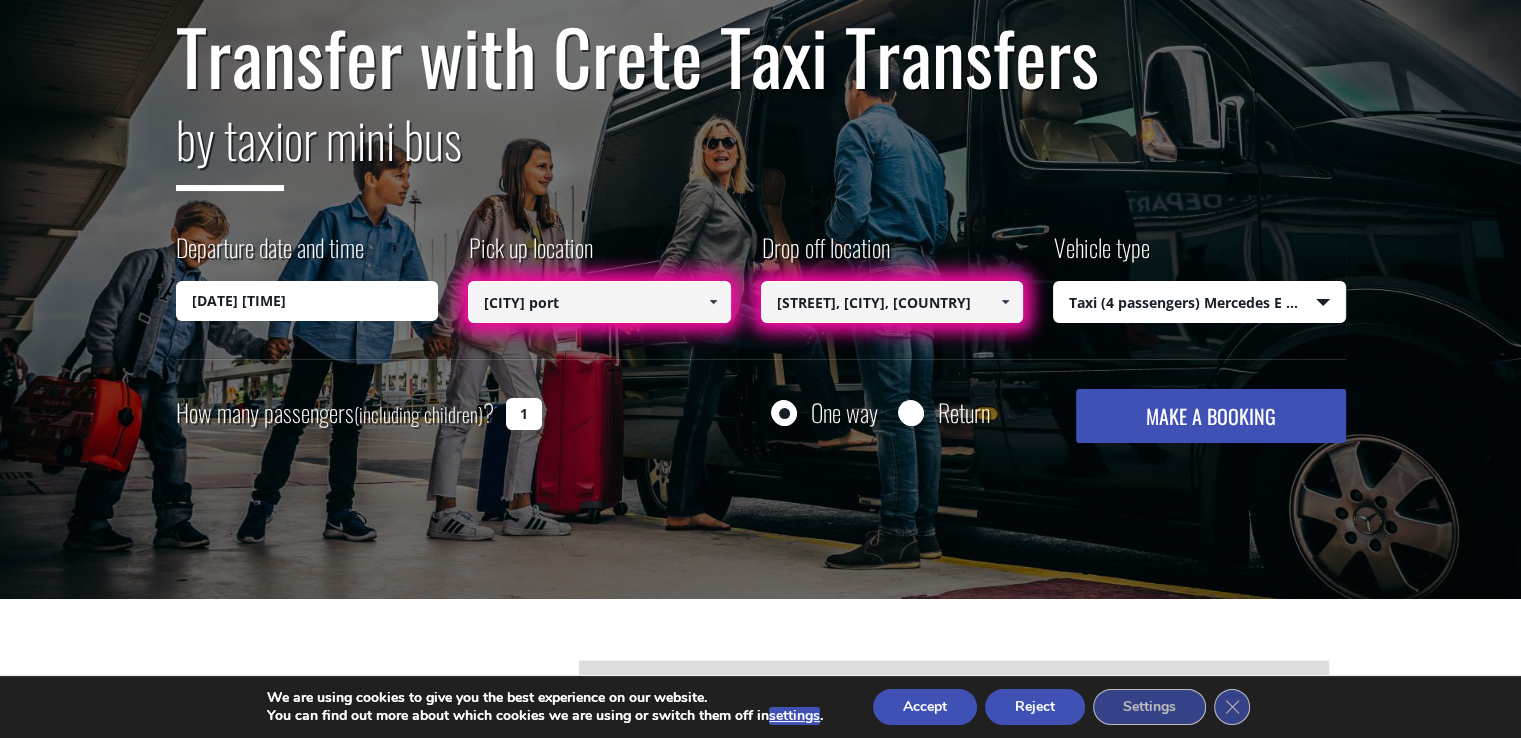 click on "MAKE A BOOKING" at bounding box center (1210, 416) 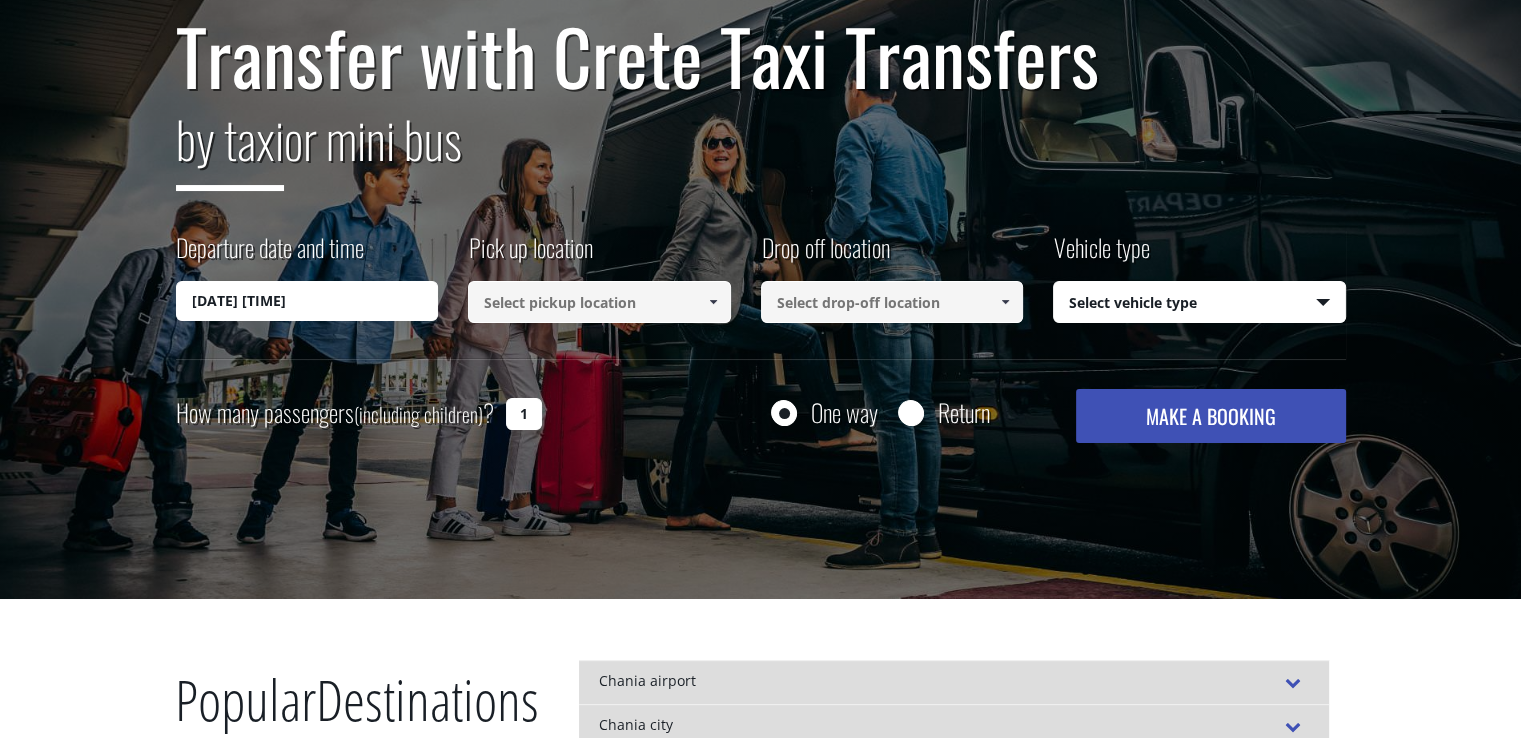 scroll, scrollTop: 200, scrollLeft: 0, axis: vertical 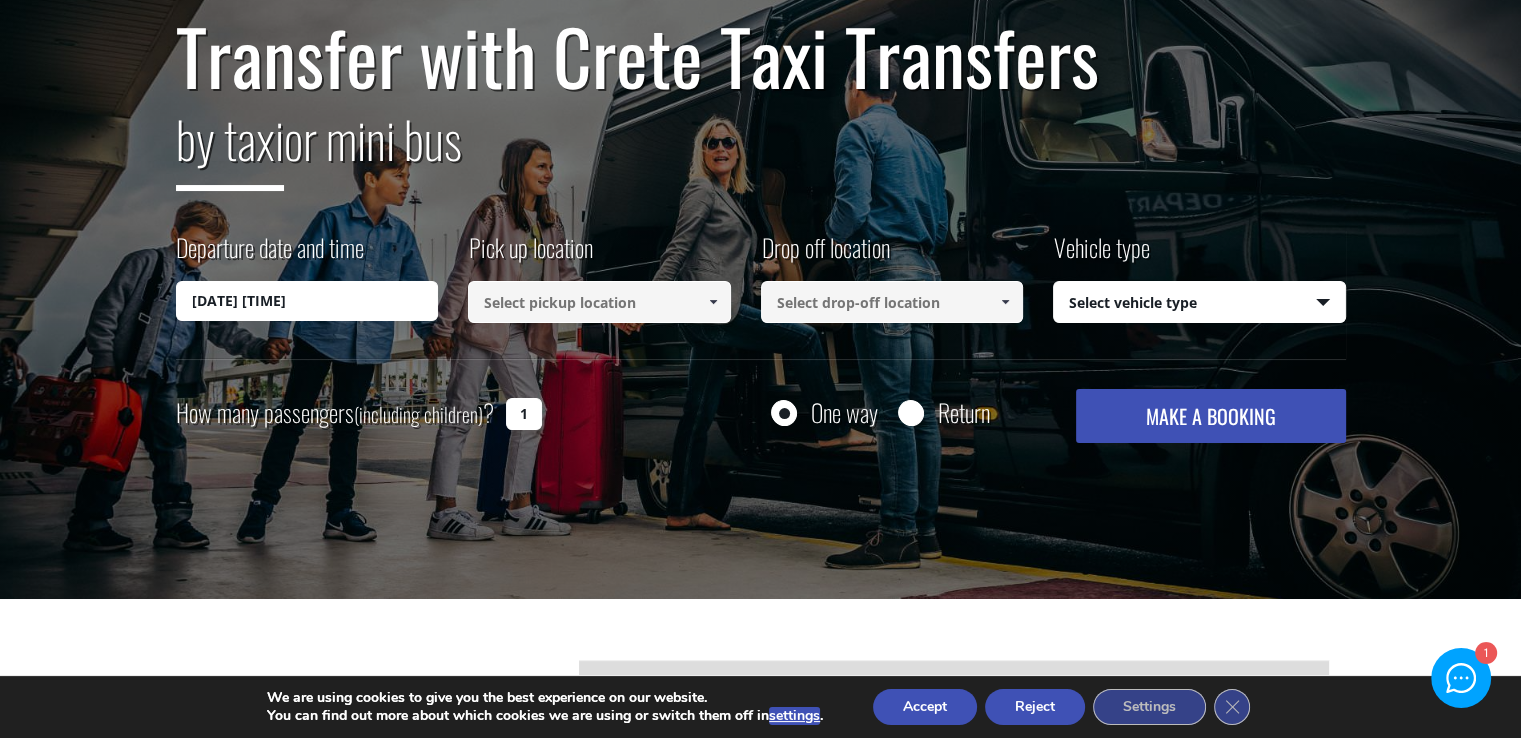 click at bounding box center [599, 302] 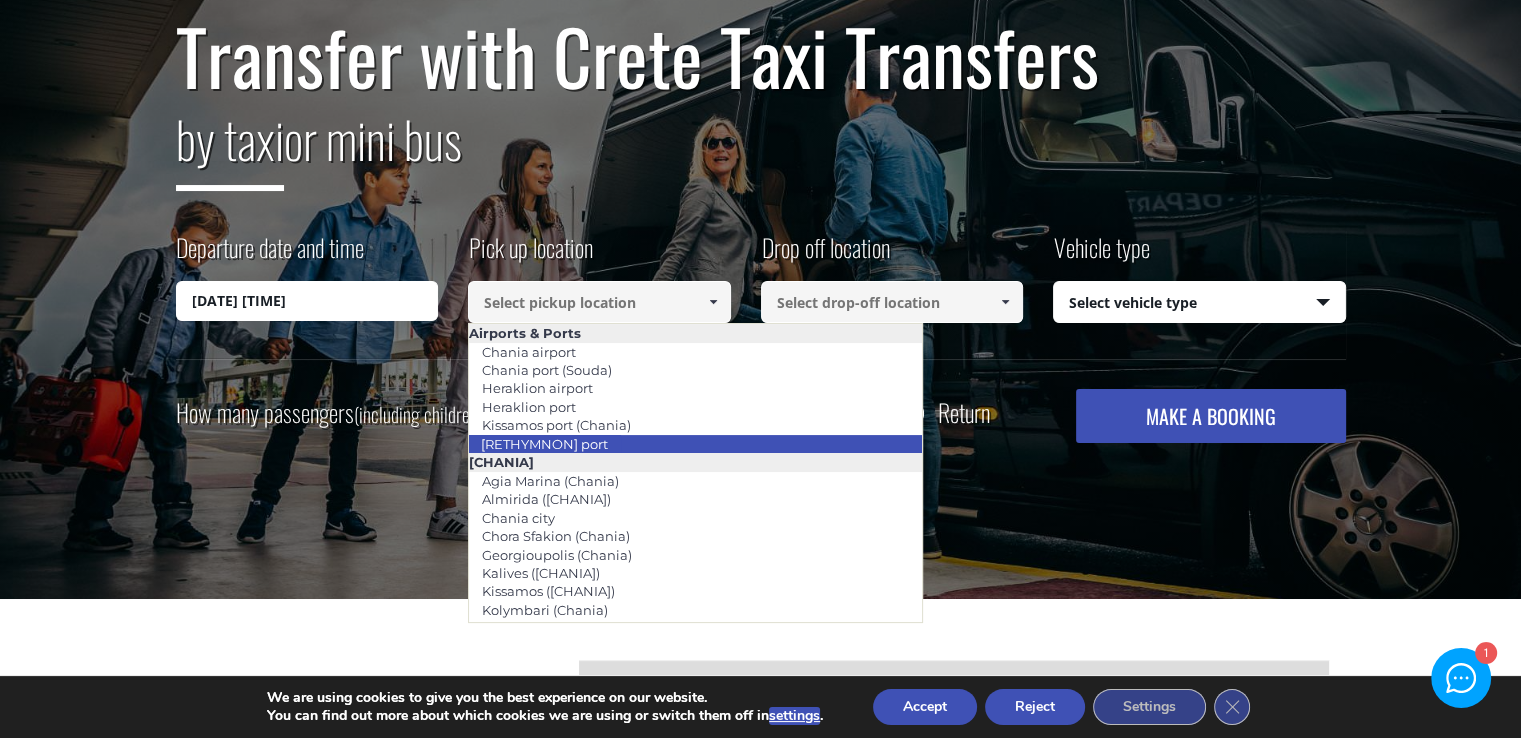 click on "[CITY] port" at bounding box center [544, 444] 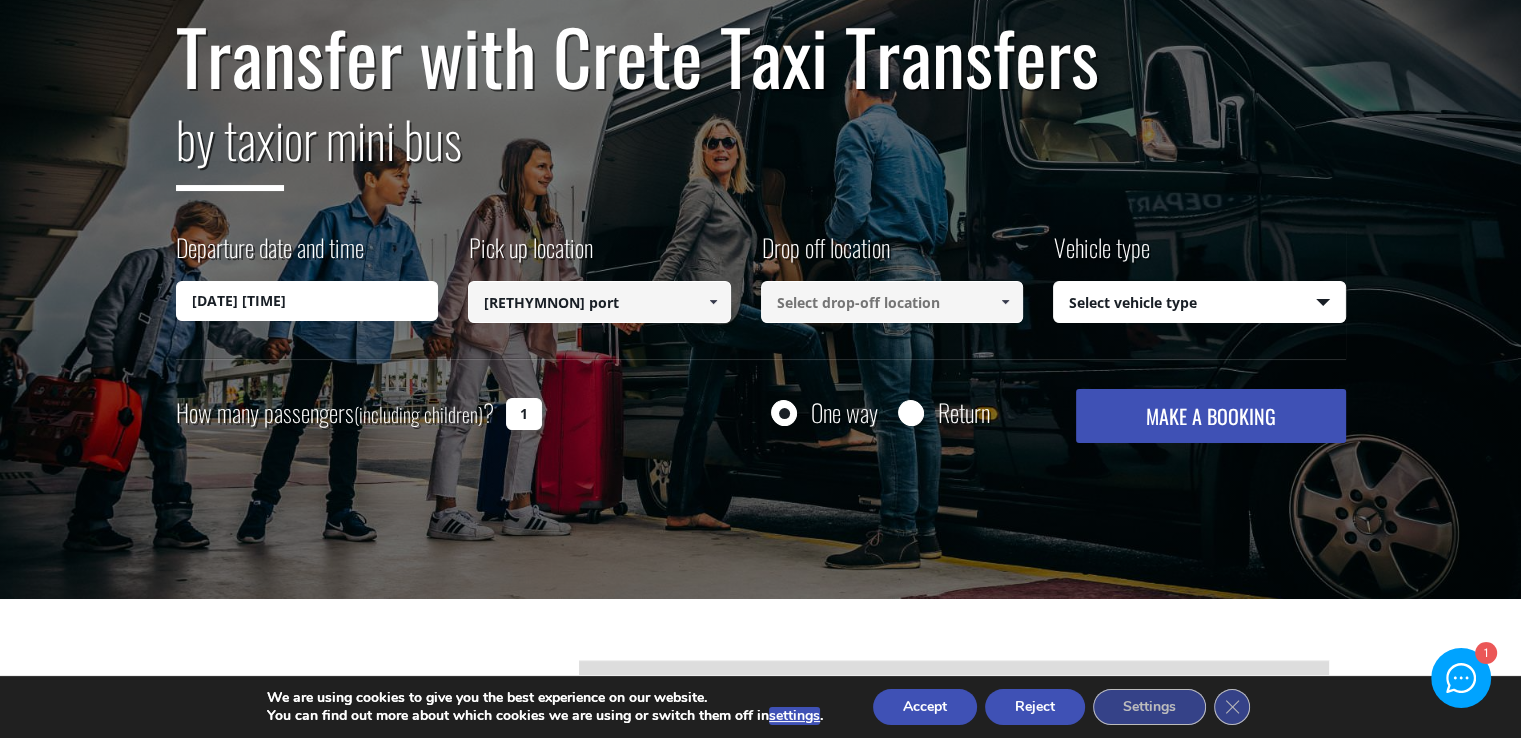 click at bounding box center (1005, 302) 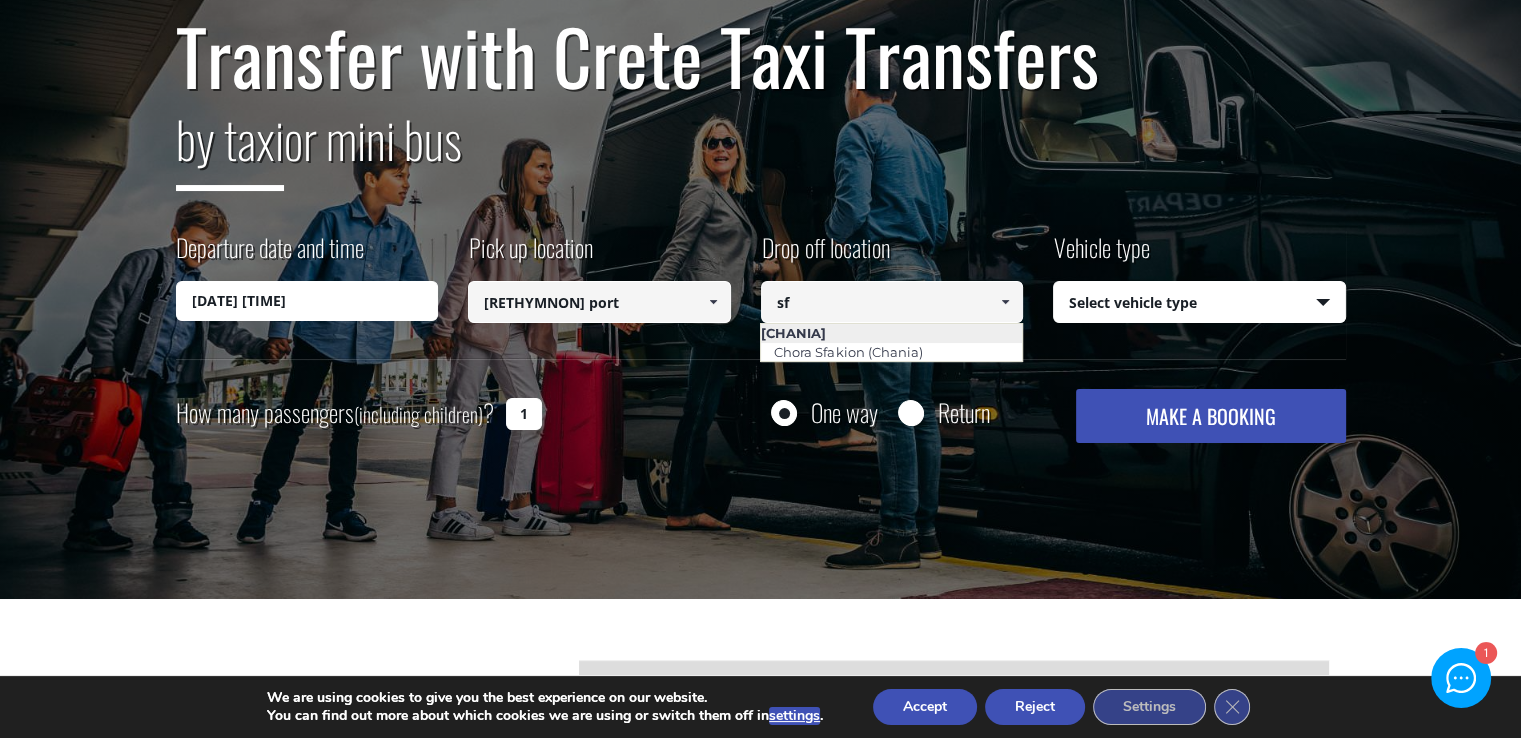 type on "s" 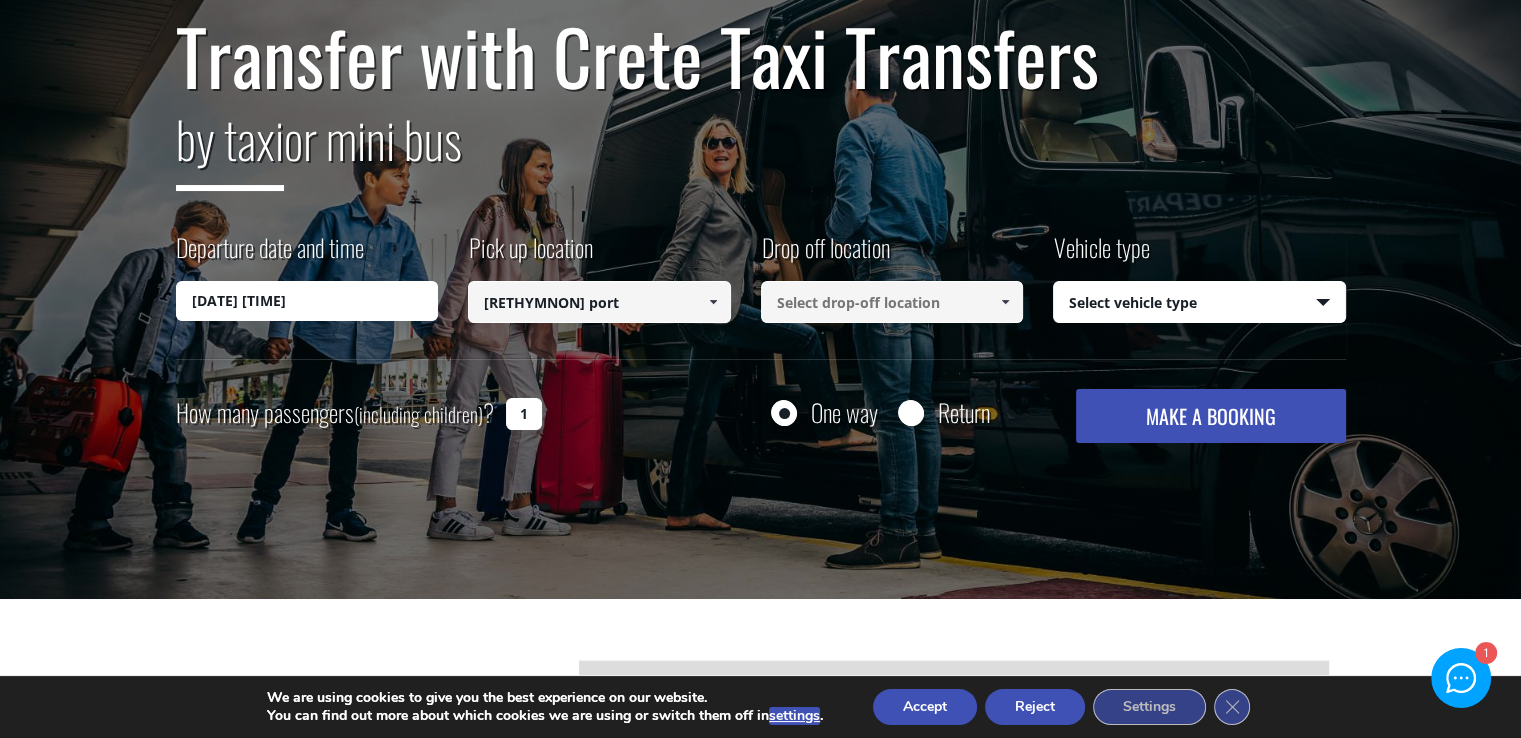 paste on "[HOTEL_NAME], [STREET], [CITY], [COUNTRY]" 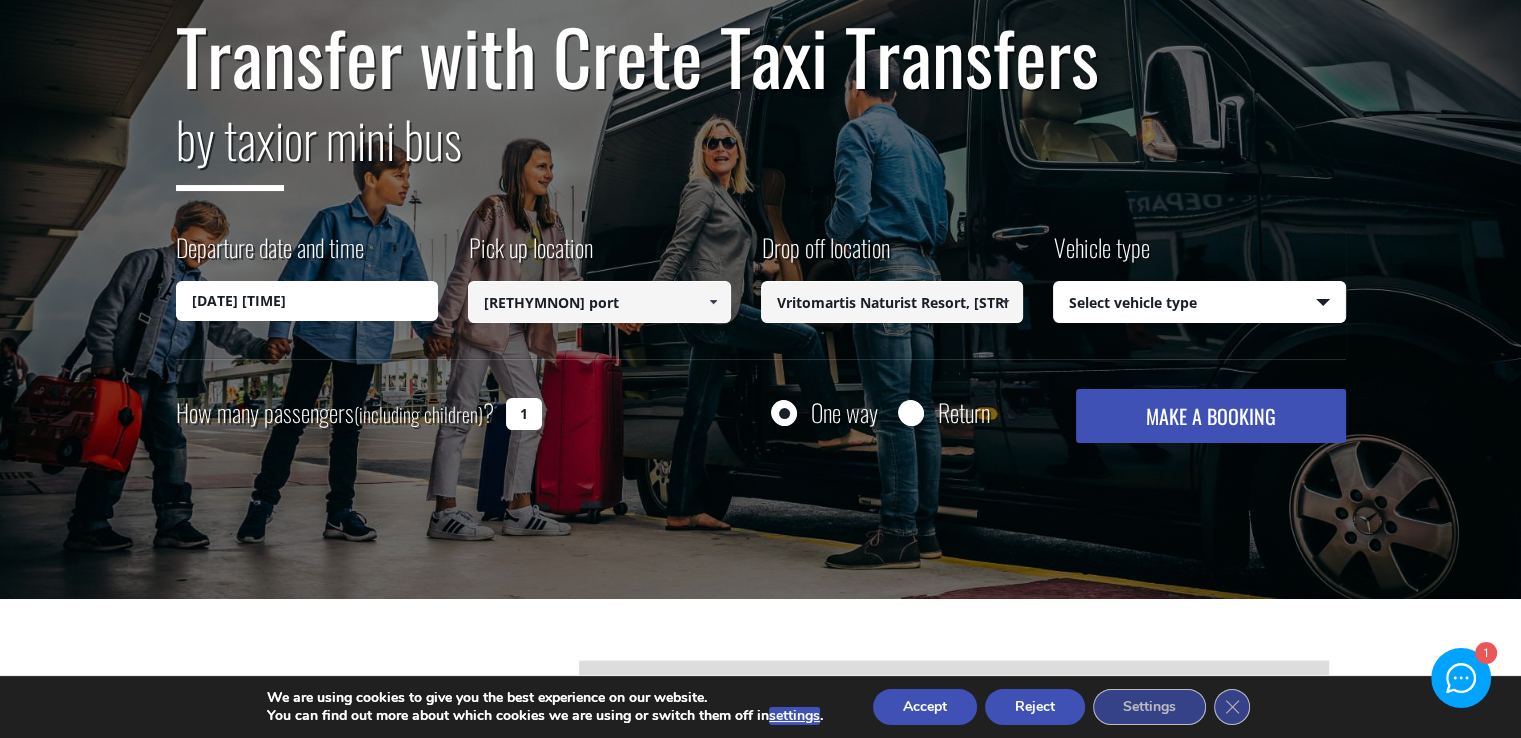 scroll, scrollTop: 0, scrollLeft: 292, axis: horizontal 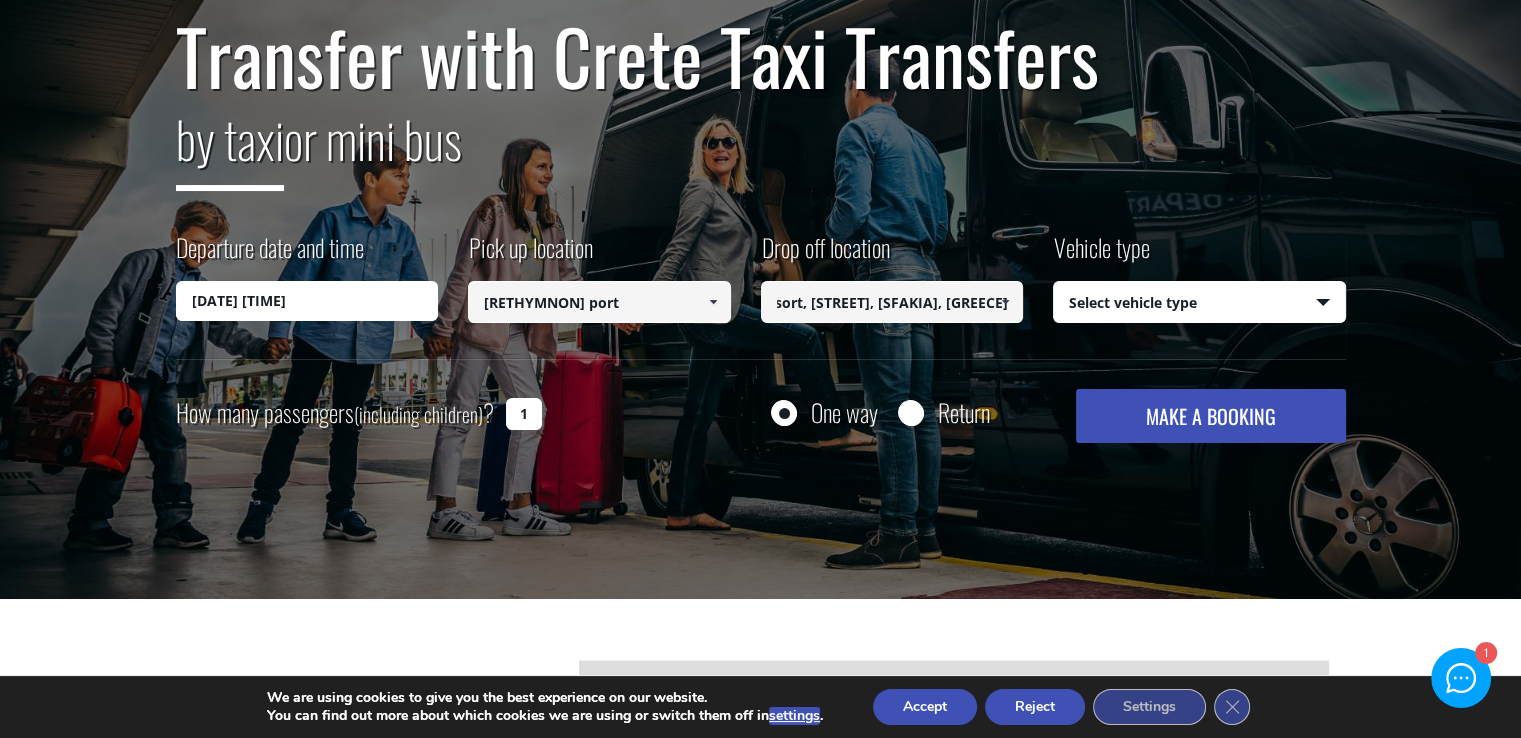 type on "[HOTEL_NAME], [STREET], [CITY], [COUNTRY]" 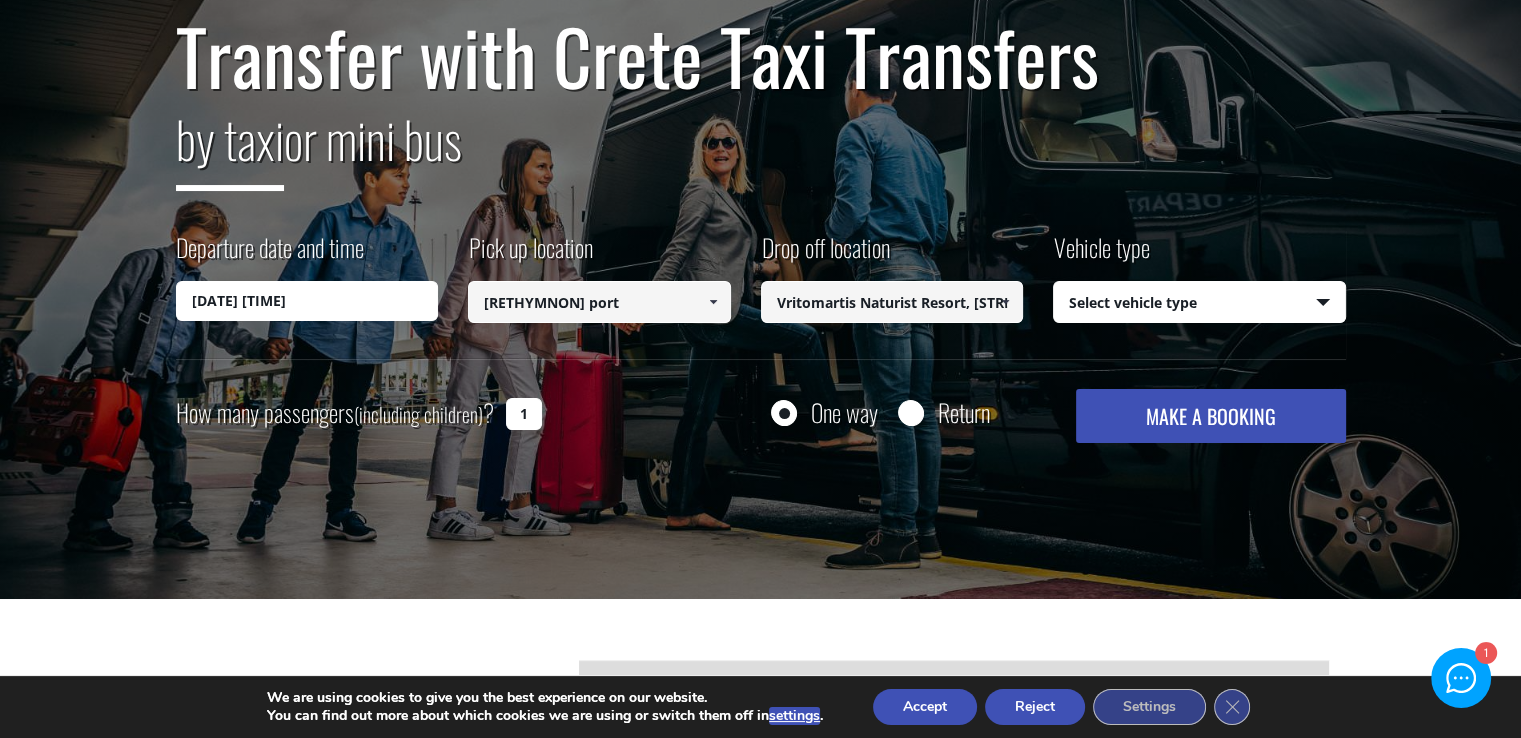 click on "05/08/2025 12:05" at bounding box center (307, 301) 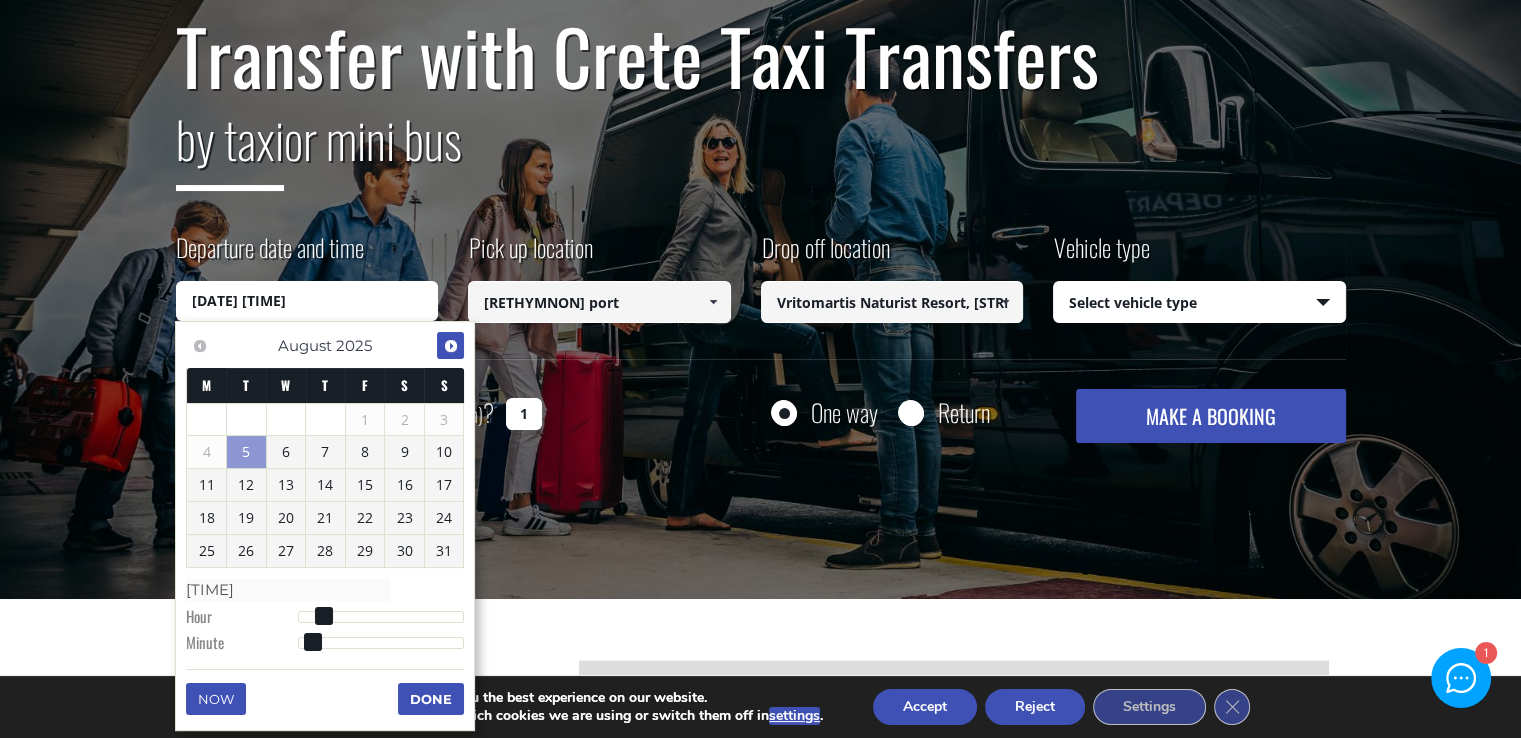 click on "Next" at bounding box center (451, 346) 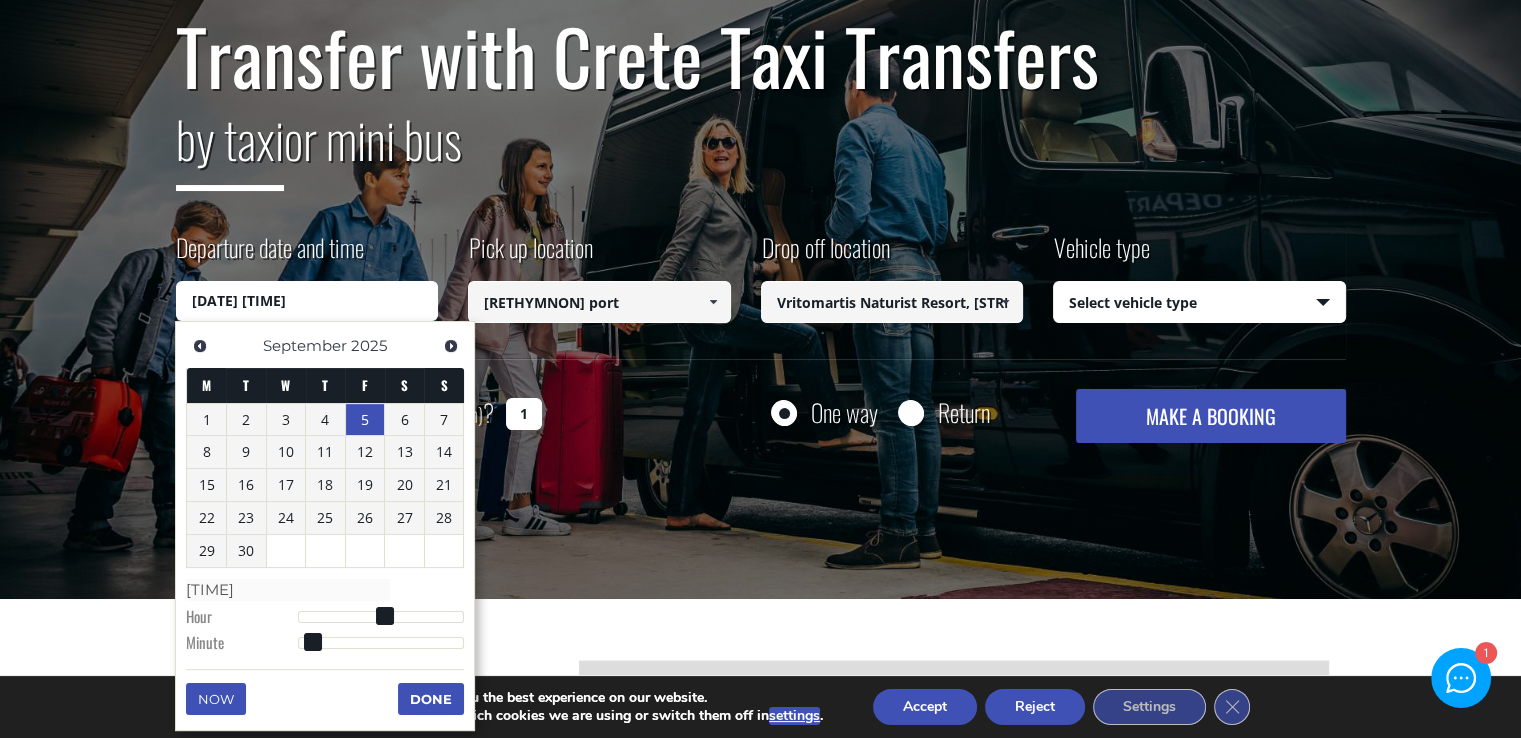 click on "5" at bounding box center (365, 420) 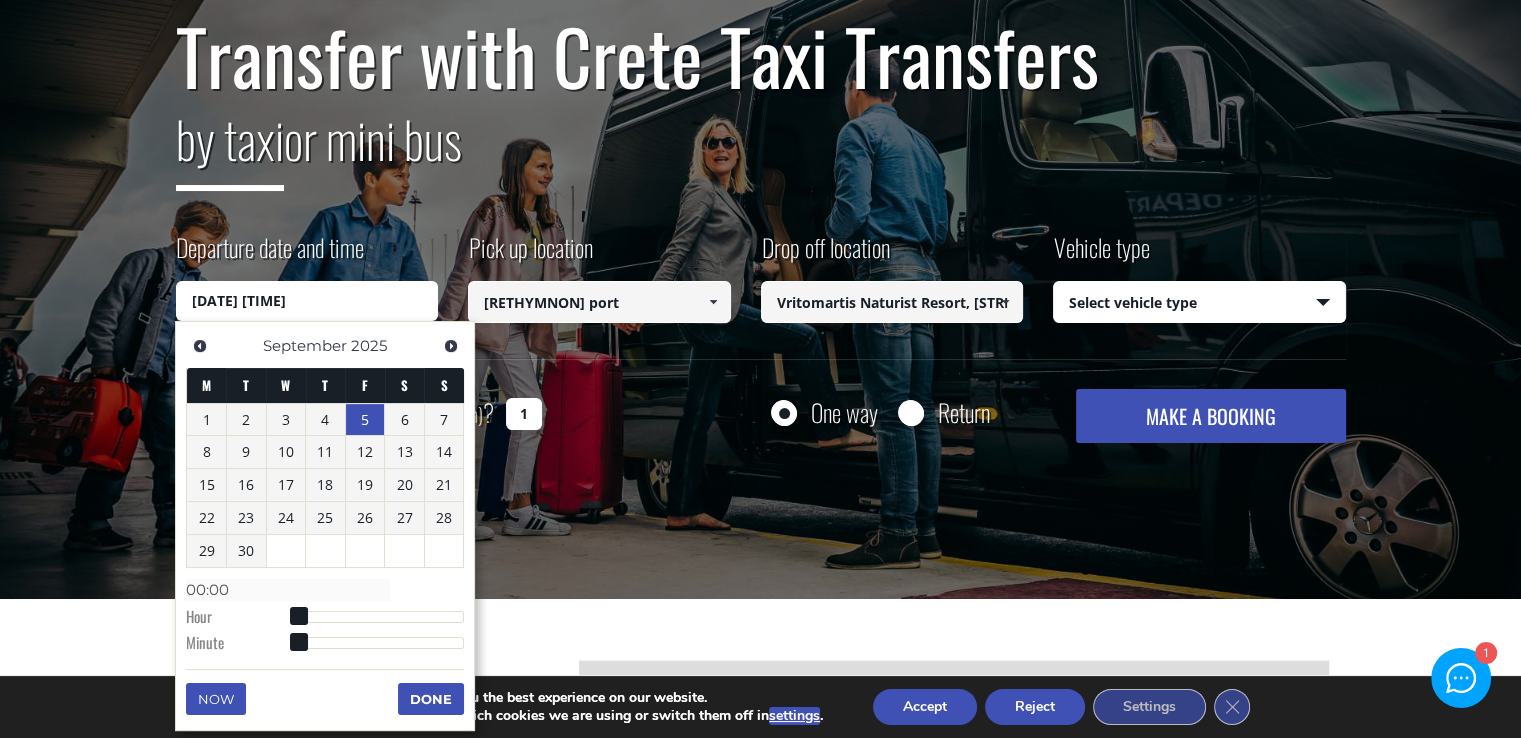 type on "05/09/2025 01:00" 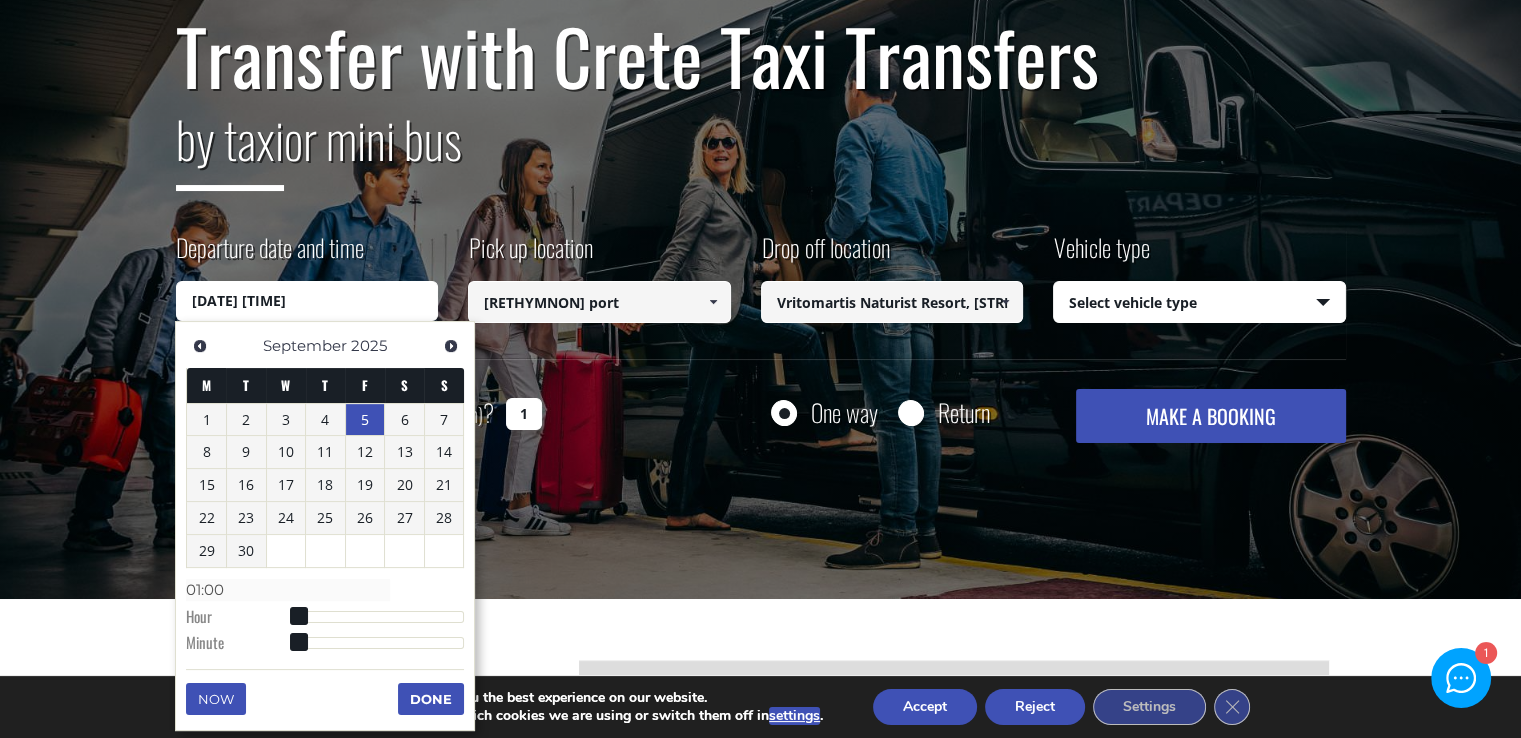 type on "05/09/2025 02:00" 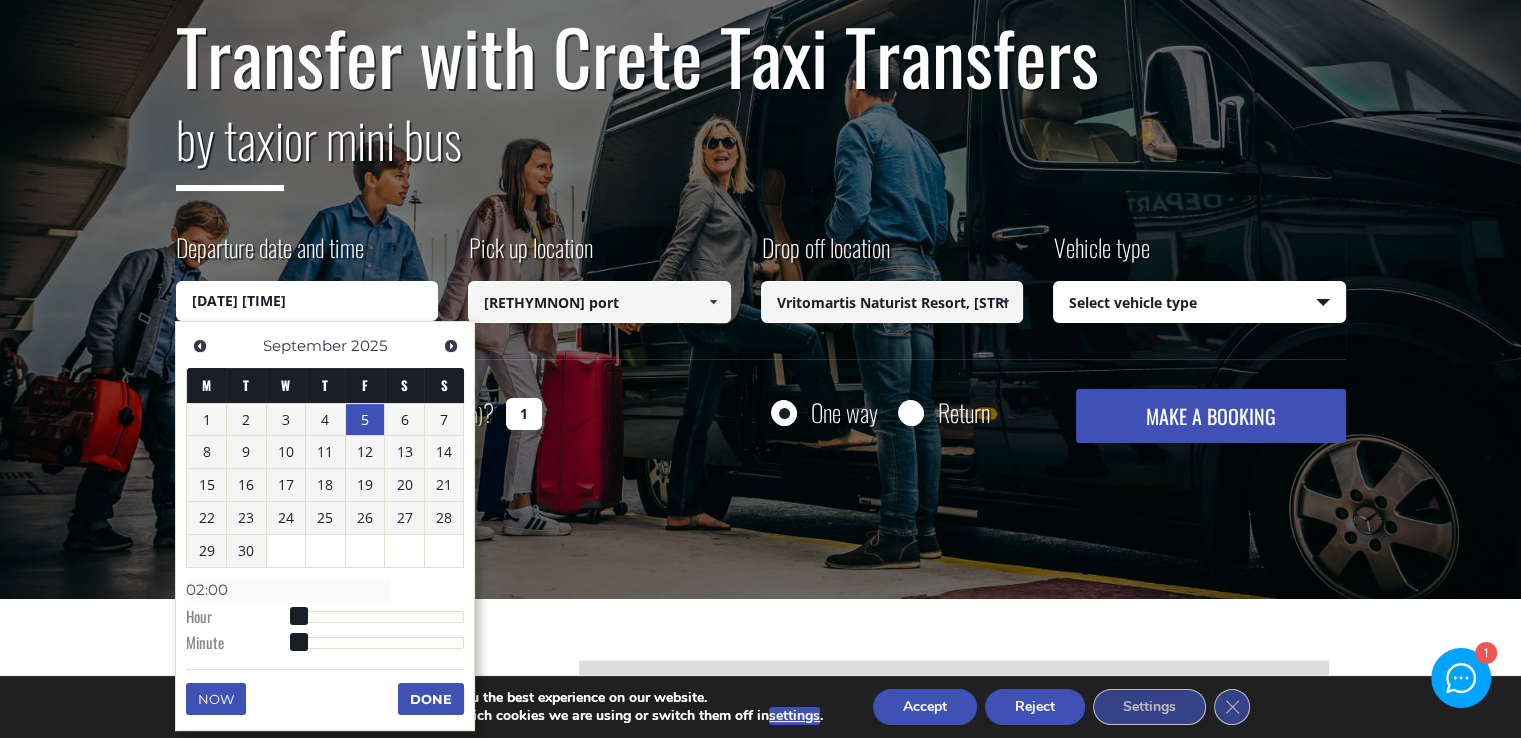 type on "05/09/2025 04:00" 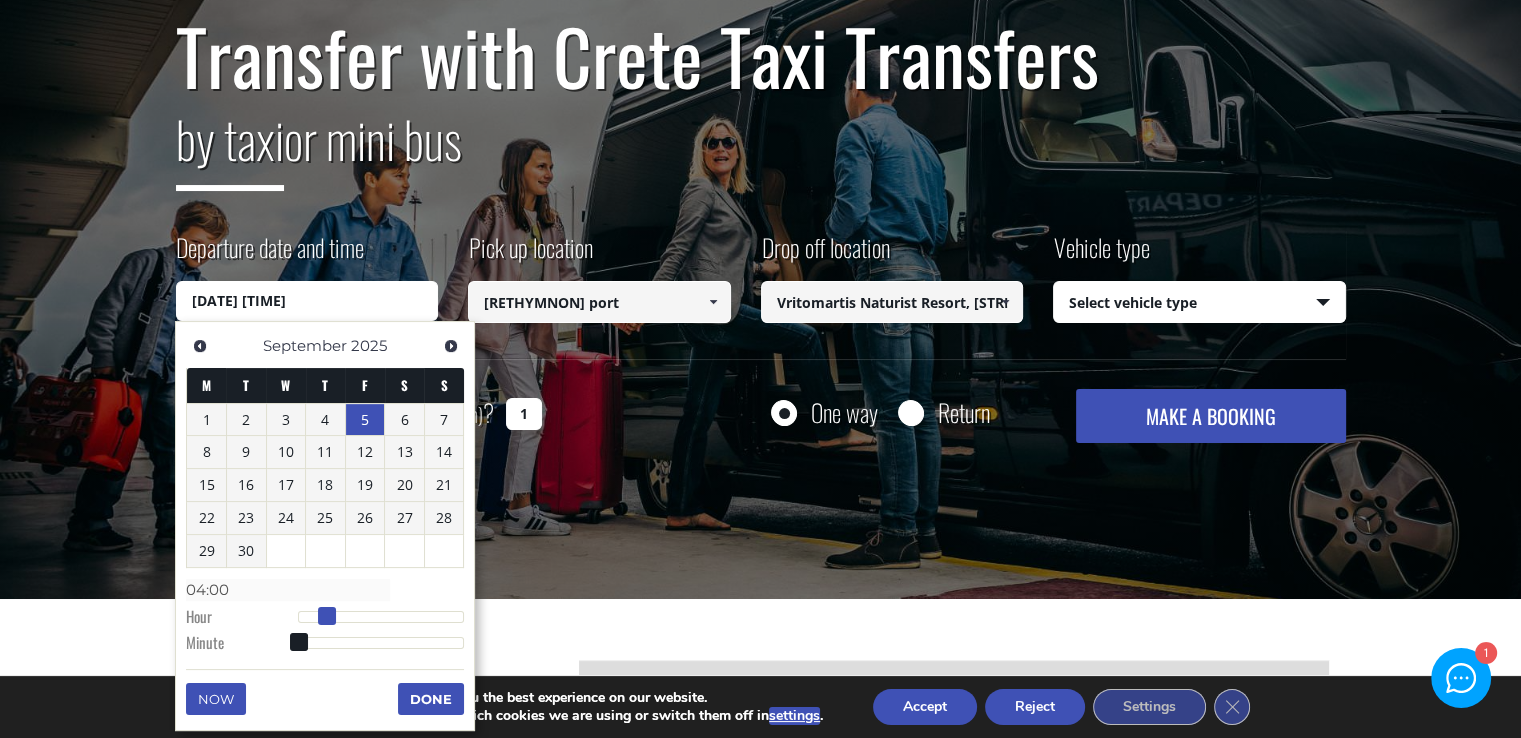type on "05/09/2025 06:00" 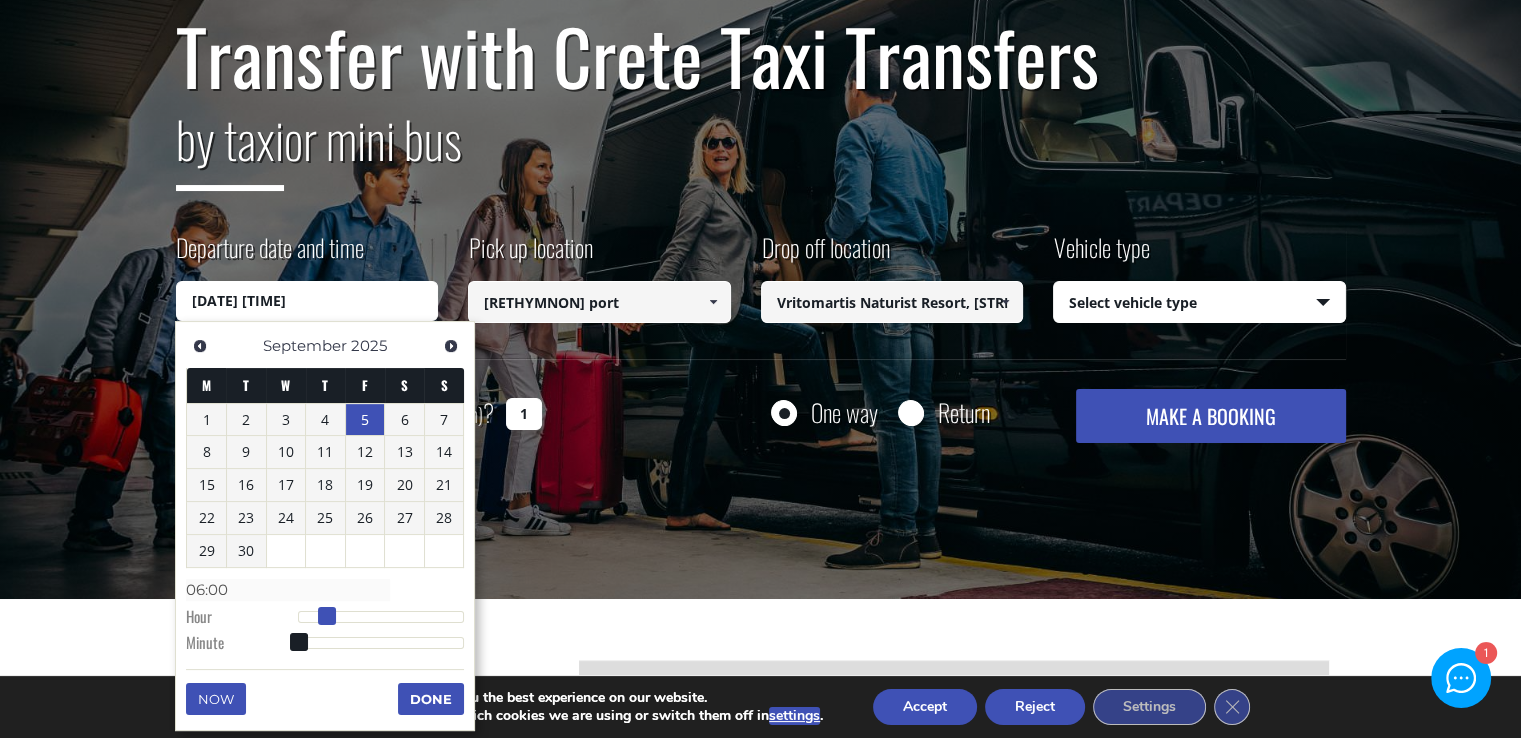 type on "05/09/2025 09:00" 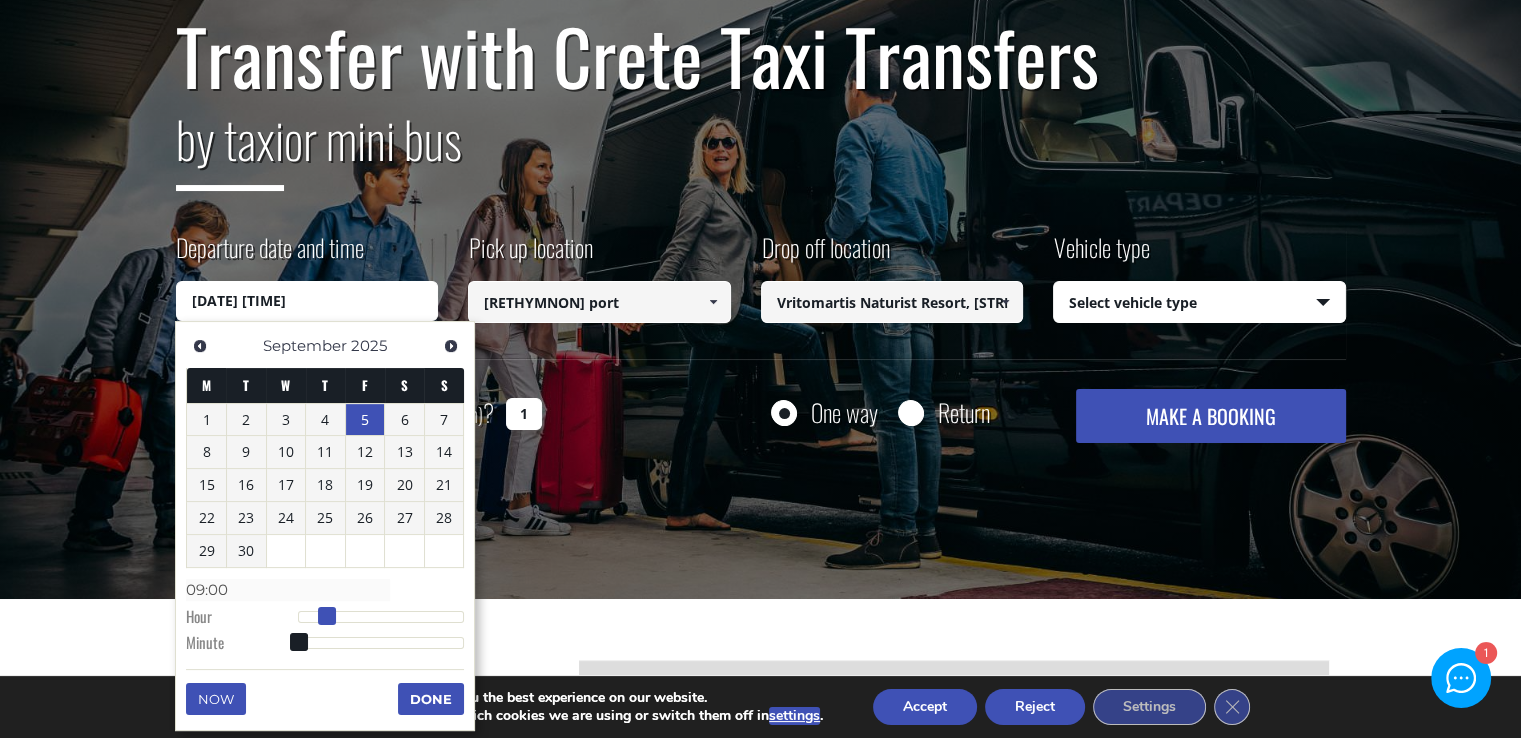 type on "05/09/2025 10:00" 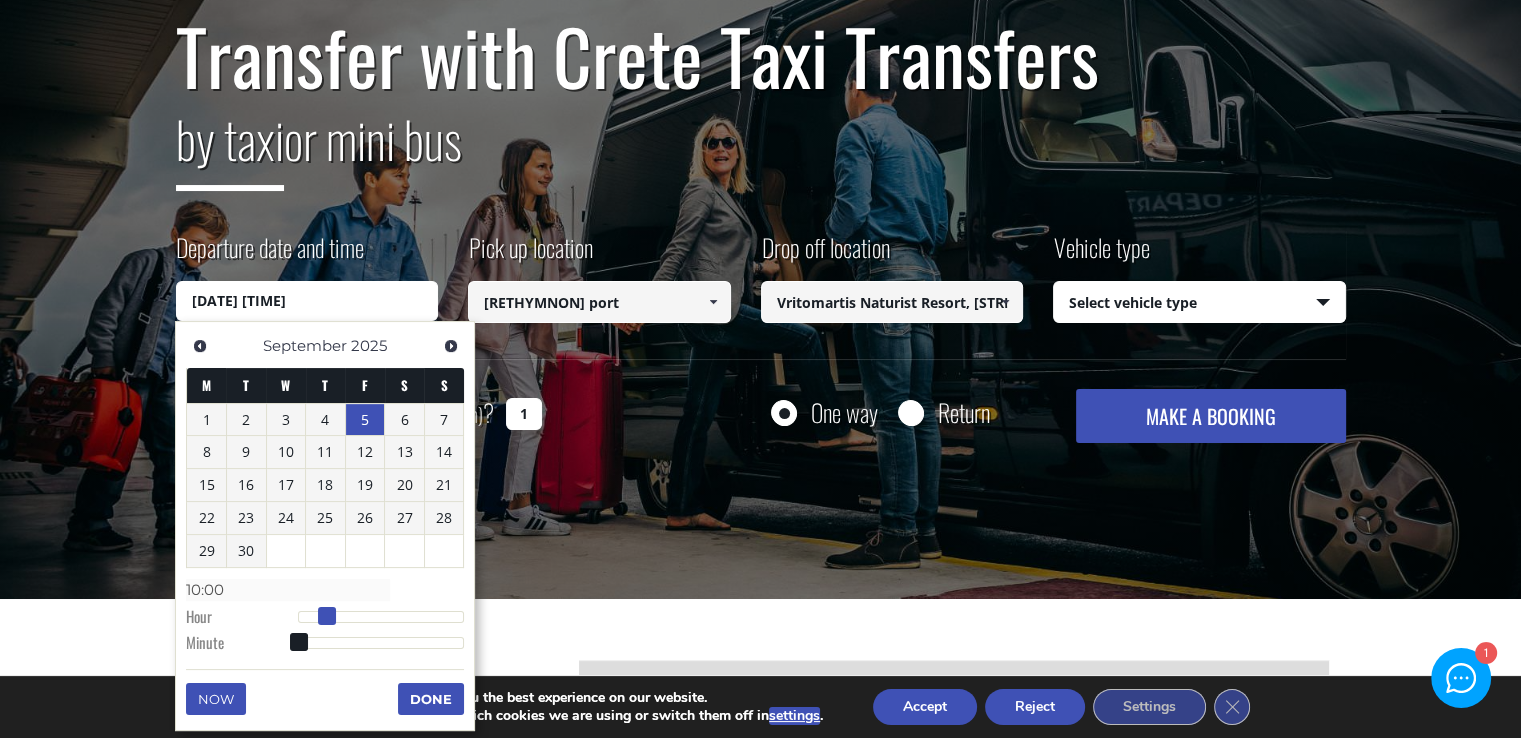 type on "05/09/2025 11:00" 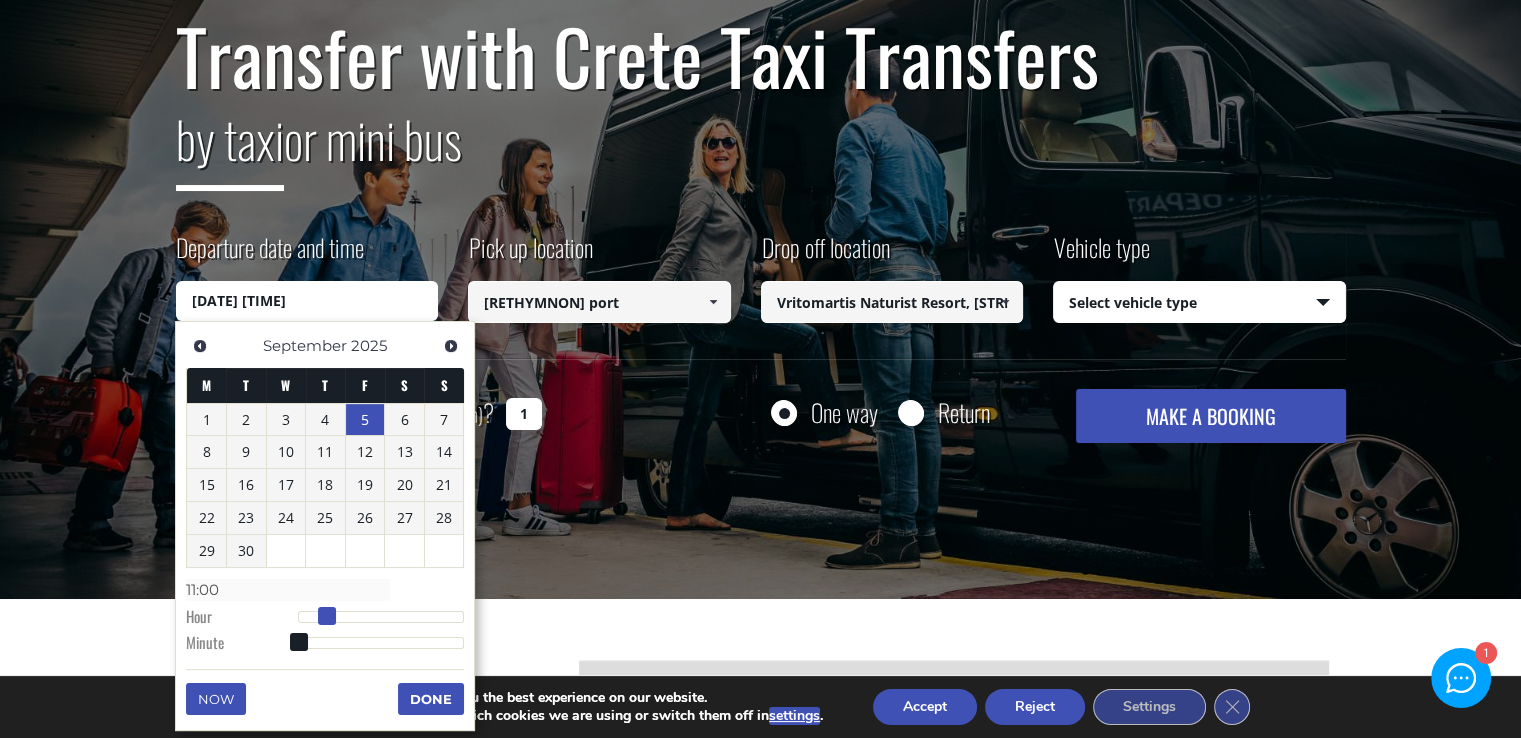type on "05/09/2025 12:00" 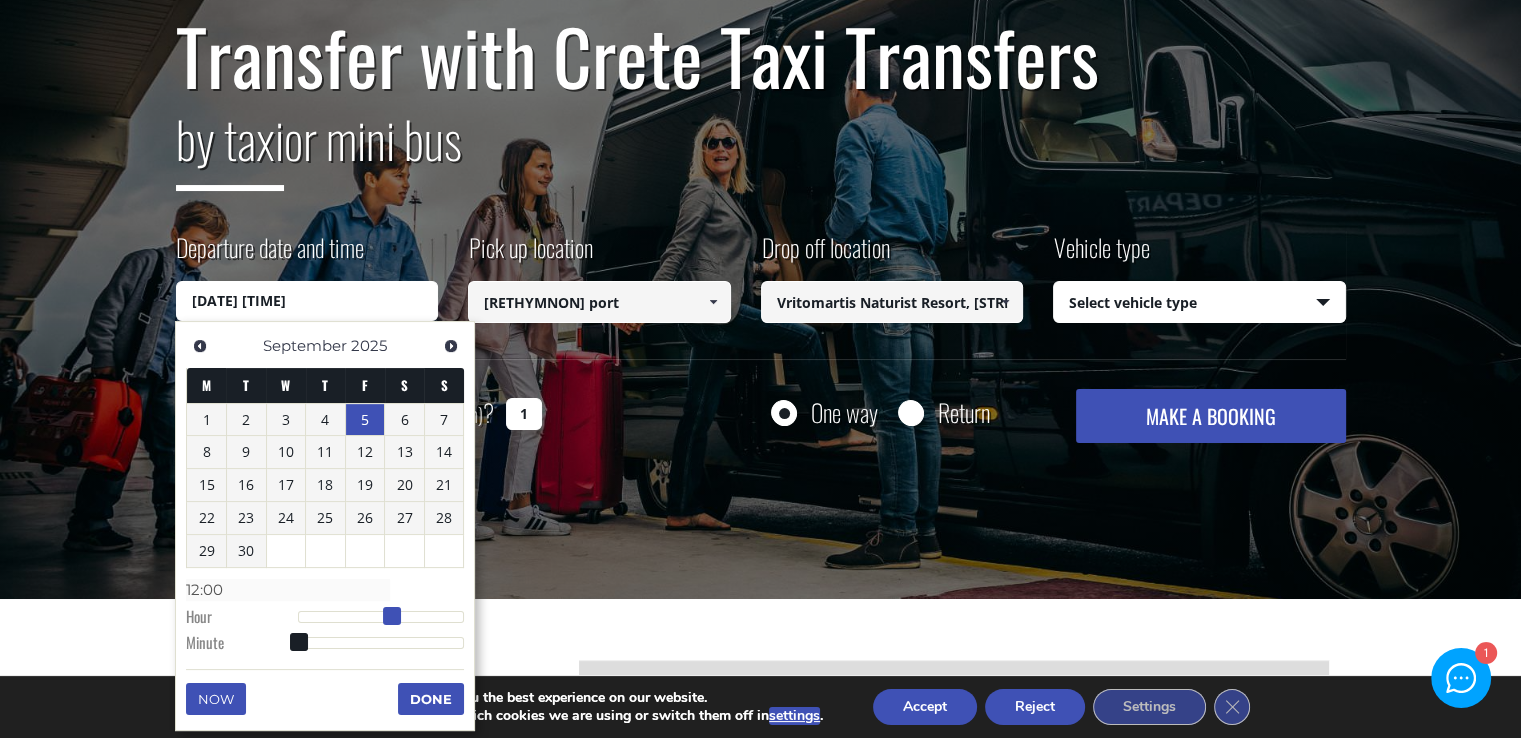 type on "05/09/2025 14:00" 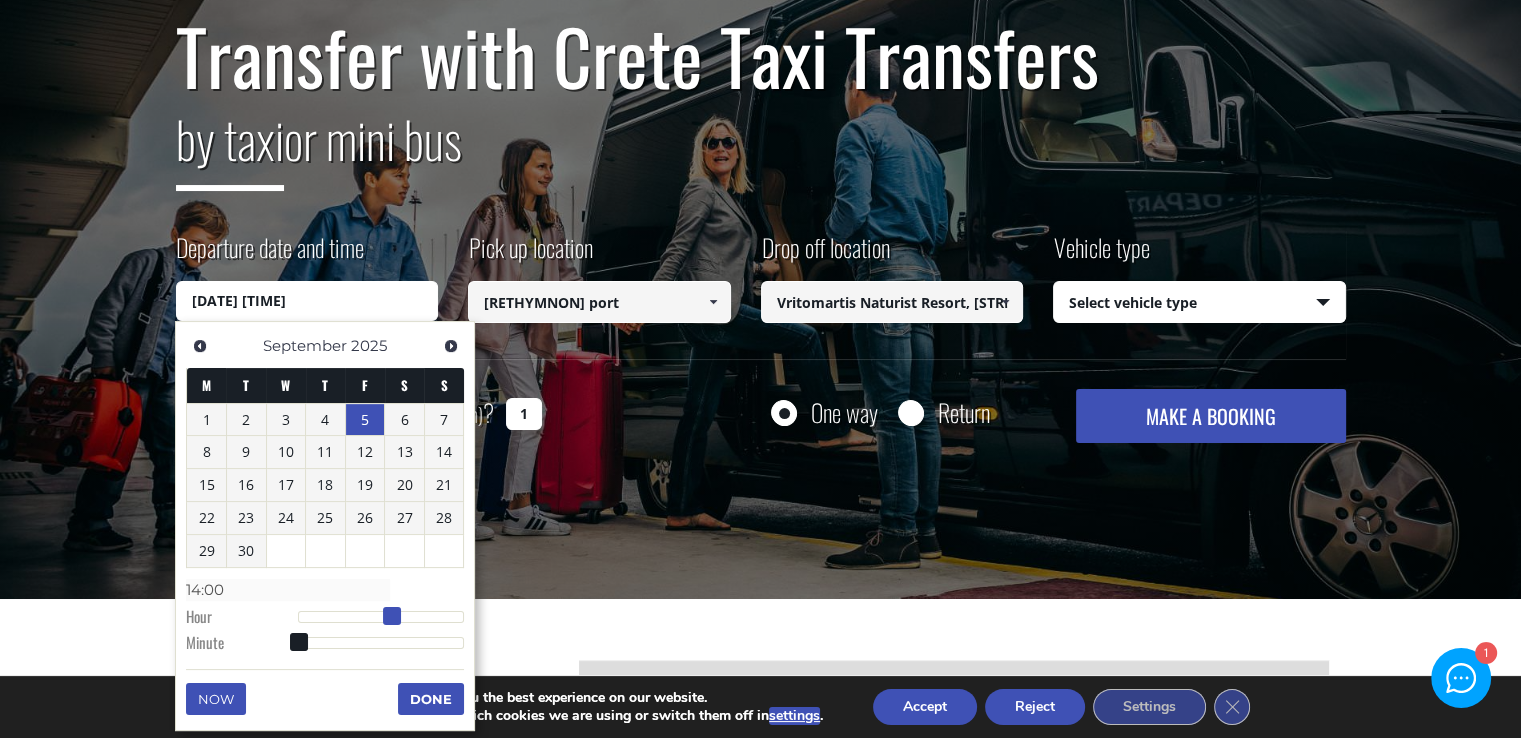 type on "05/09/2025 15:00" 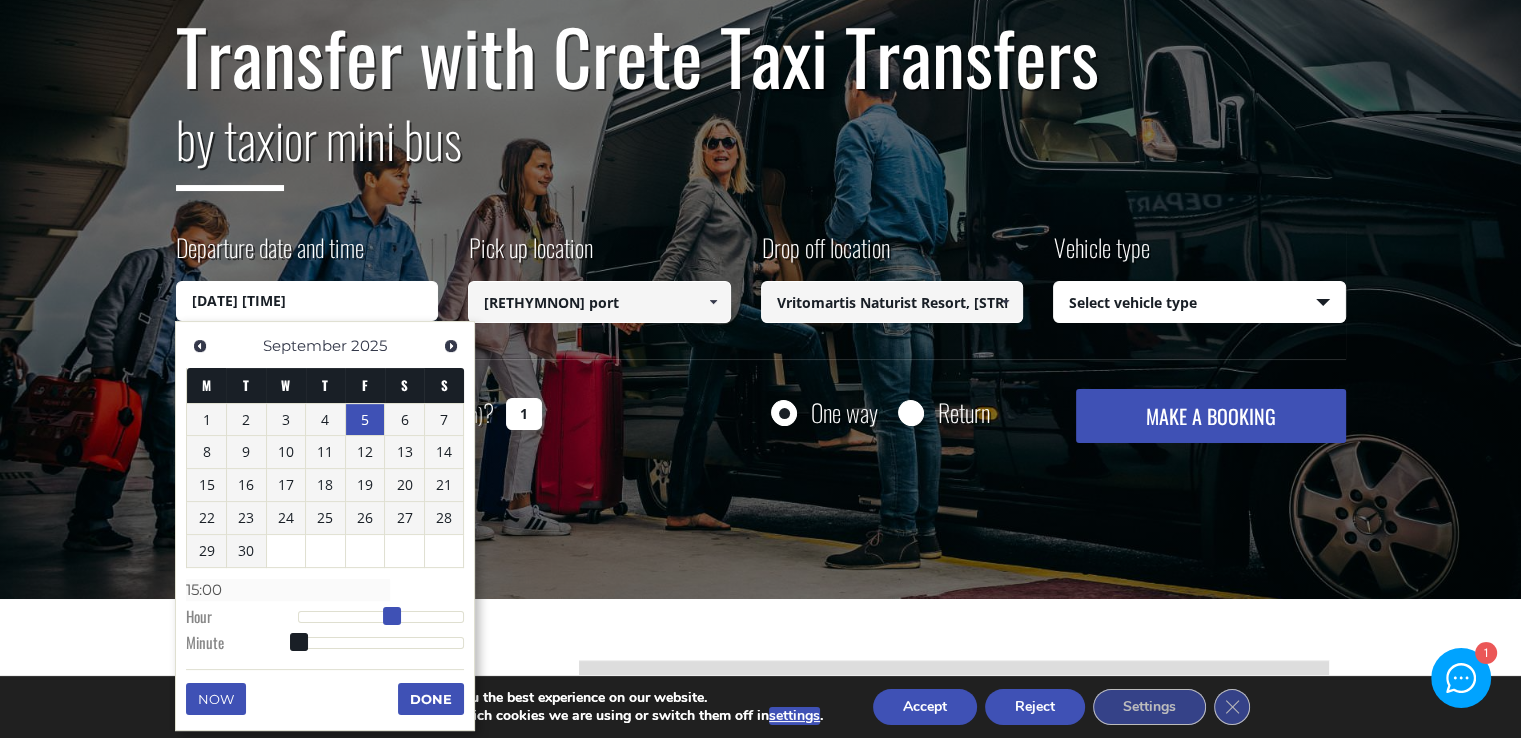 type on "05/09/2025 16:00" 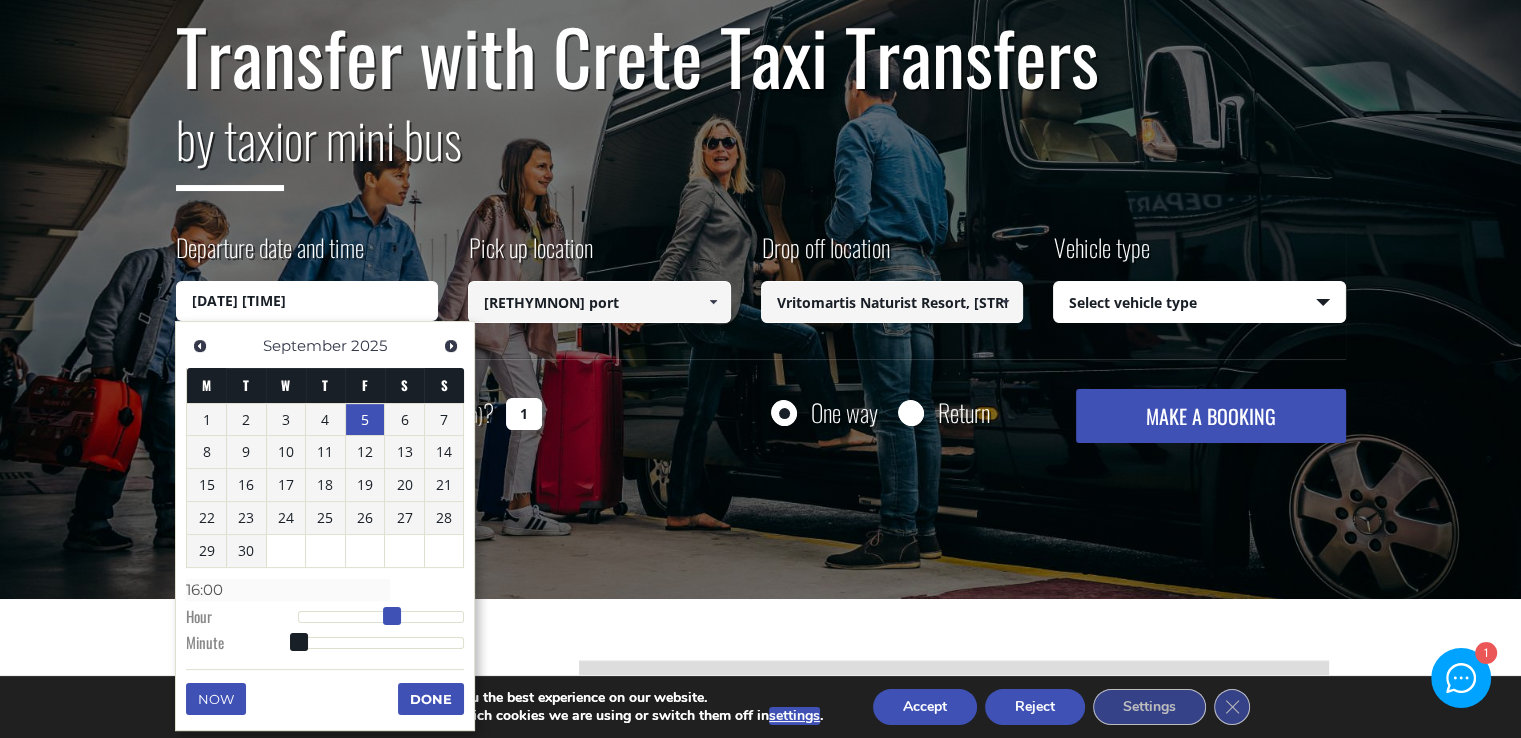 type on "05/09/2025 17:00" 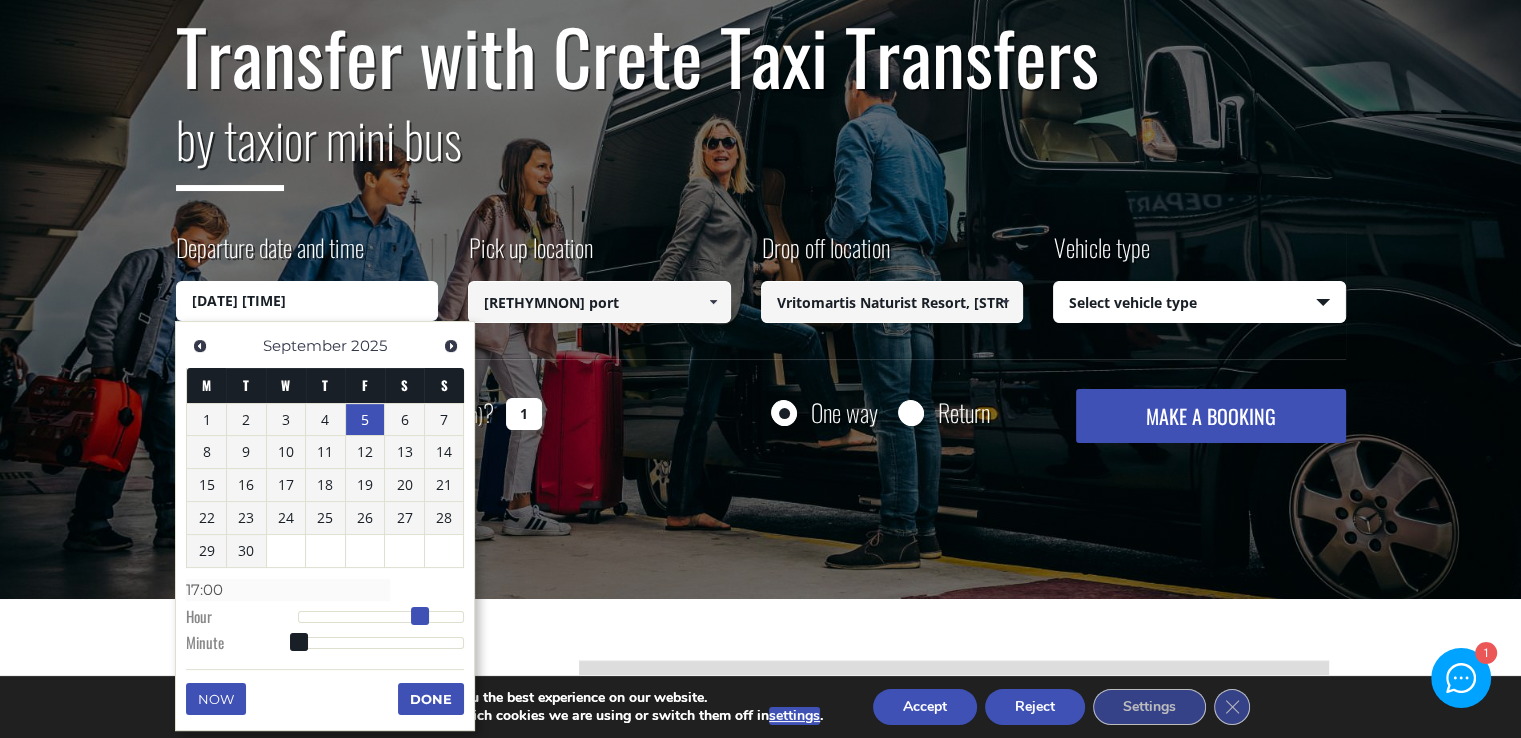 type on "05/09/2025 18:00" 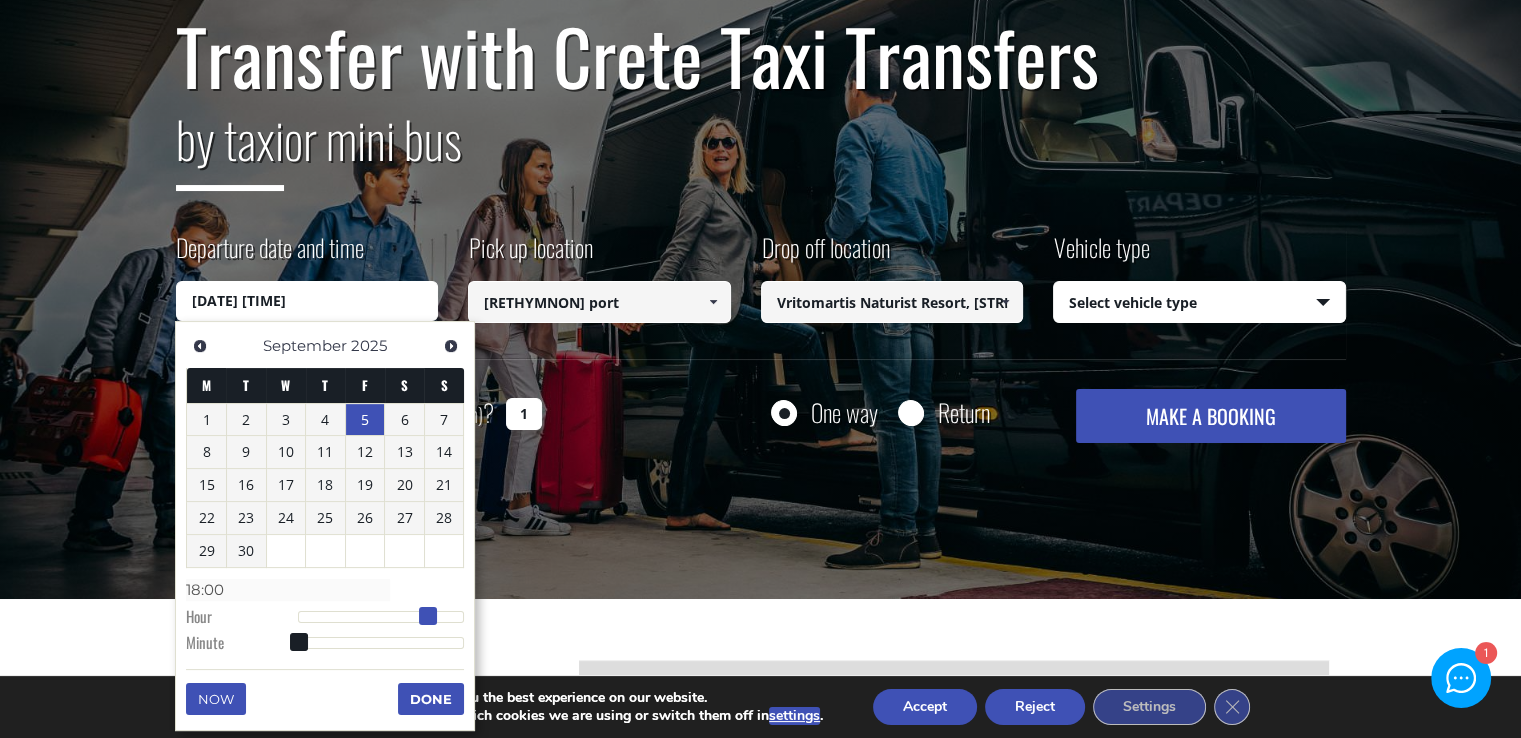 type on "05/09/2025 19:00" 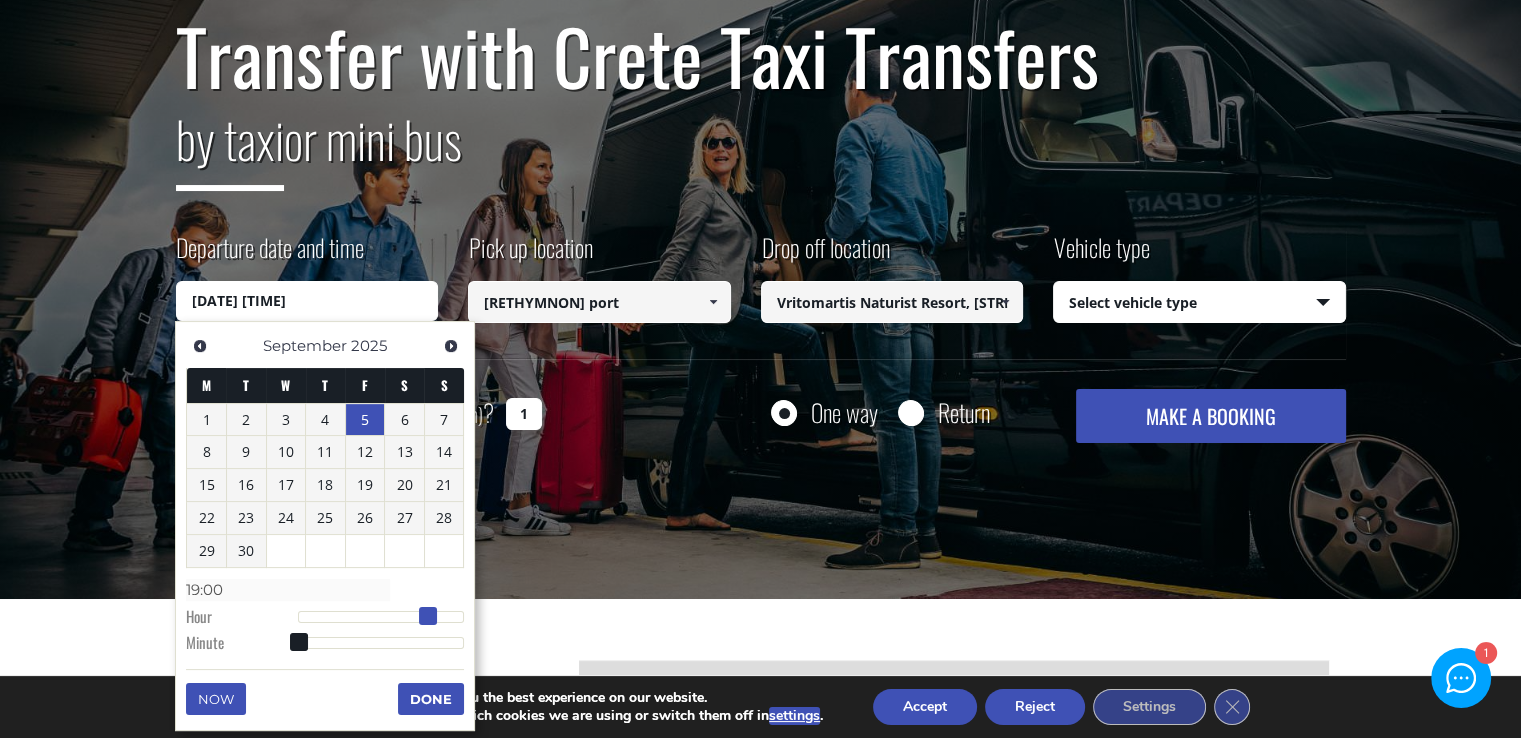 type on "05/09/2025 20:00" 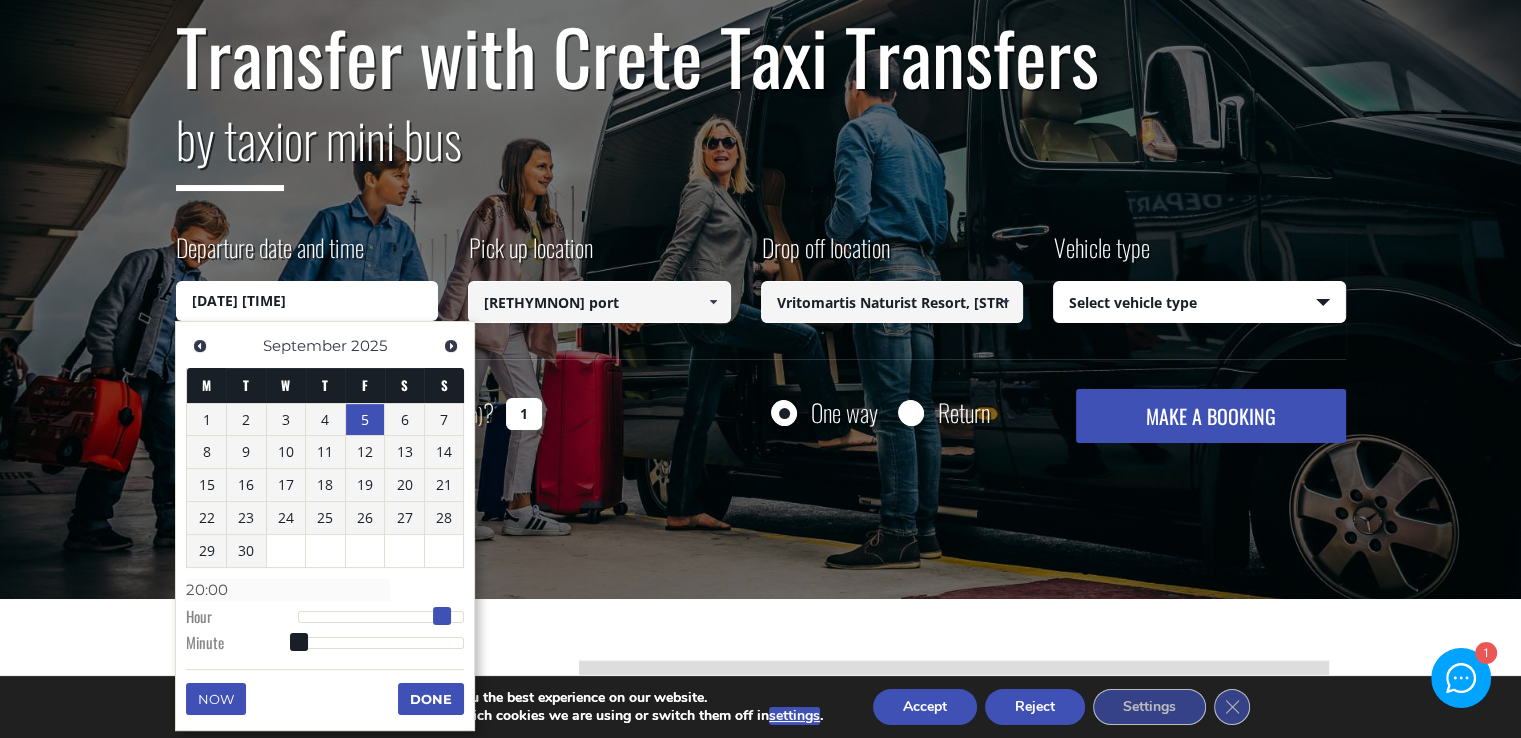 type on "05/09/2025 21:00" 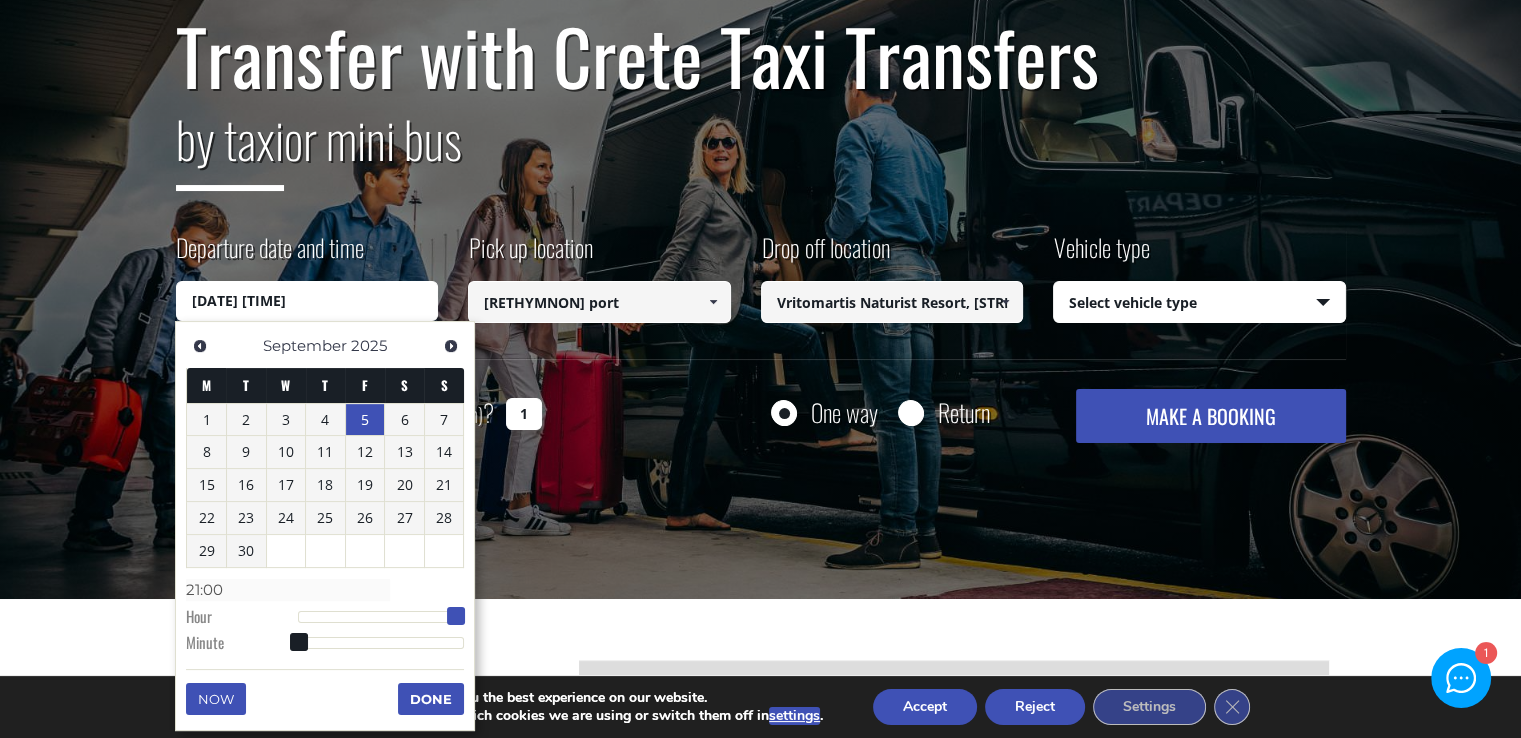 type on "05/09/2025 22:00" 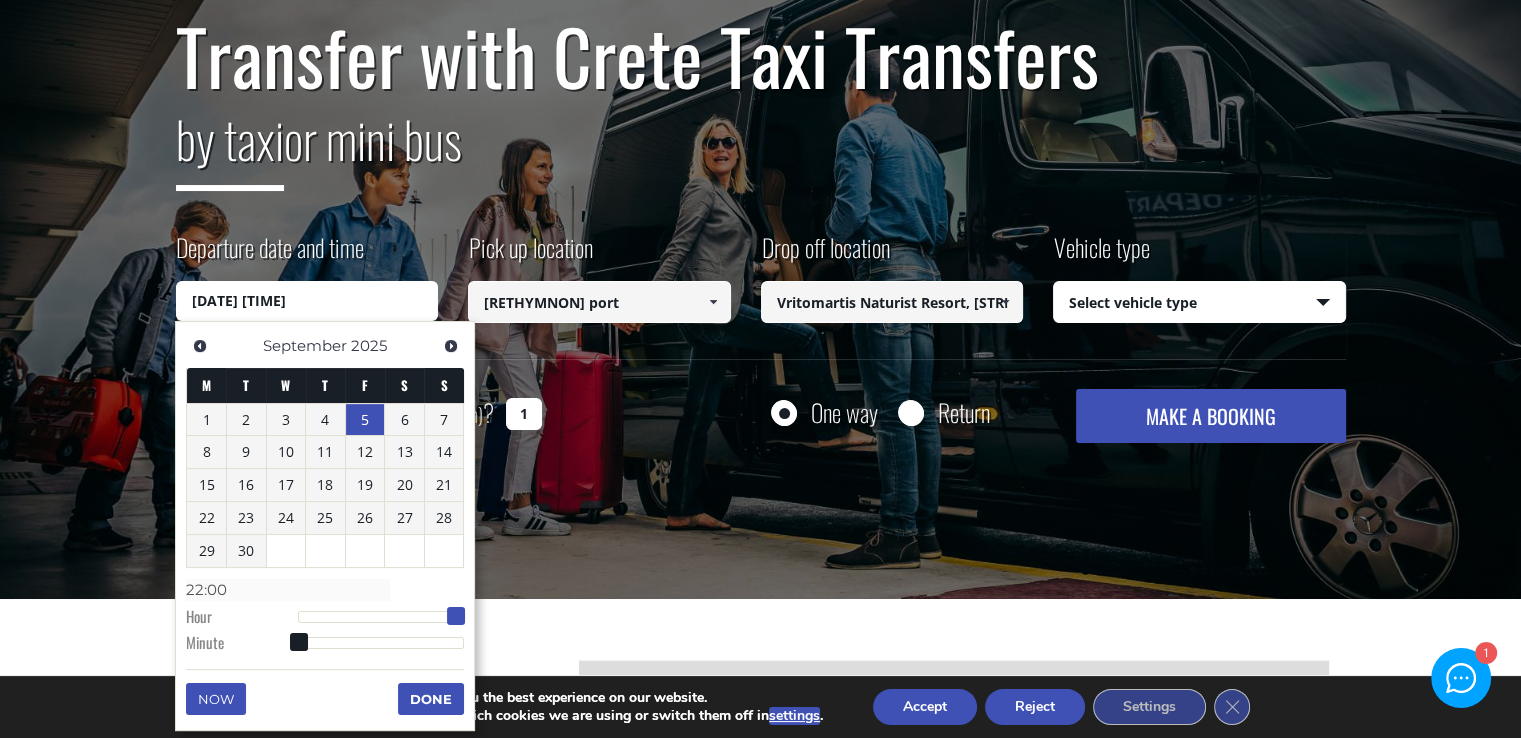 type on "05/09/2025 23:00" 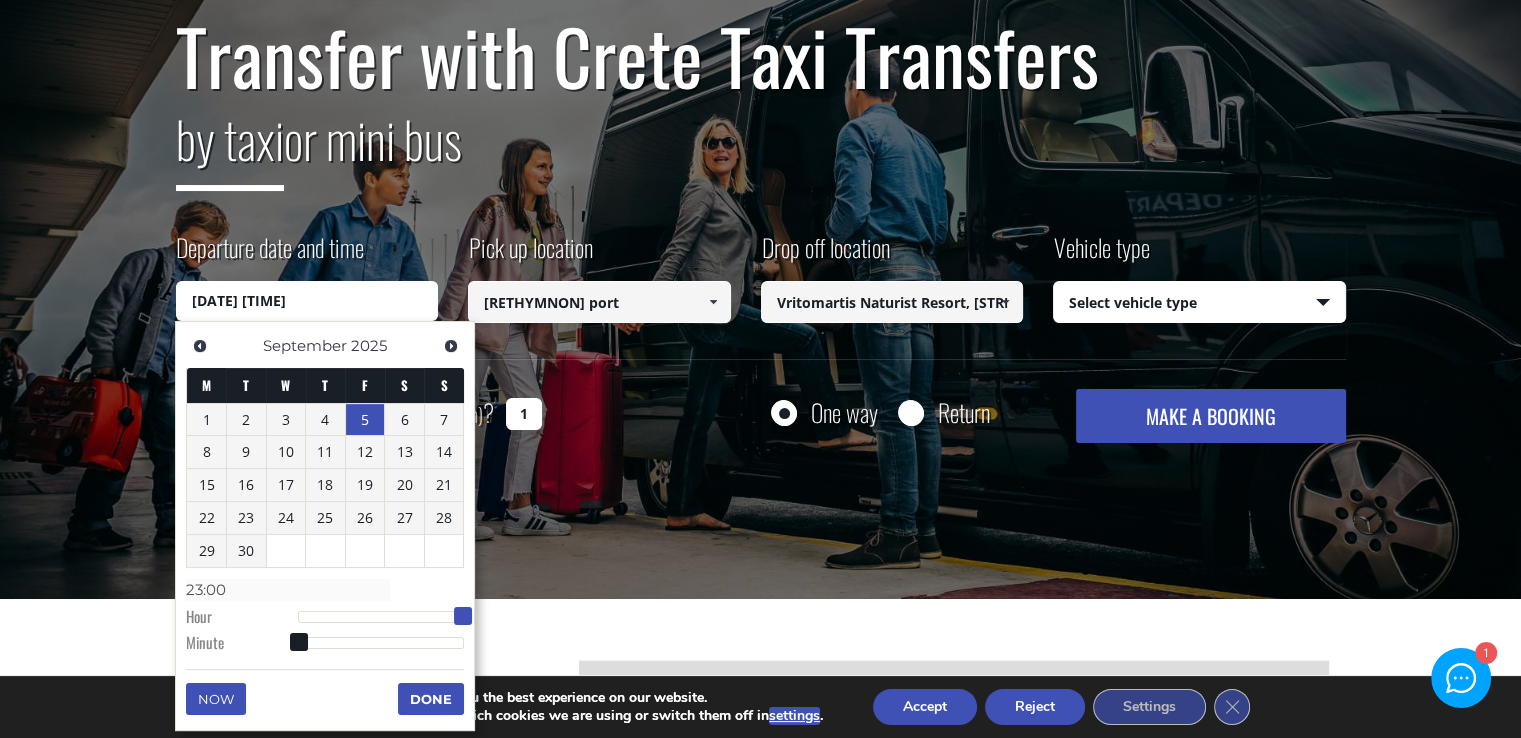 drag, startPoint x: 295, startPoint y: 612, endPoint x: 460, endPoint y: 622, distance: 165.30275 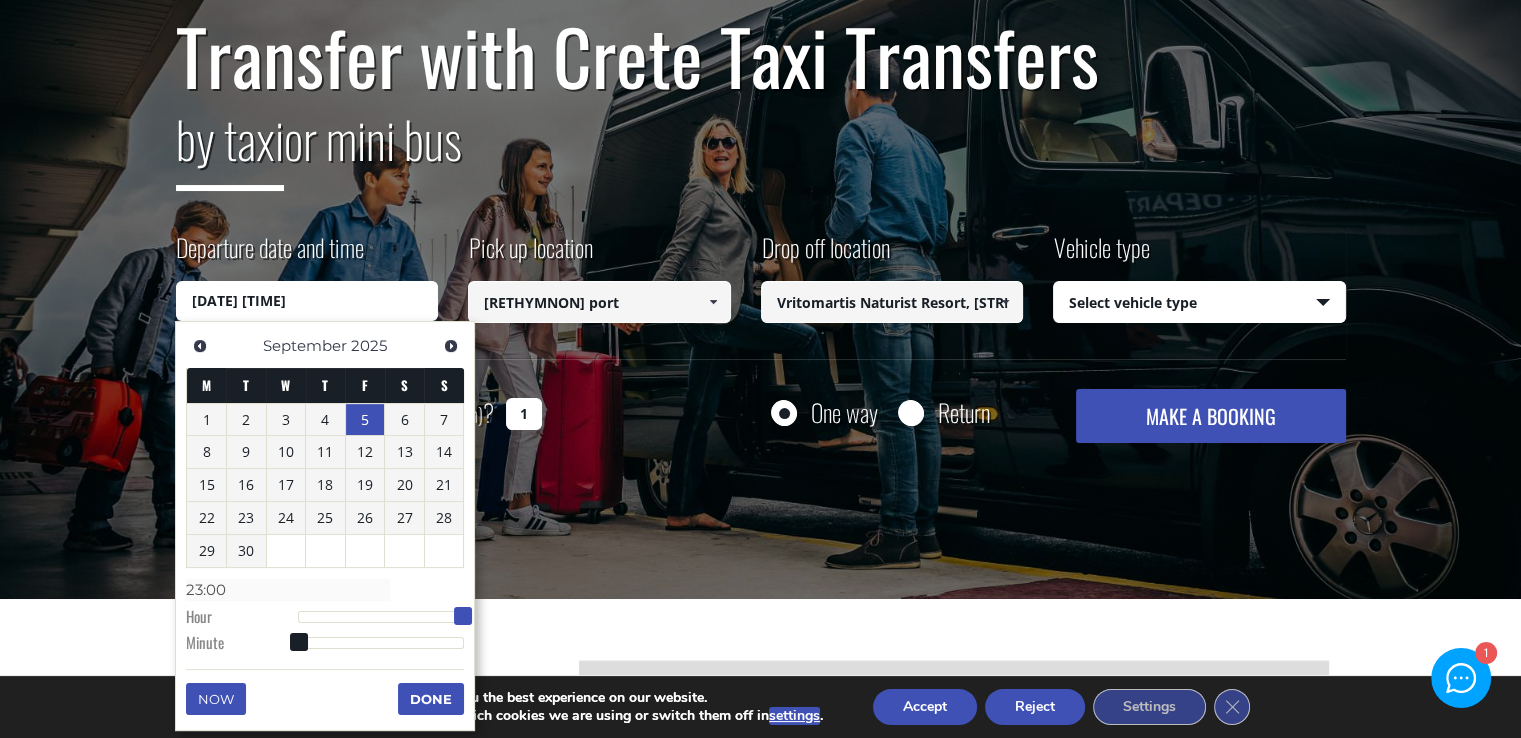 click at bounding box center [463, 616] 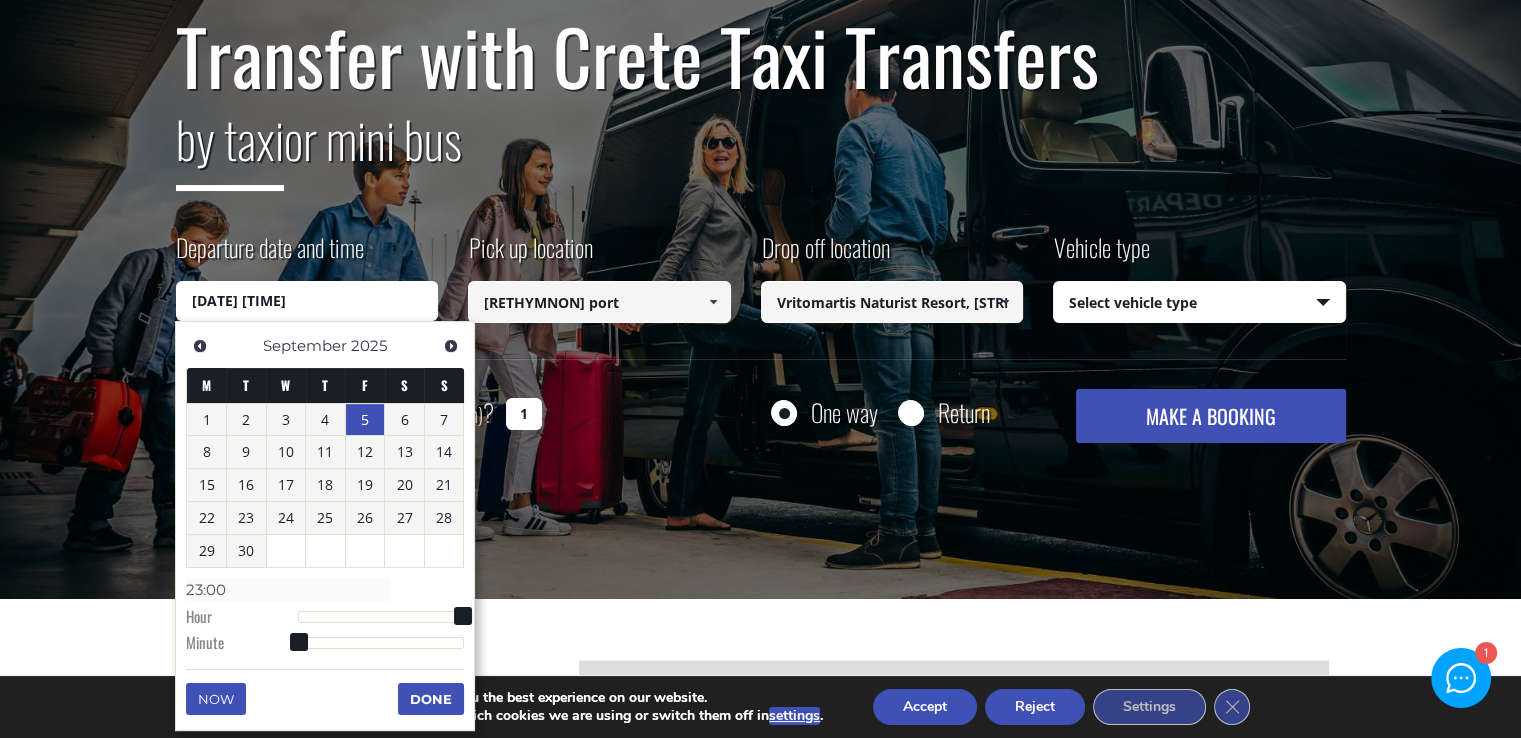 type on "05/09/2025 23:15" 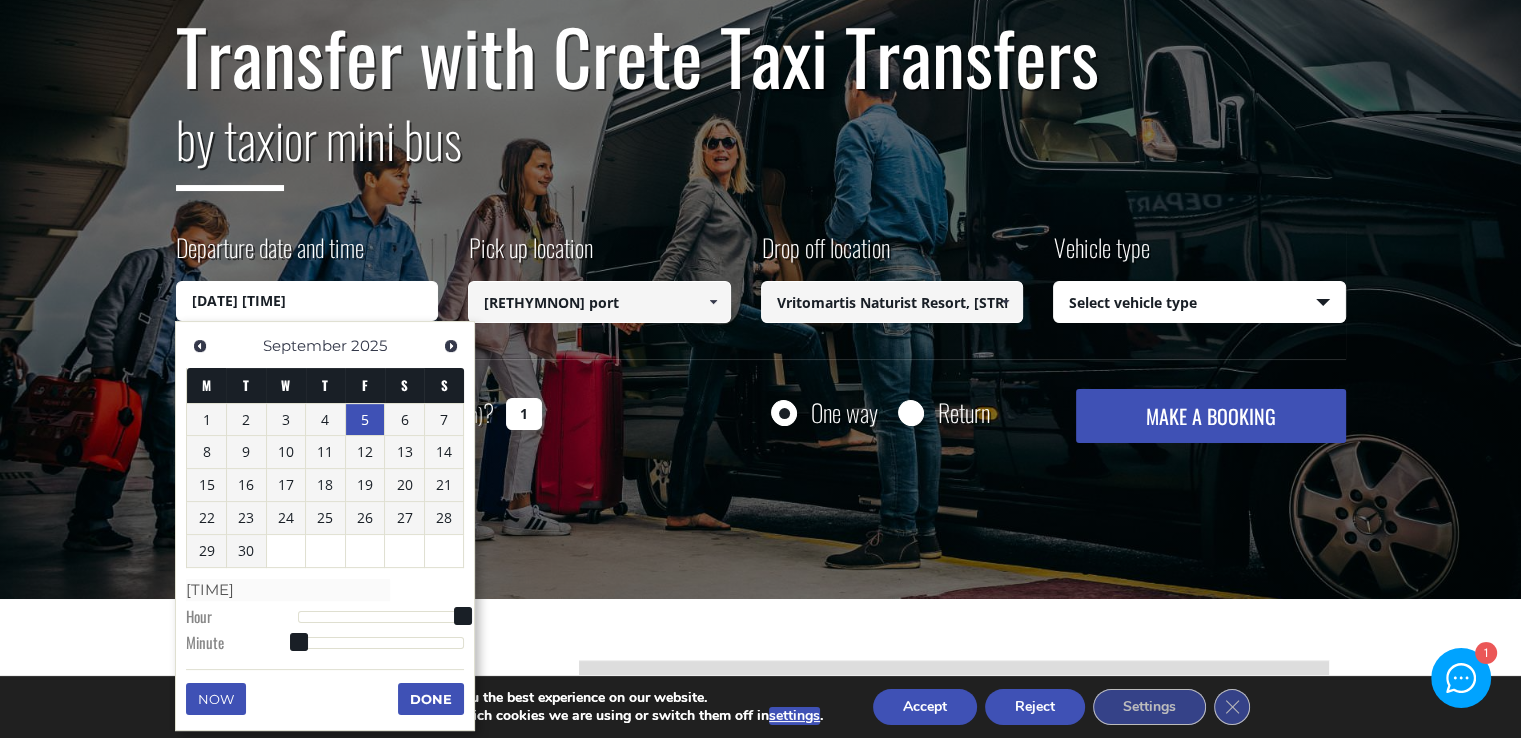 type on "05/09/2025 23:21" 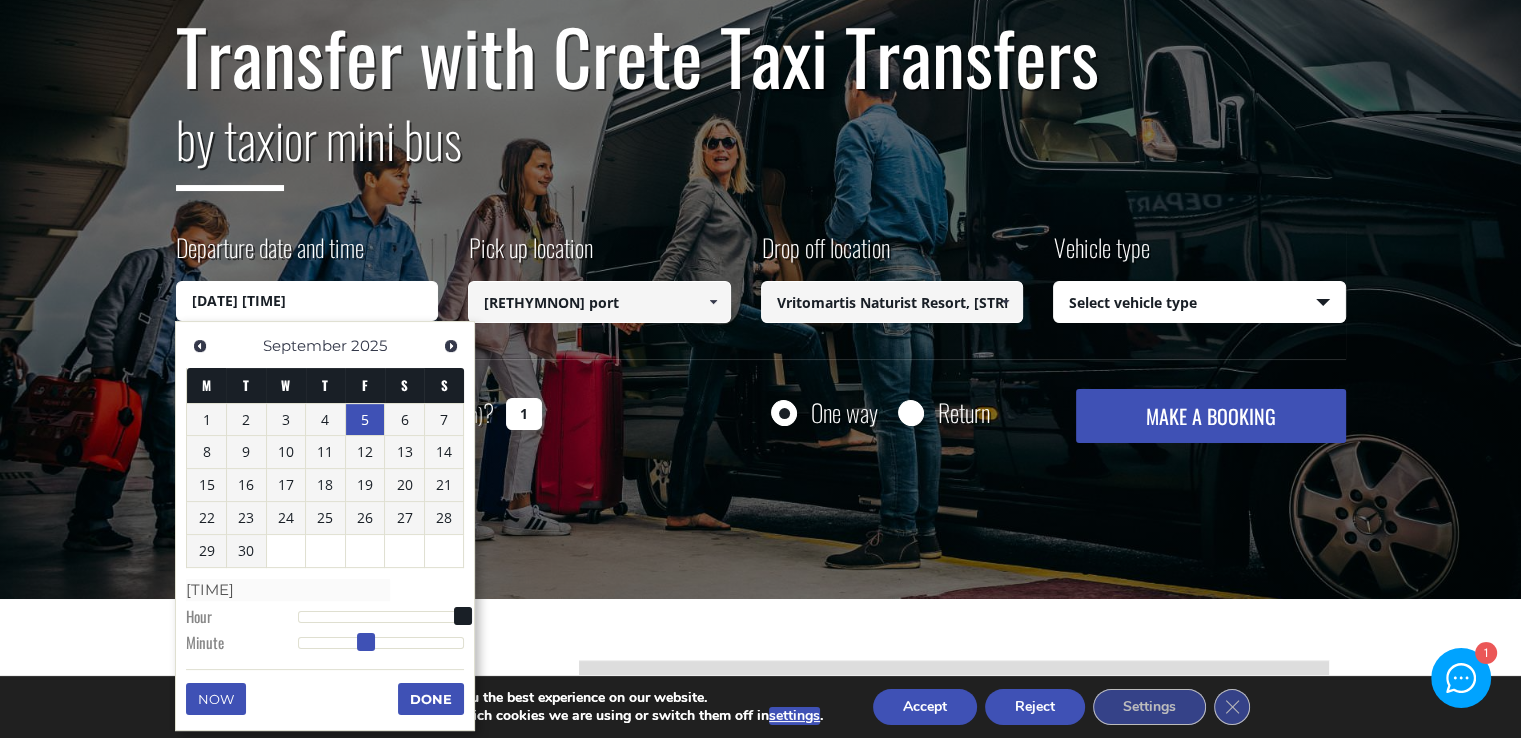 type on "05/09/2025 23:25" 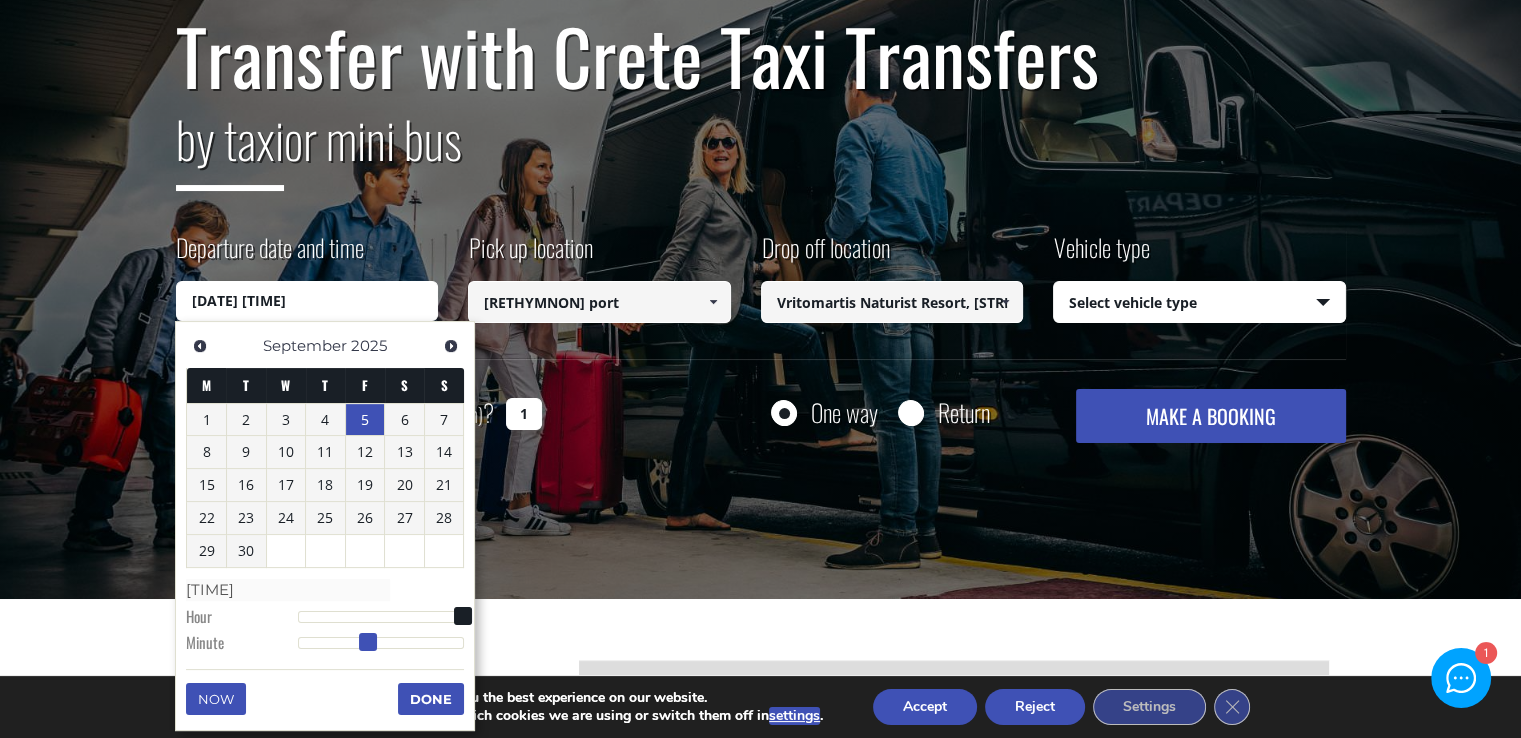 type on "05/09/2025 23:27" 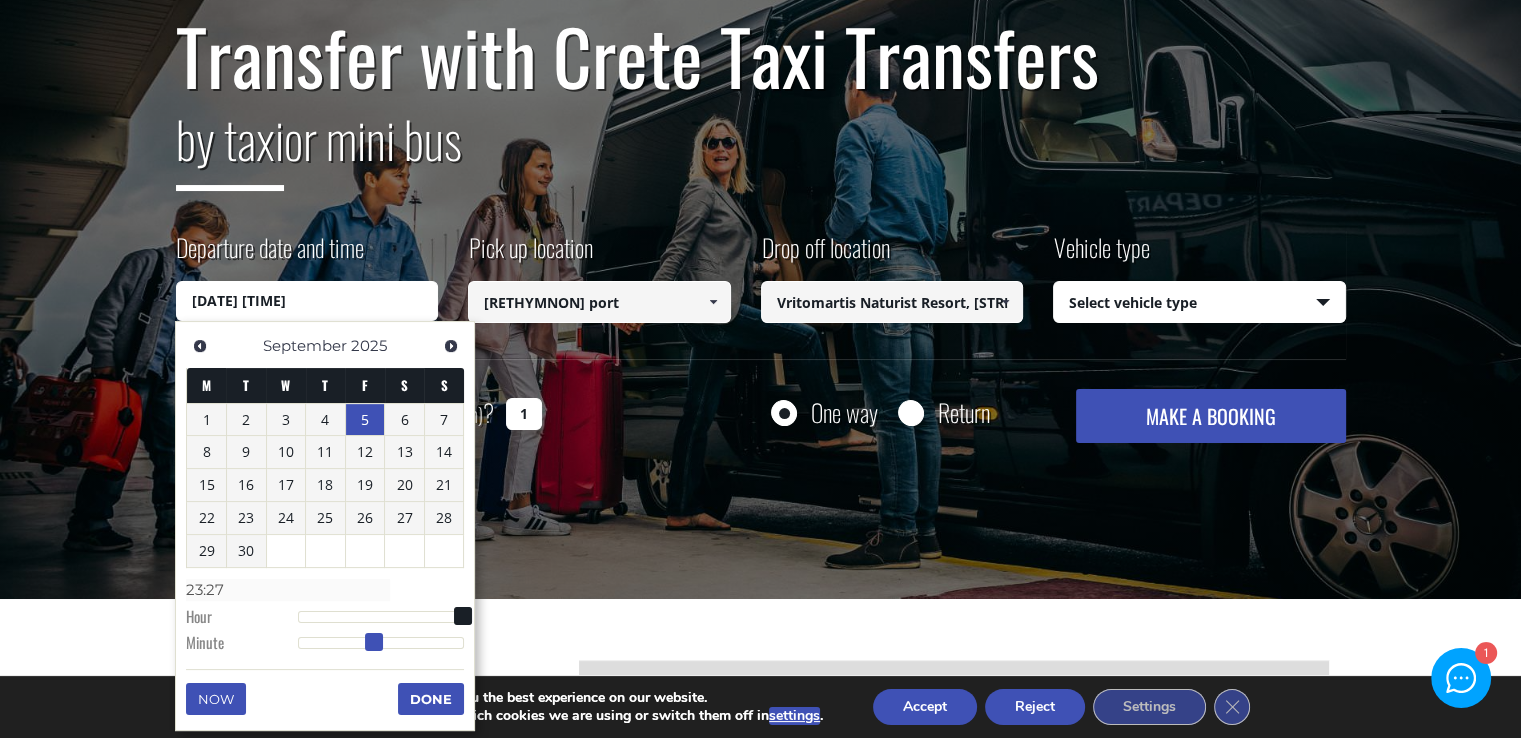 type on "05/09/2025 23:28" 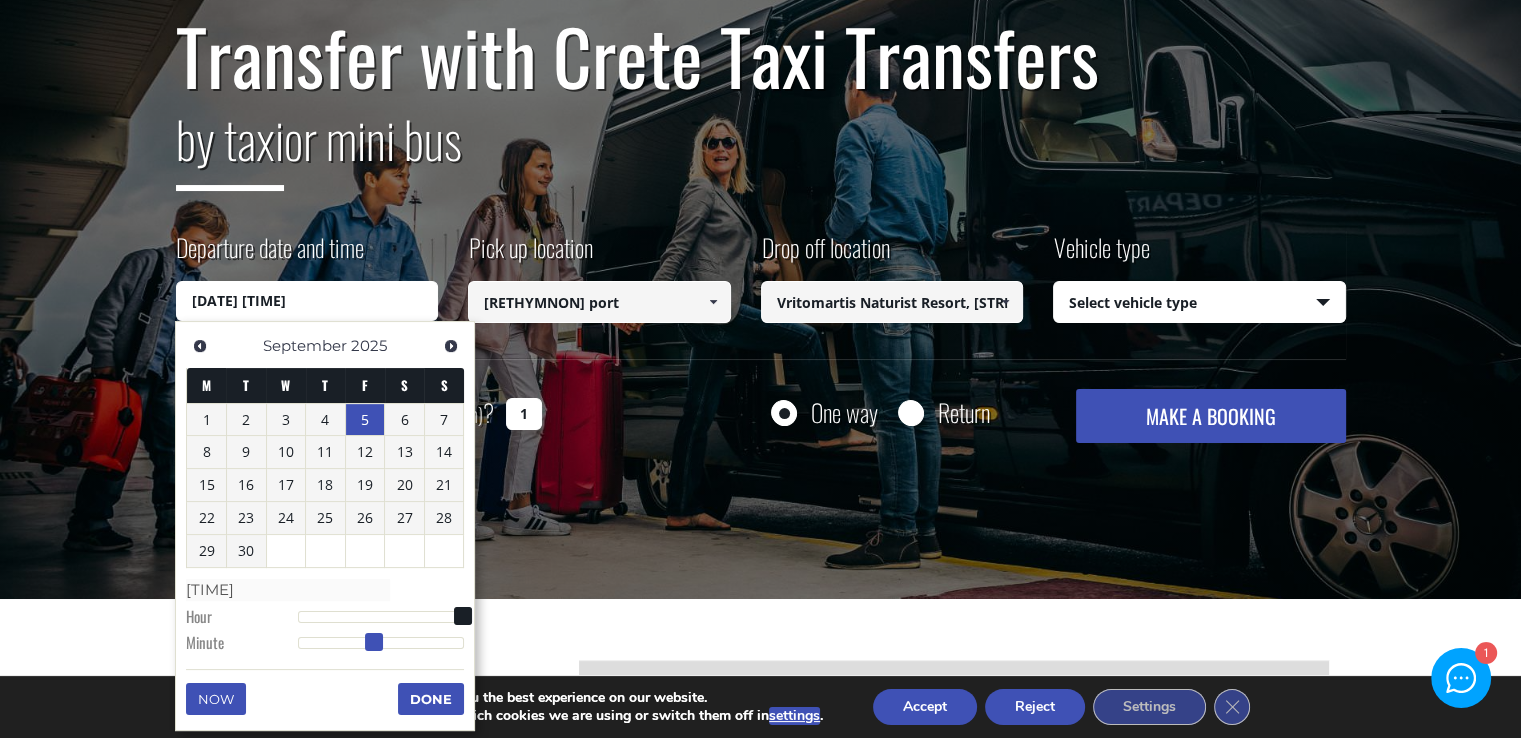 type on "05/09/2025 23:30" 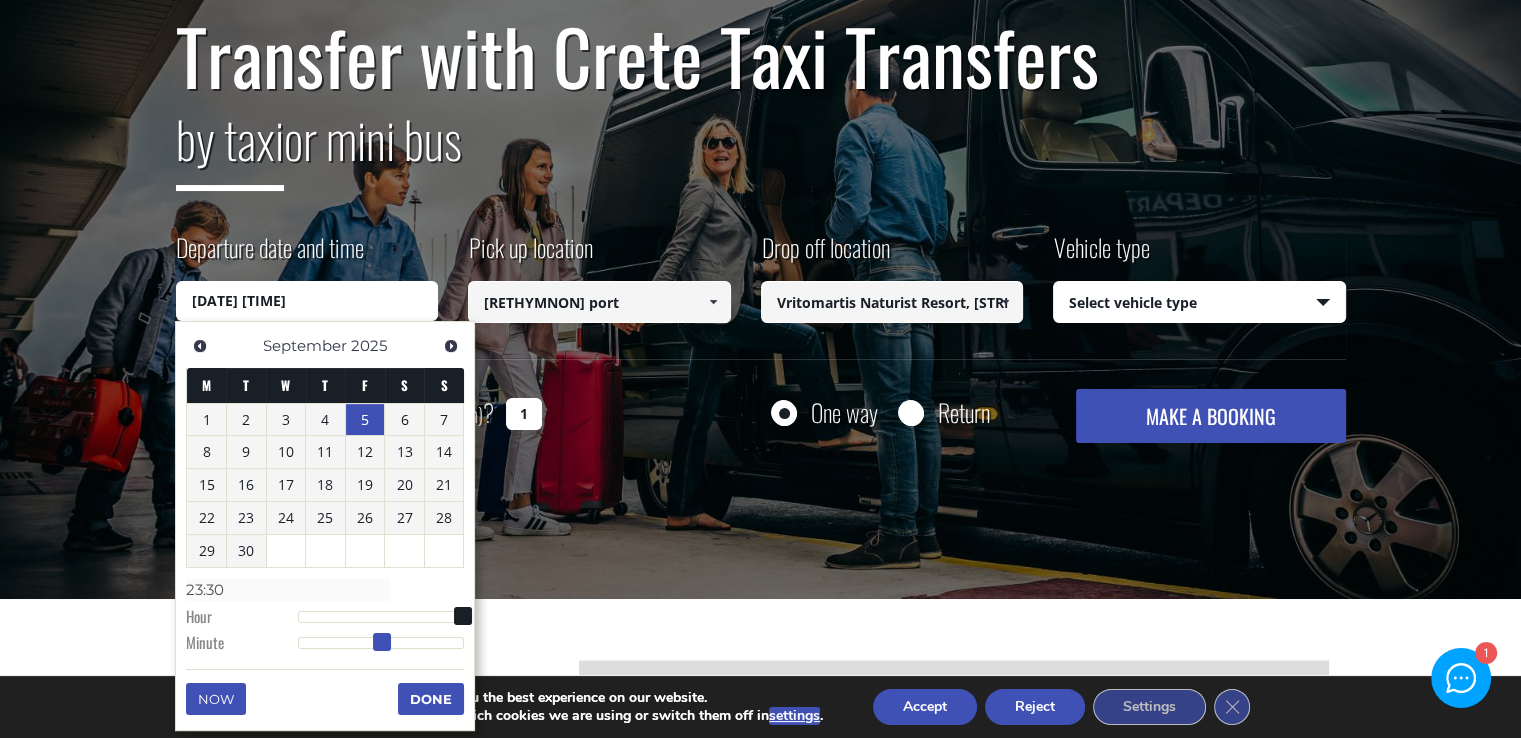 drag, startPoint x: 302, startPoint y: 645, endPoint x: 385, endPoint y: 645, distance: 83 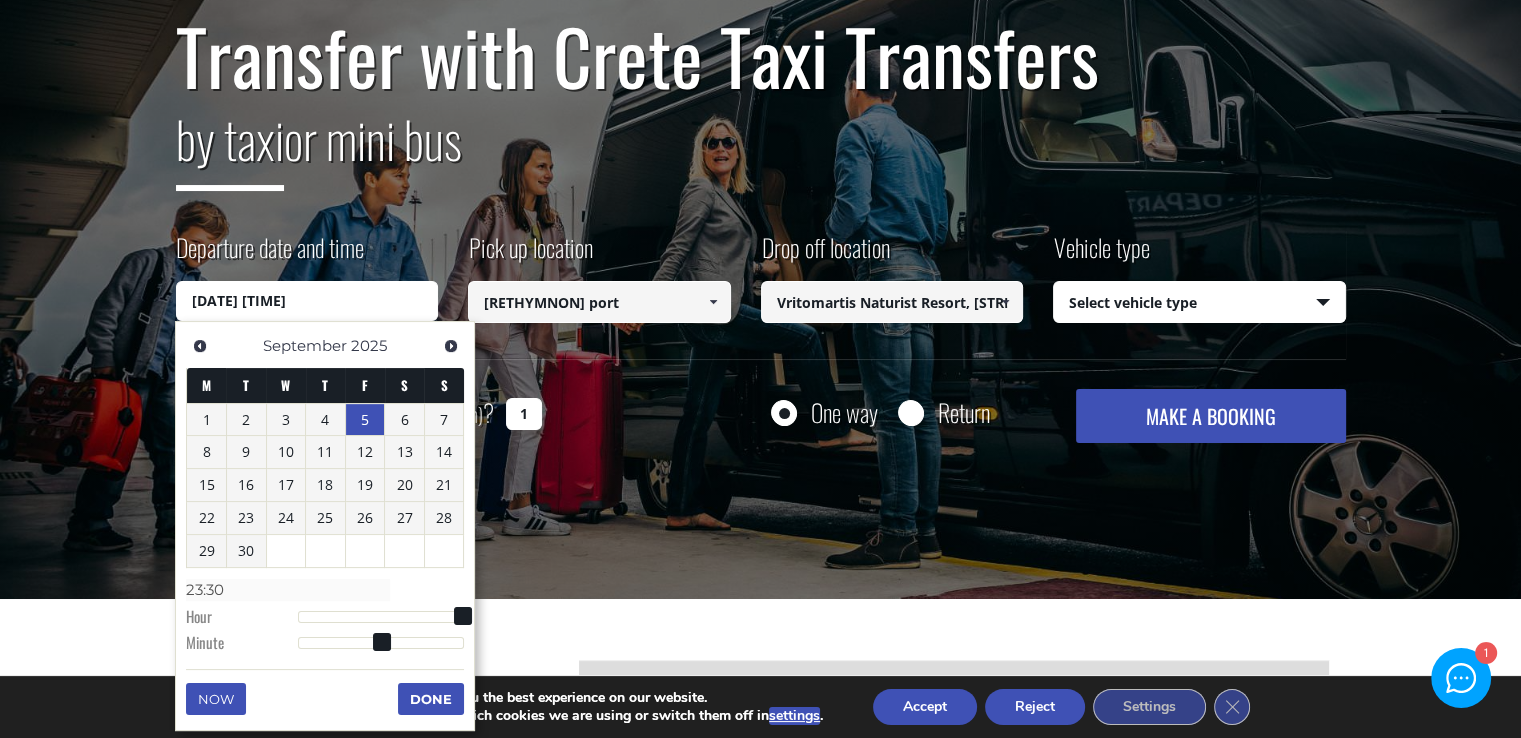 click on "Done" at bounding box center [431, 699] 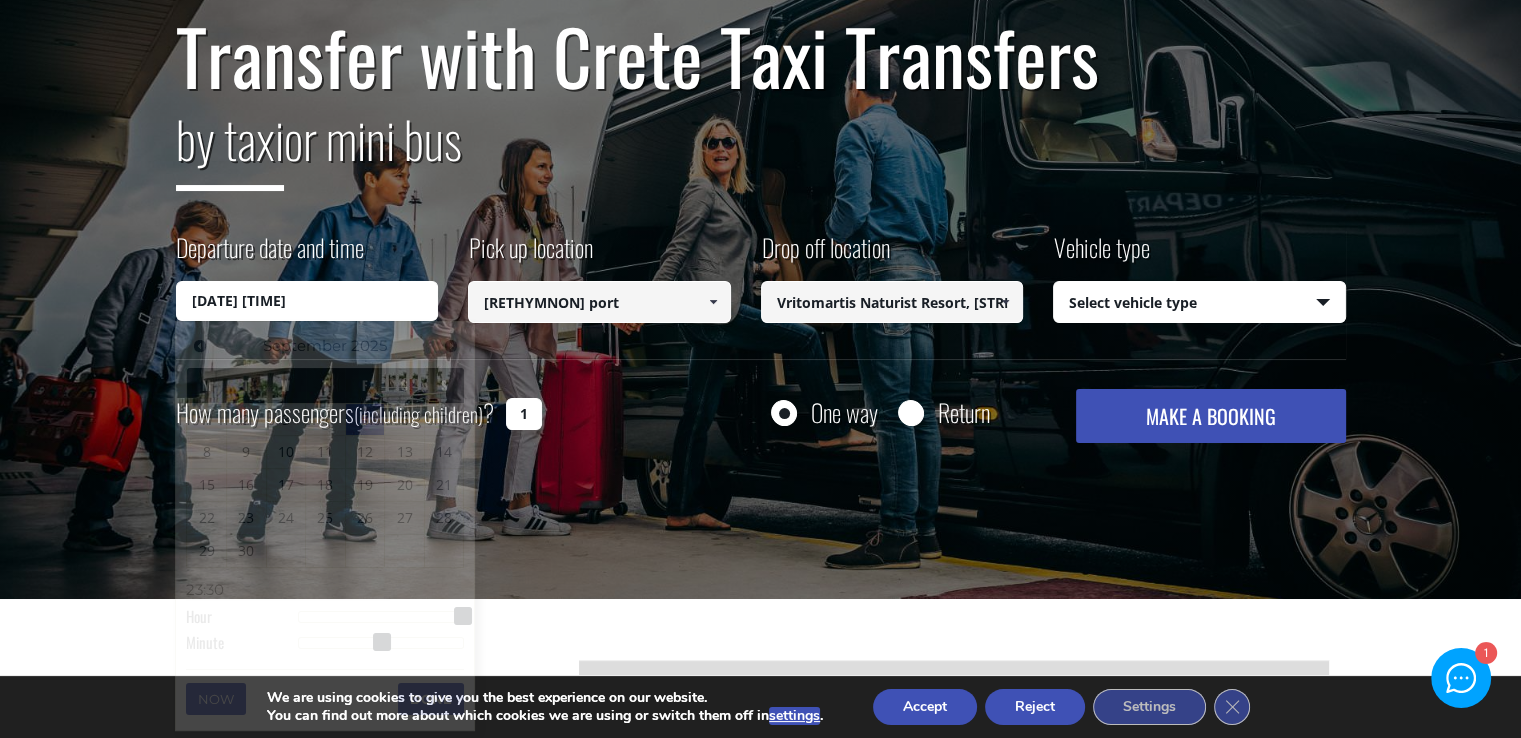click on "05/09/2025 23:30" at bounding box center [307, 301] 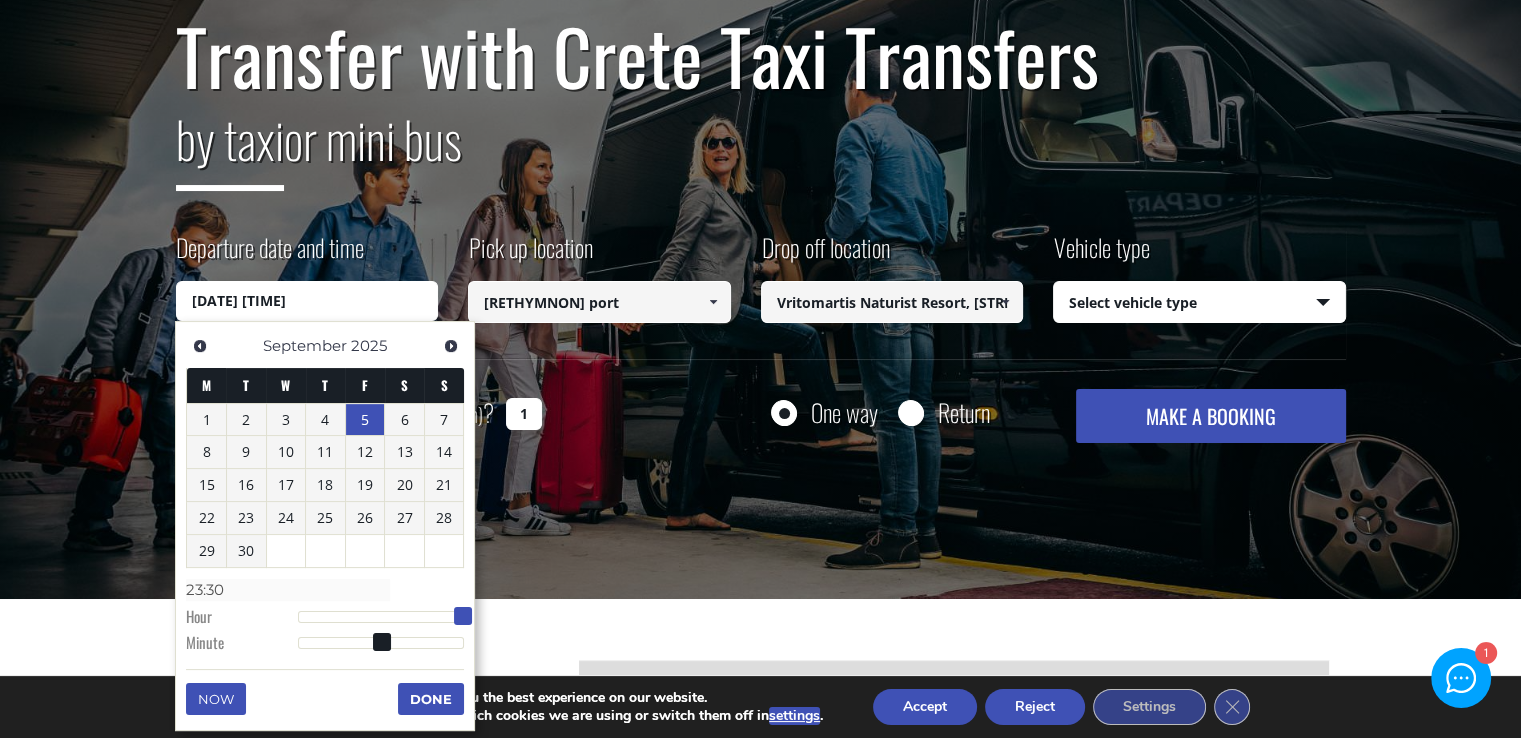 type on "05/09/2025 22:30" 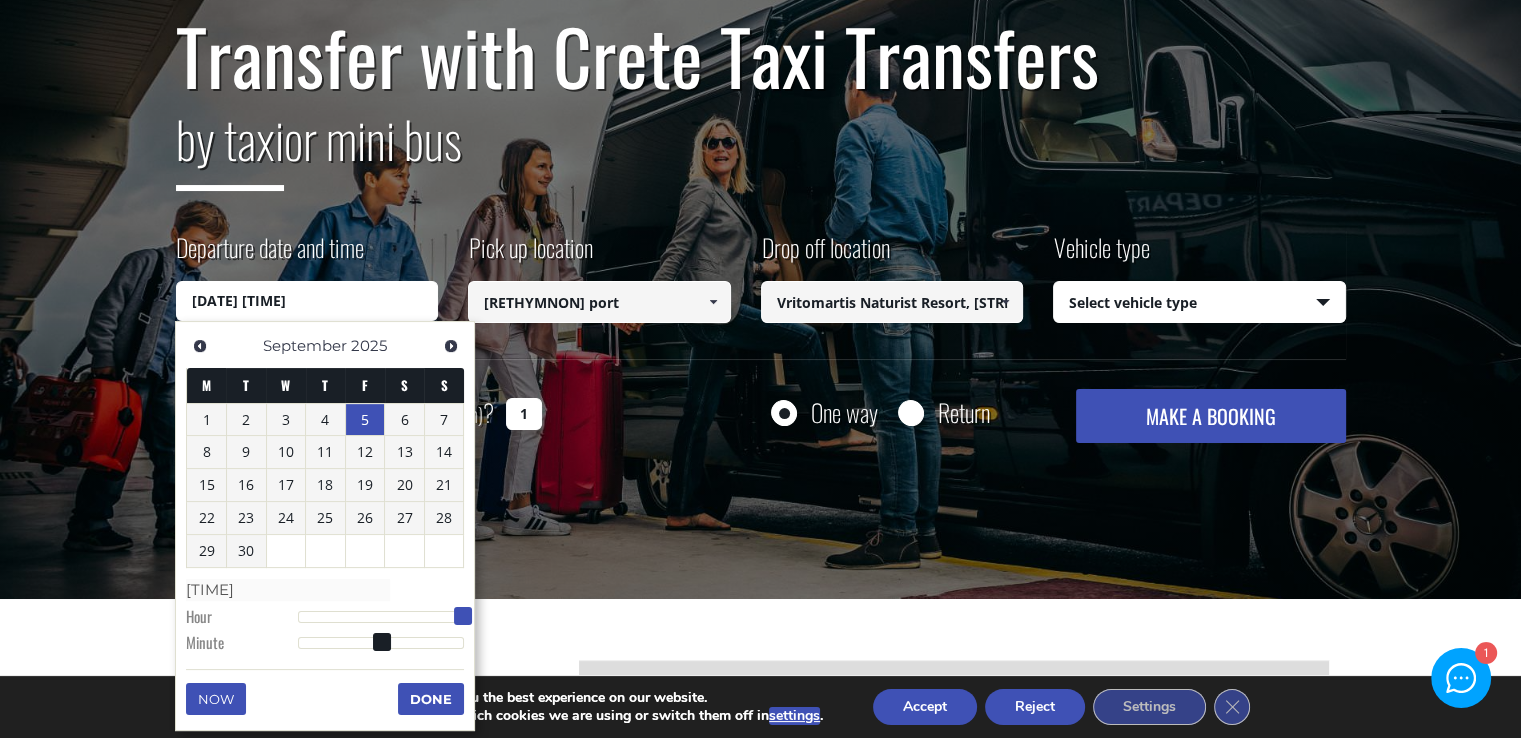 type on "05/09/2025 21:30" 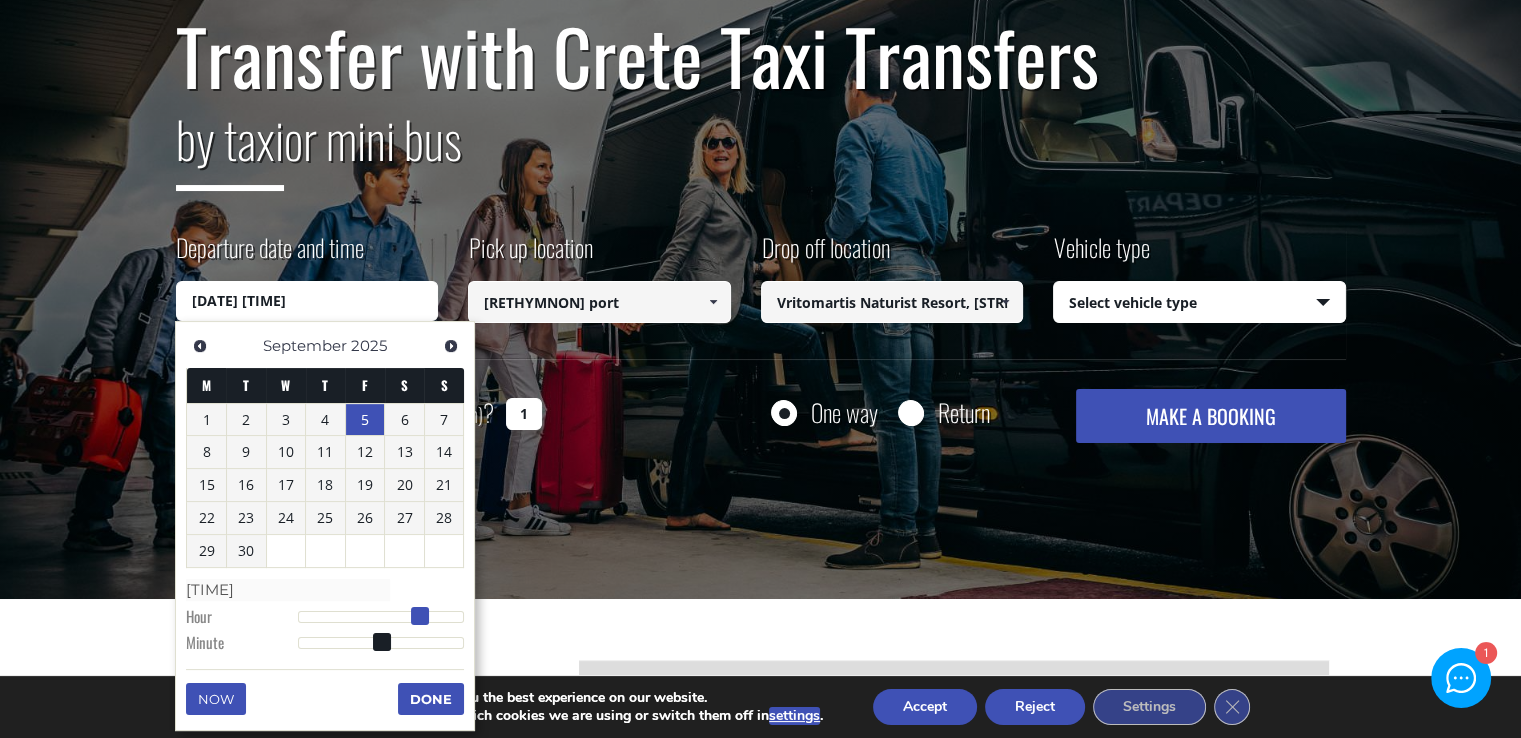 type on "05/09/2025 15:30" 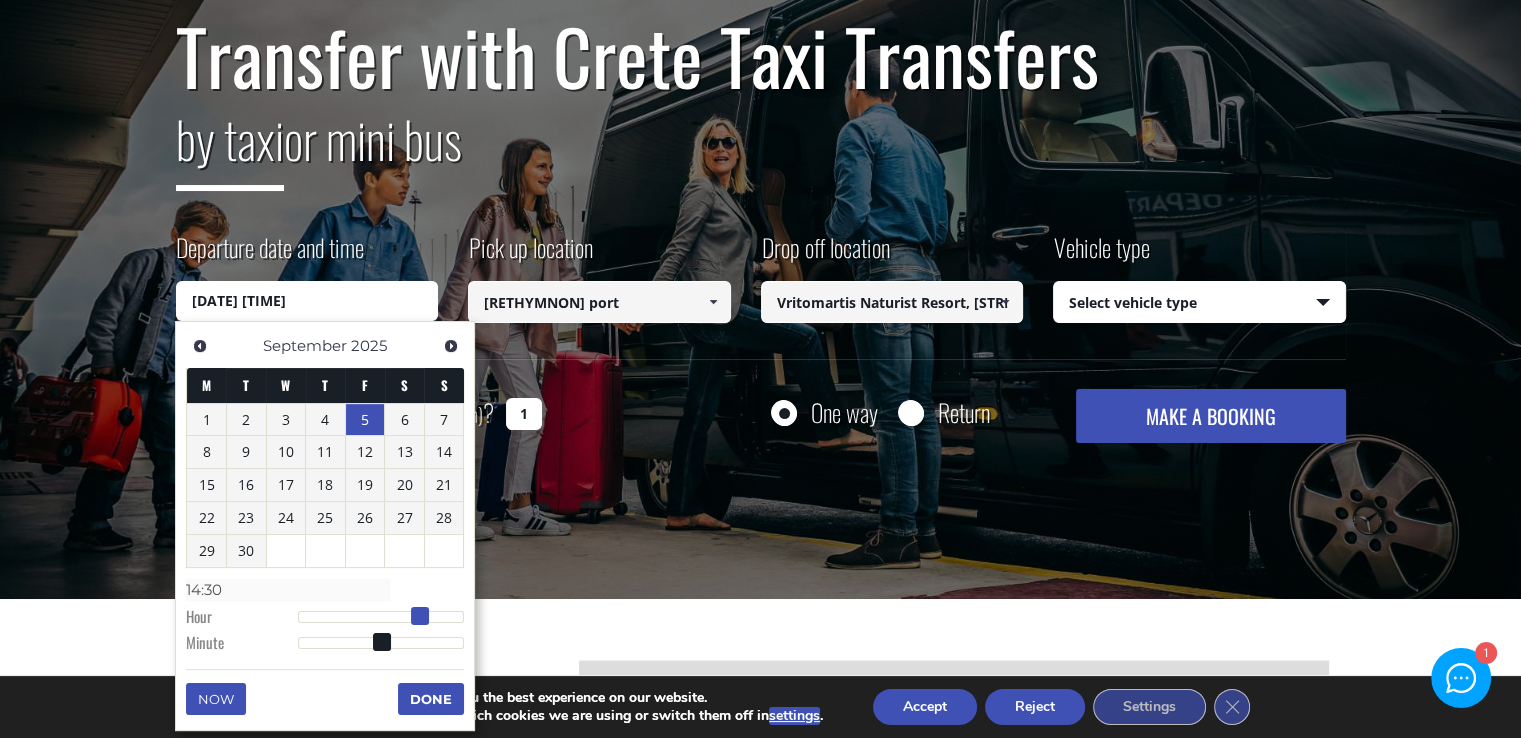 type on "05/09/2025 13:30" 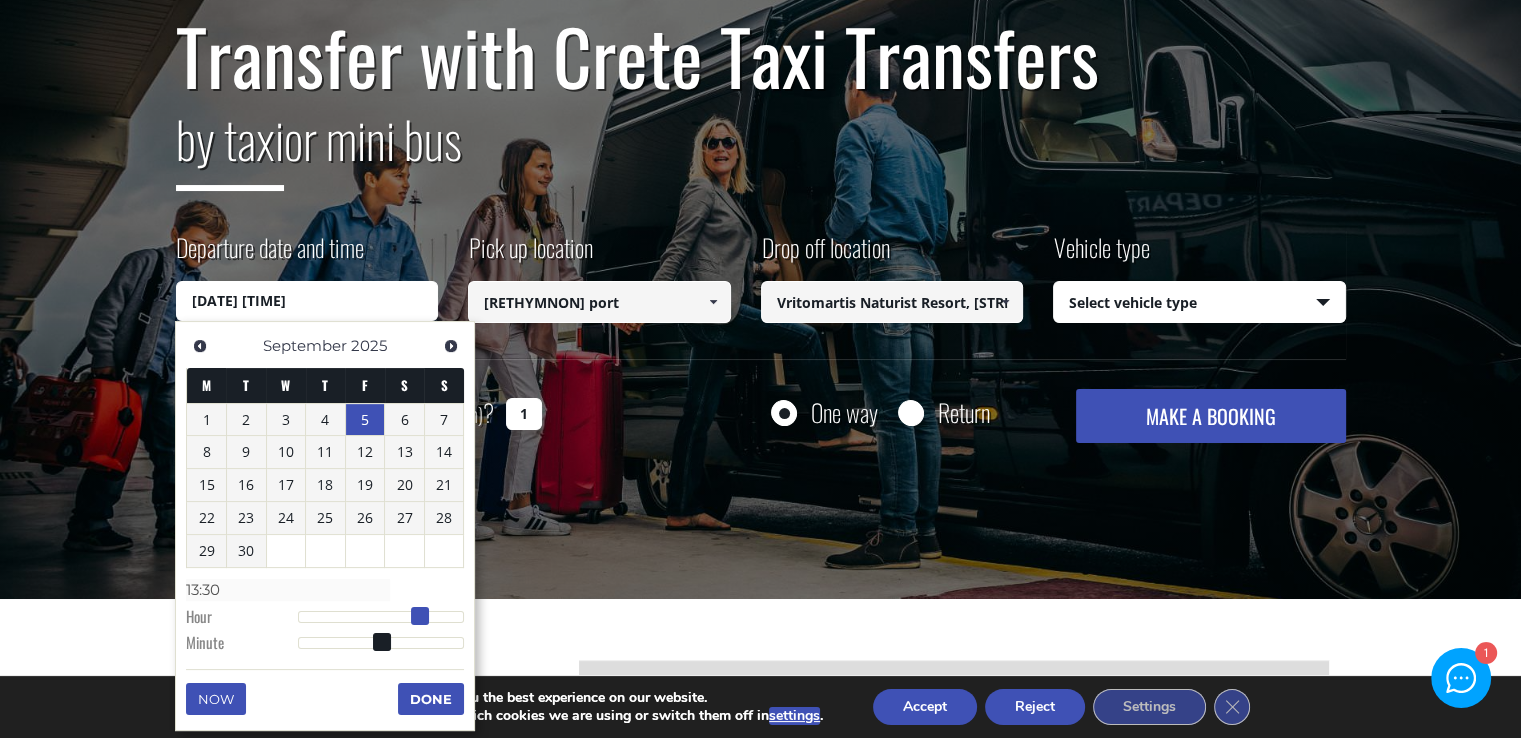 type on "05/09/2025 12:30" 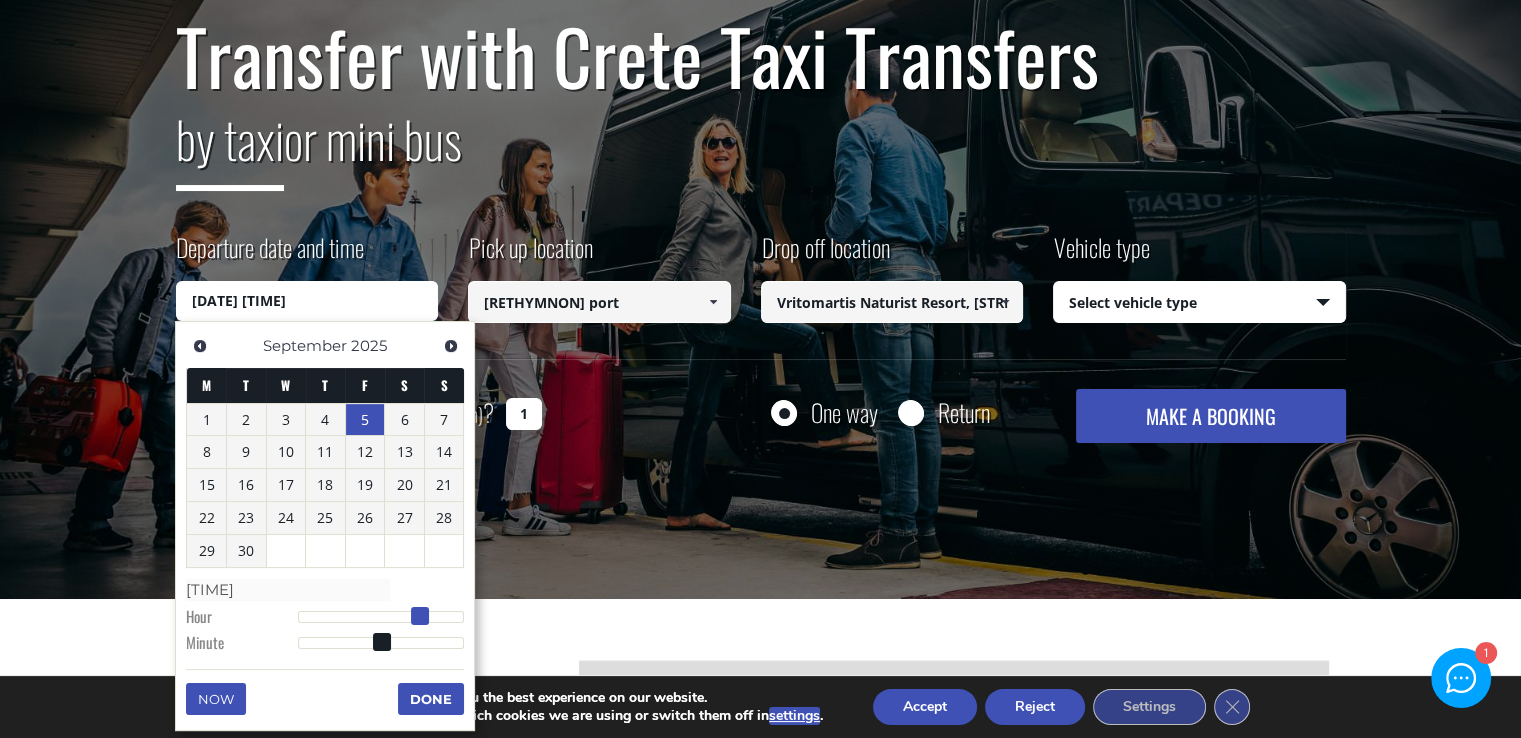 type on "05/09/2025 11:30" 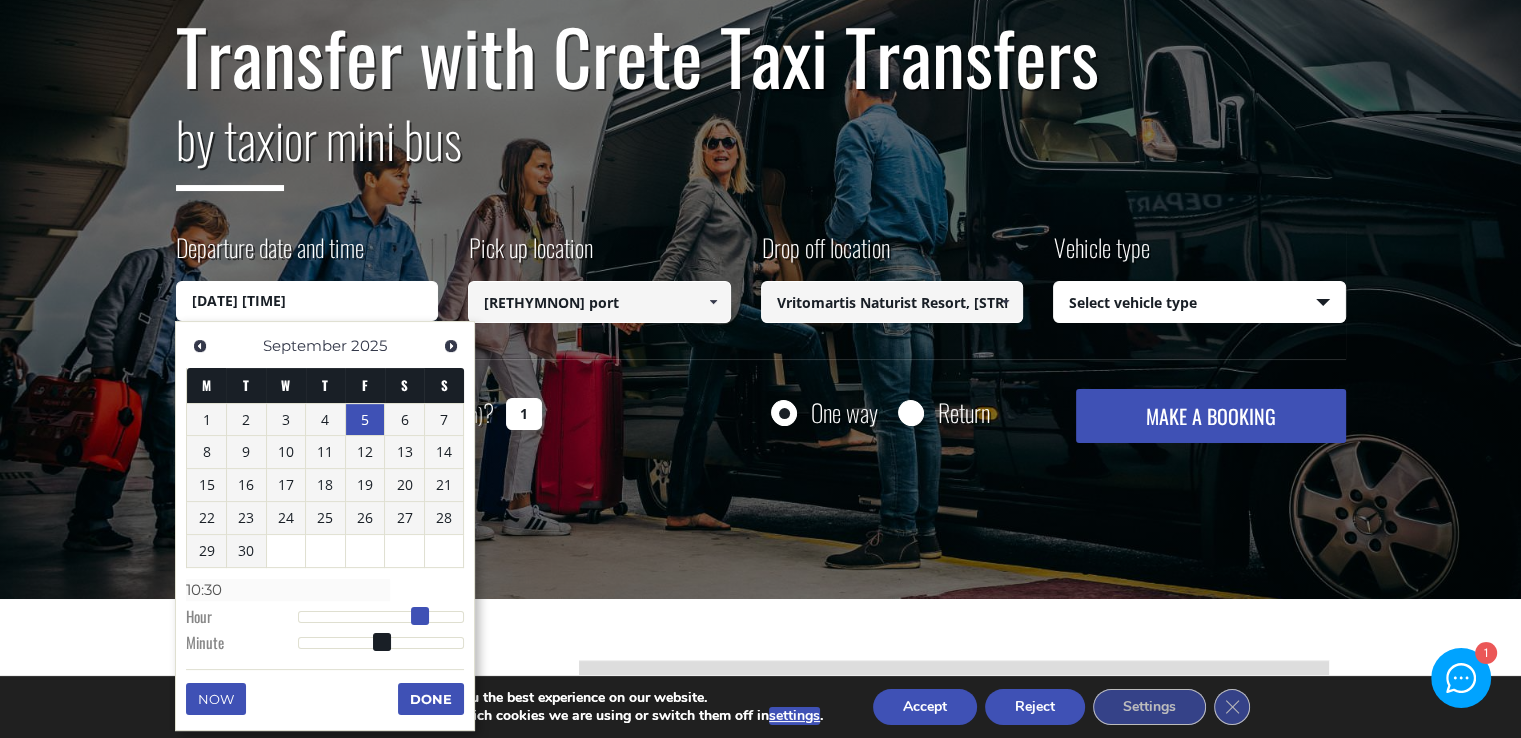type on "05/09/2025 09:30" 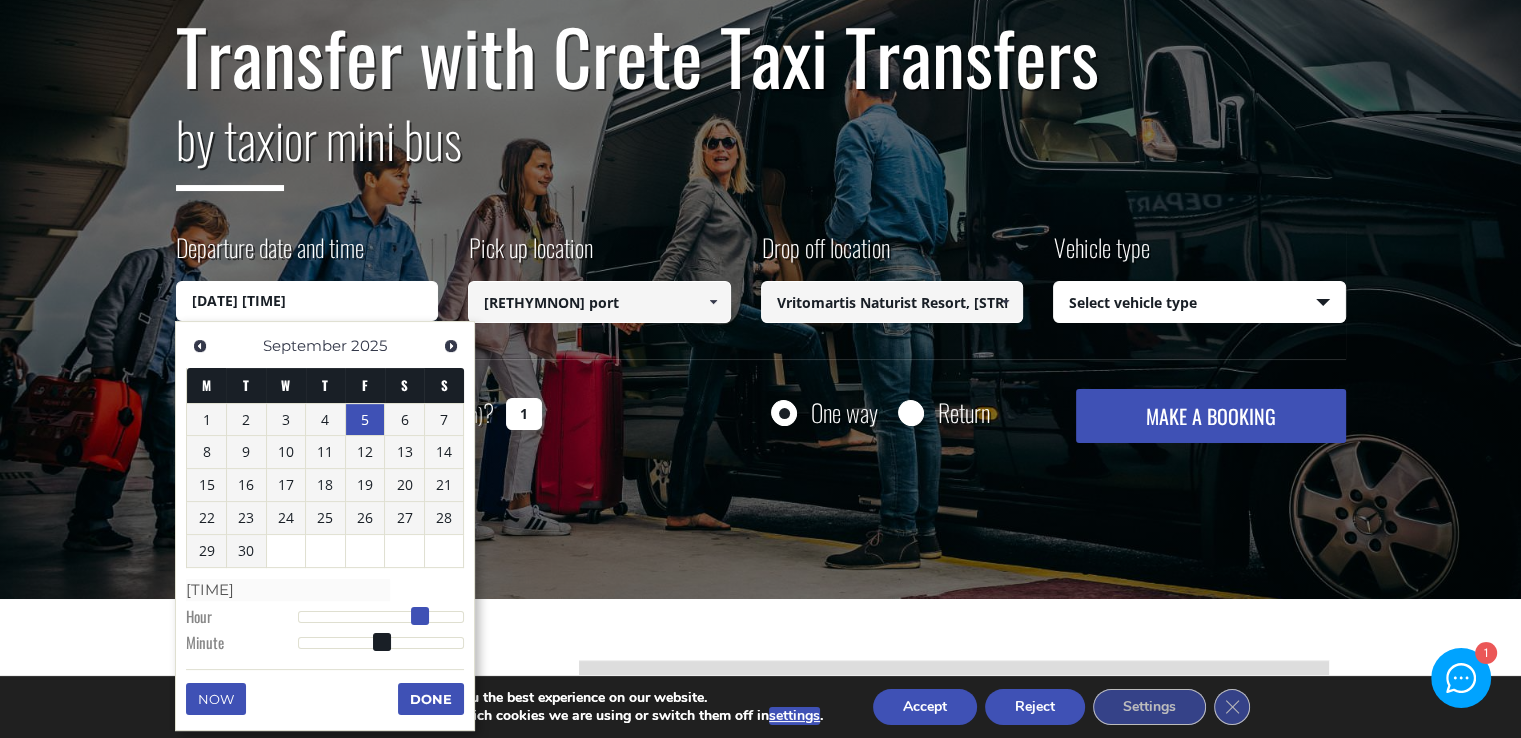 type on "05/09/2025 08:30" 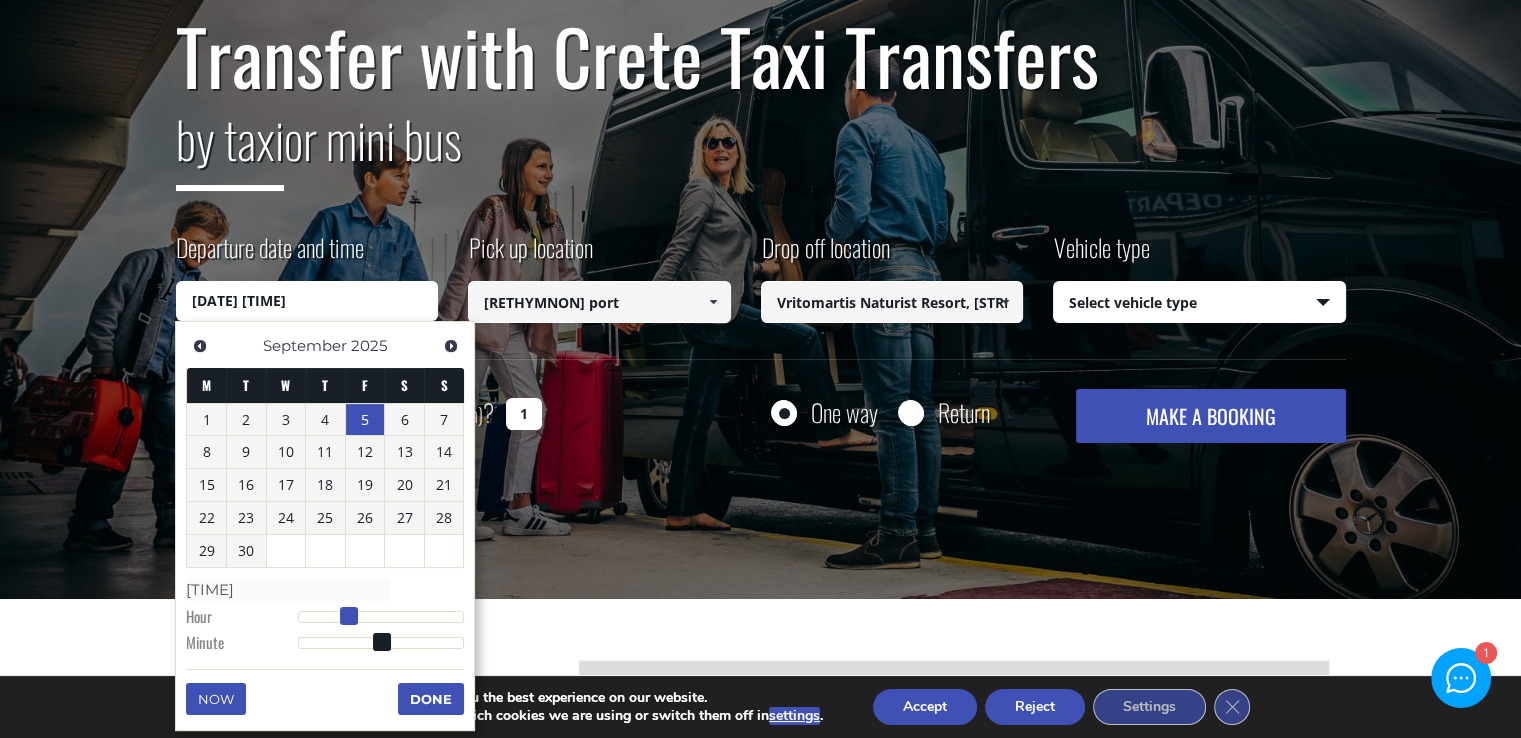 type on "05/09/2025 06:30" 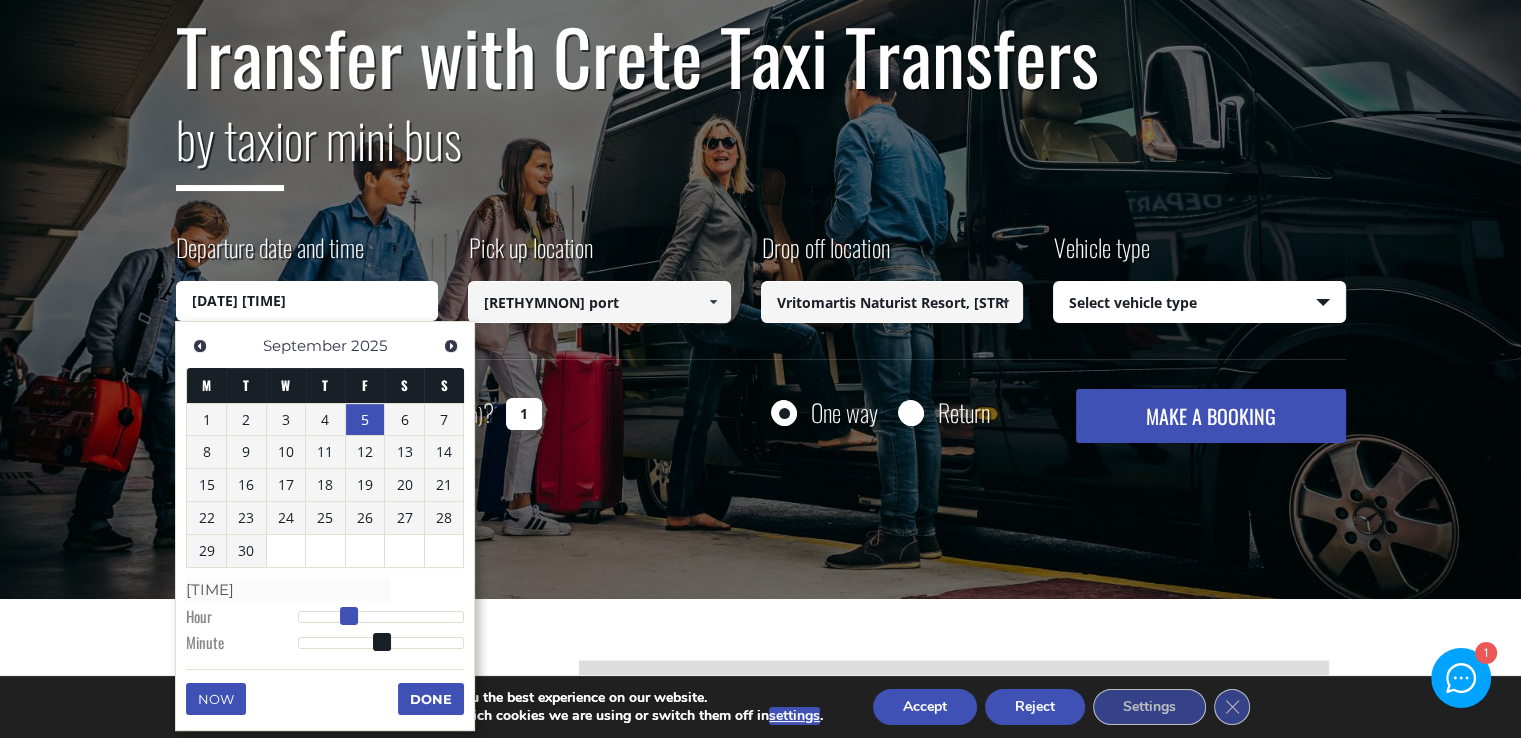 type on "06:30" 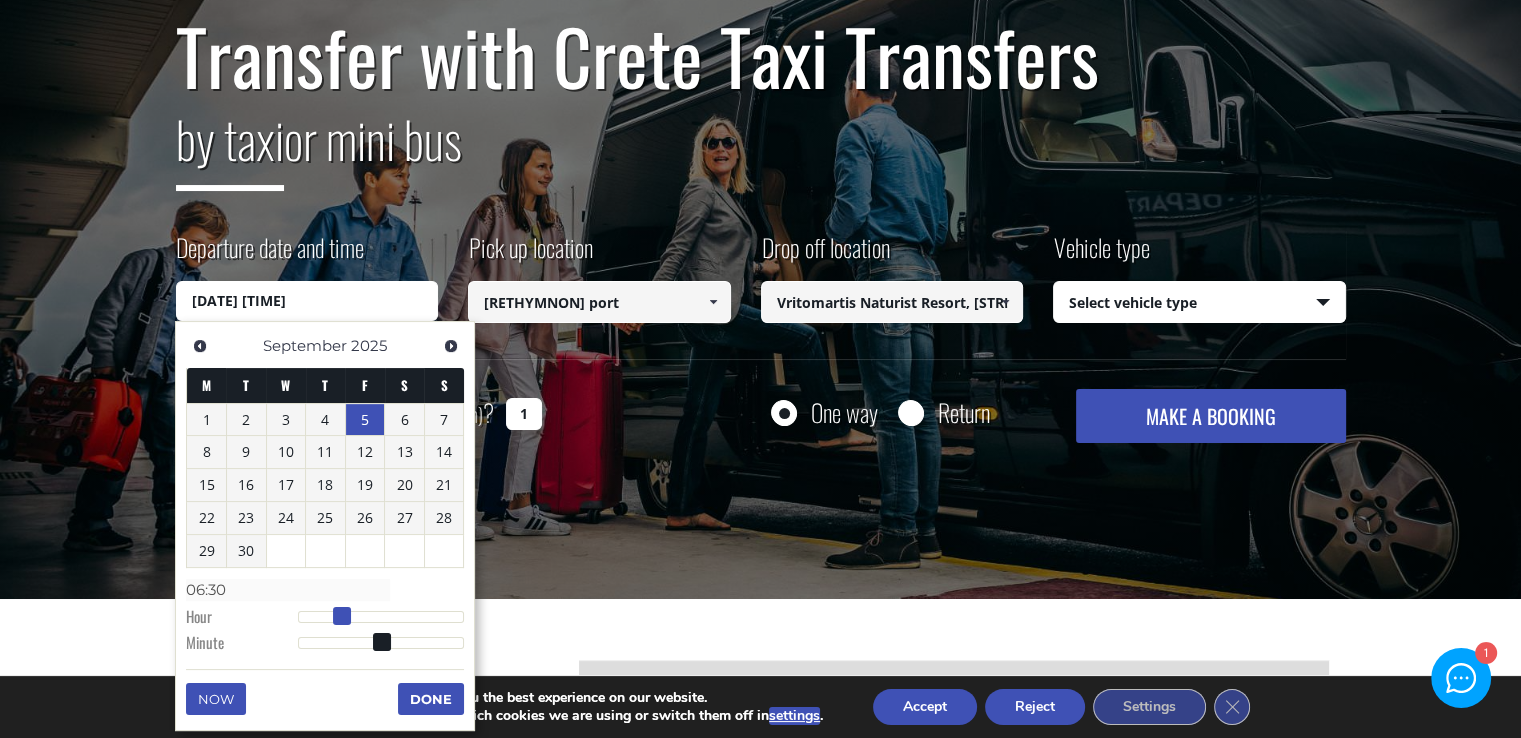 type on "05/09/2025 07:30" 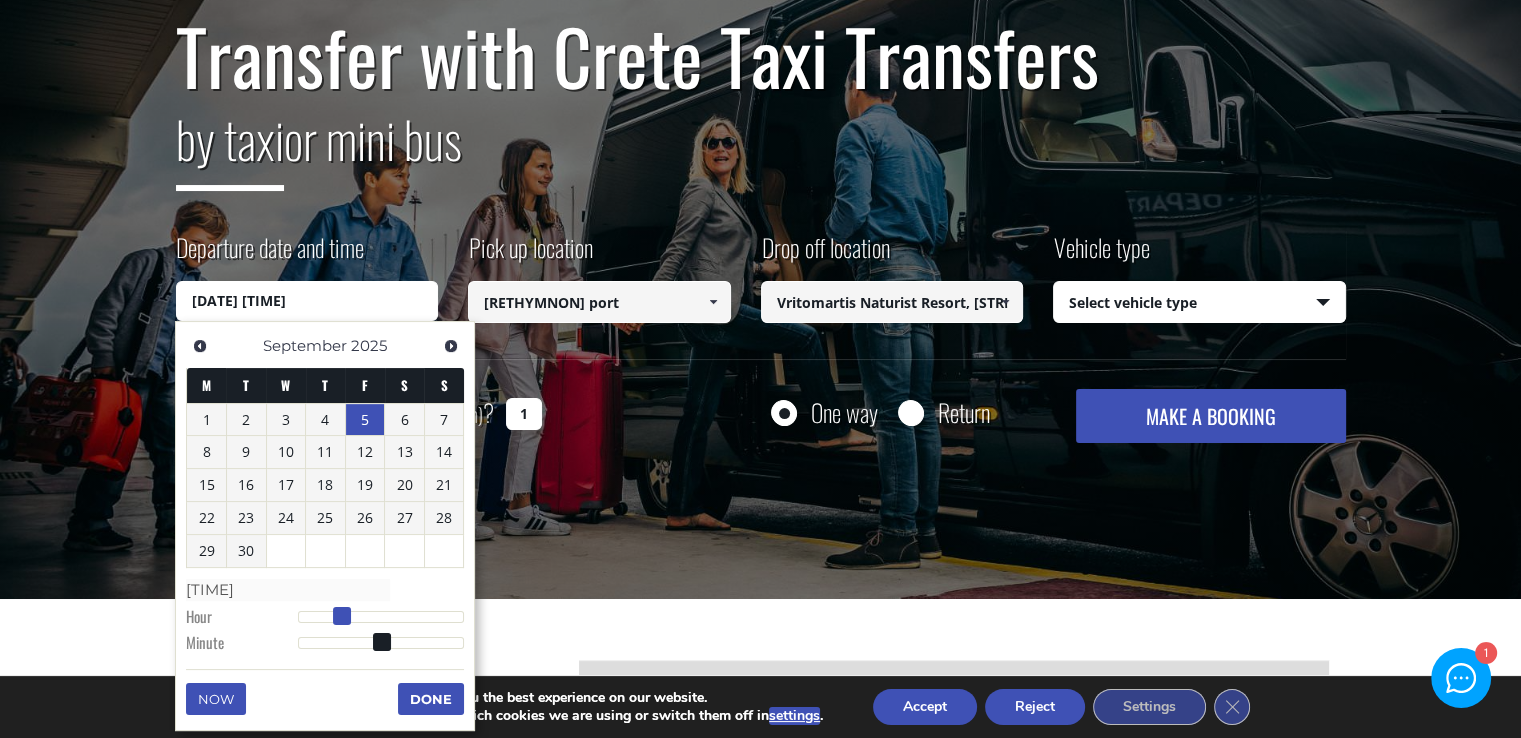 type on "05/09/2025 08:30" 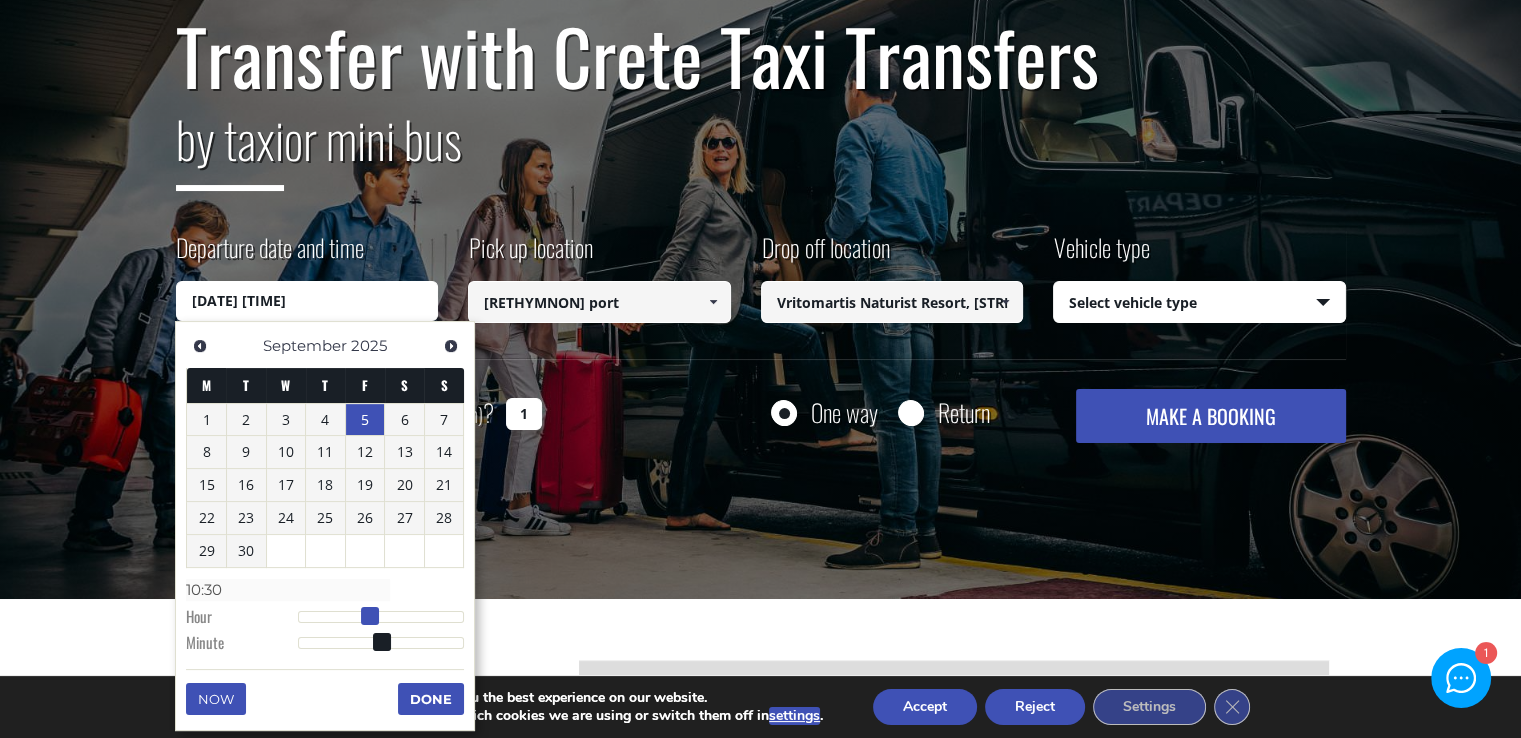 type on "05/09/2025 11:30" 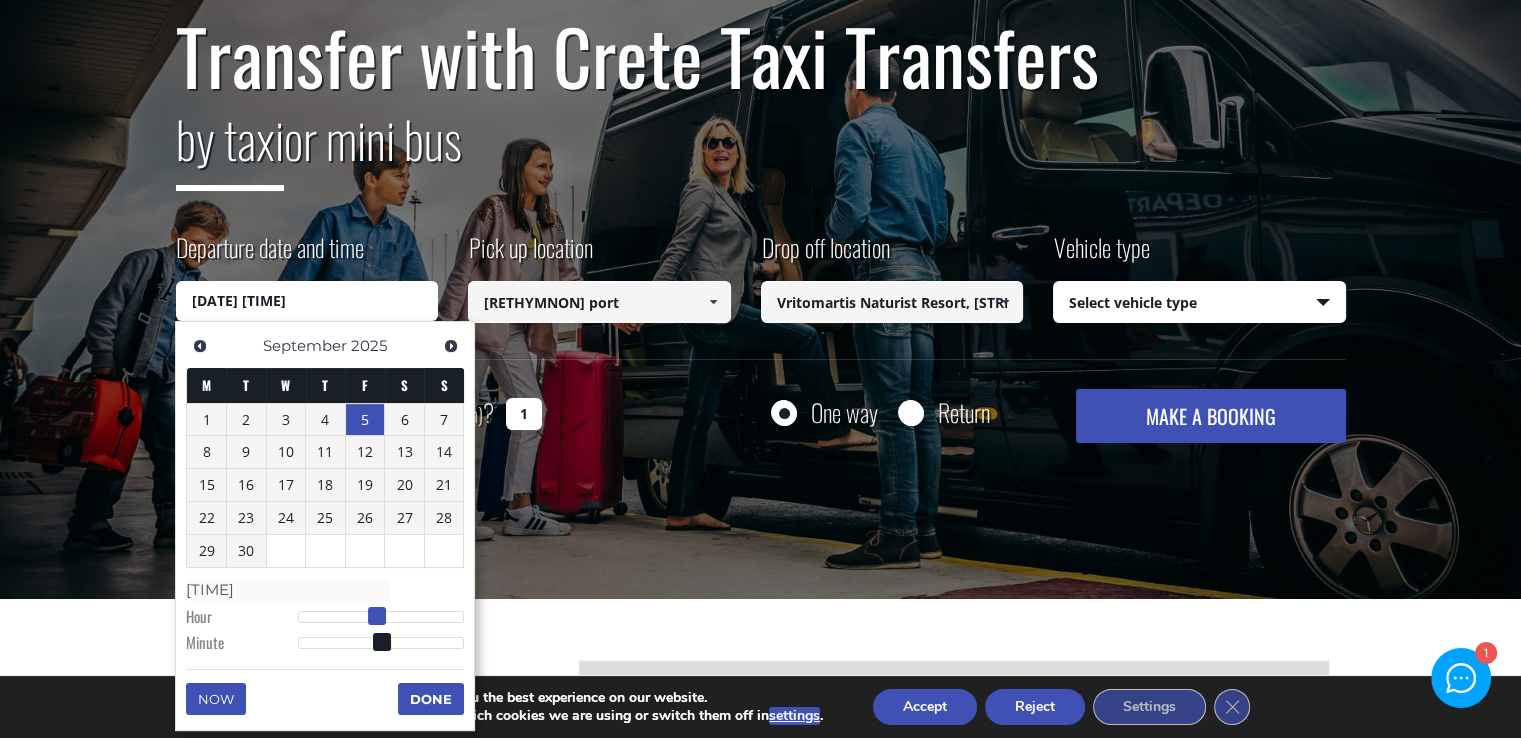 type on "05/09/2025 12:30" 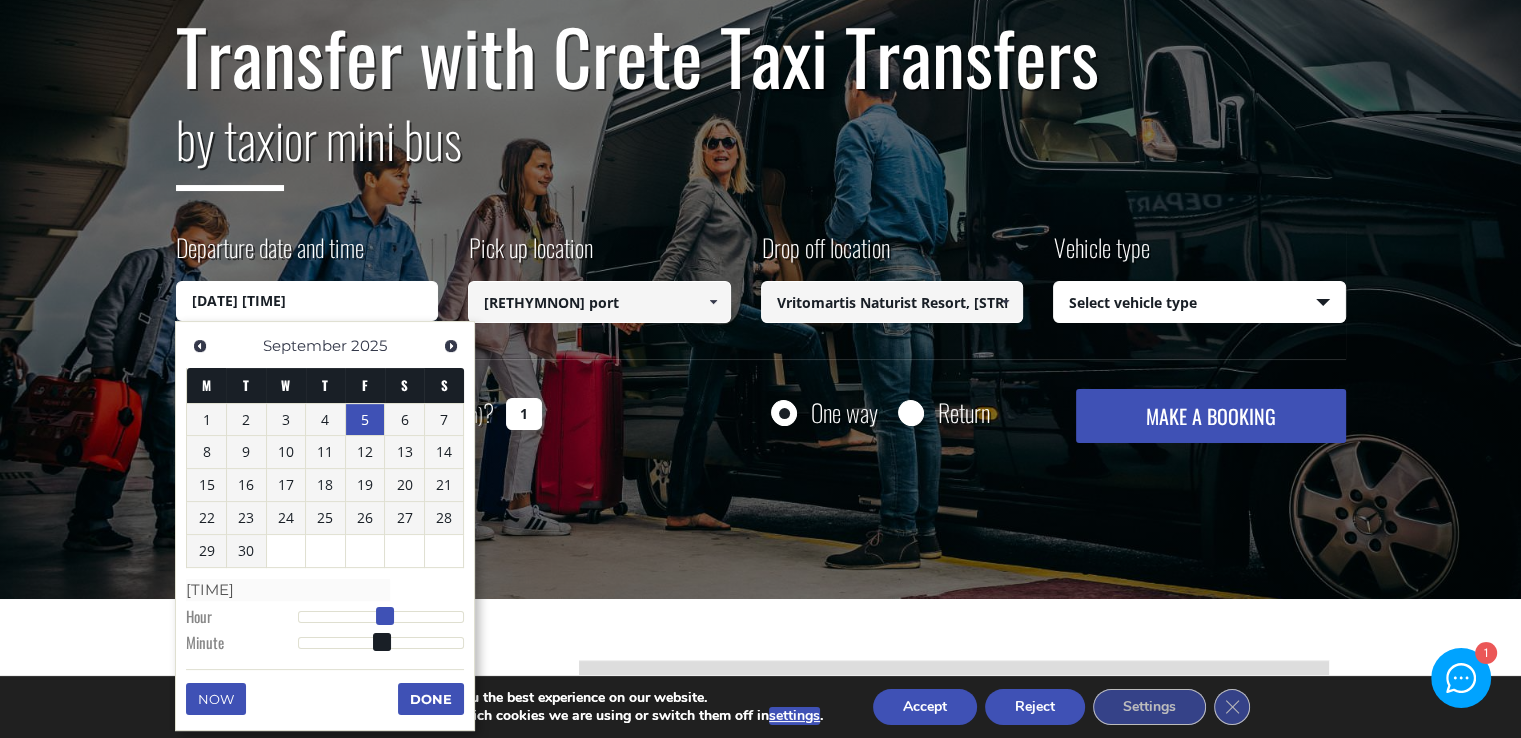 type on "05/09/2025 13:30" 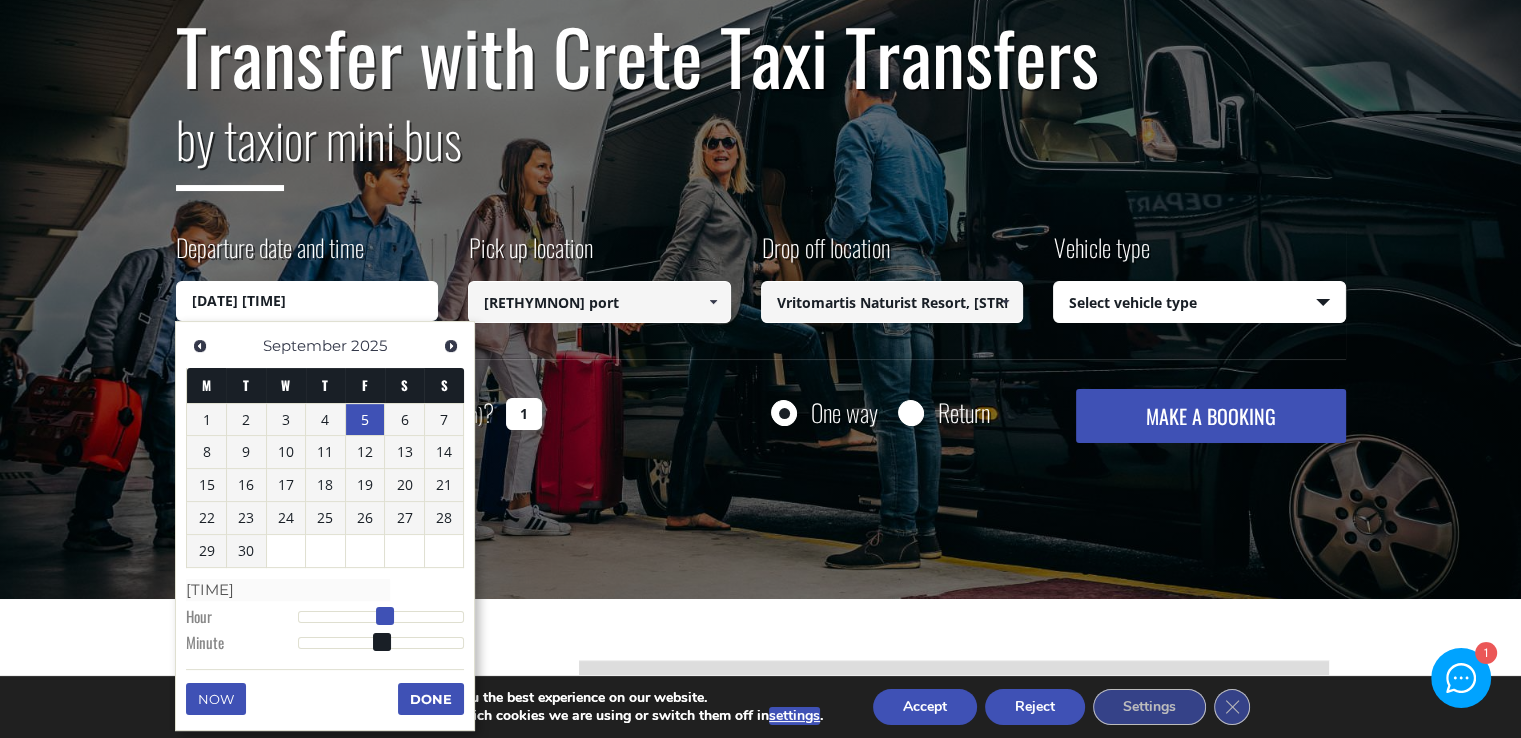 type on "13:30" 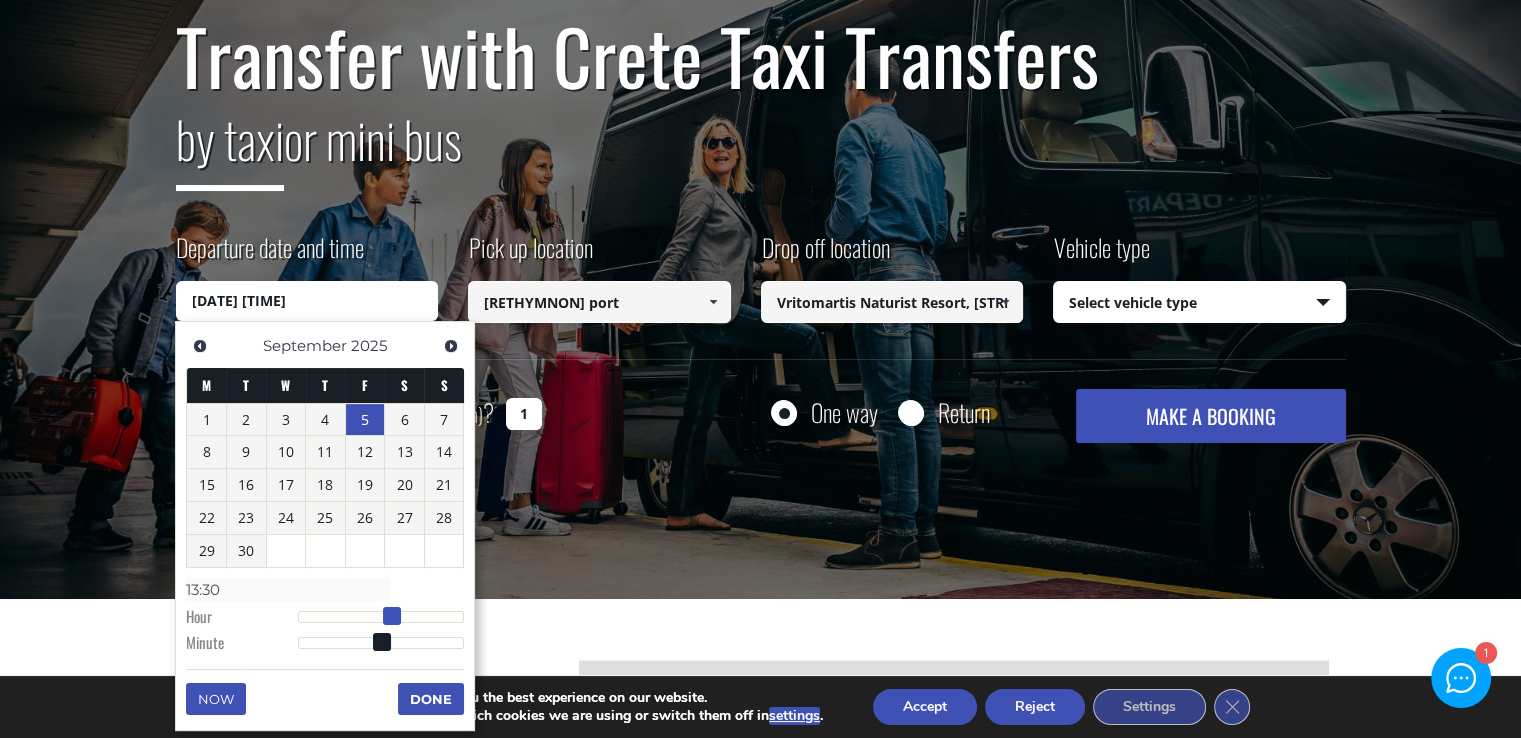 type on "05/09/2025 12:30" 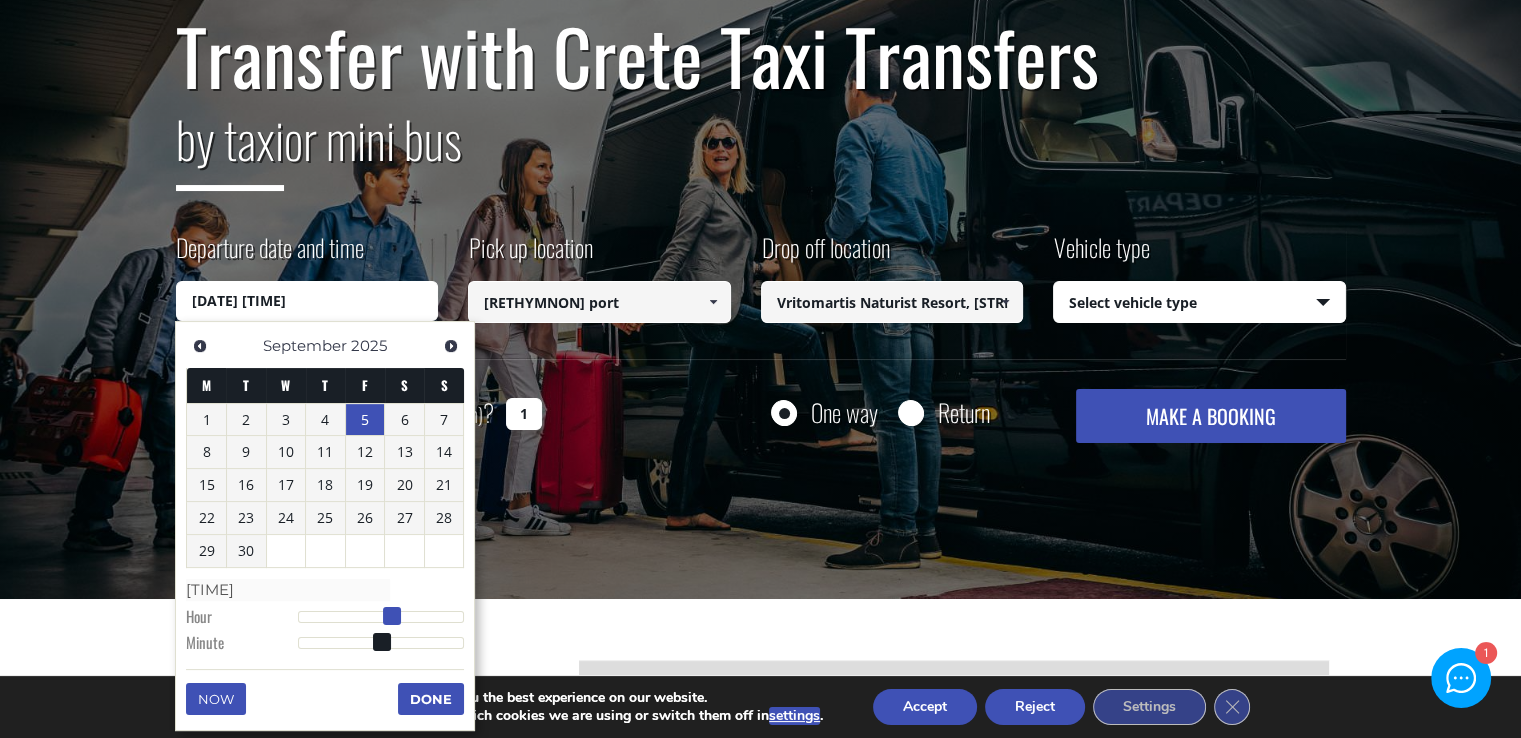 type on "05/09/2025 11:30" 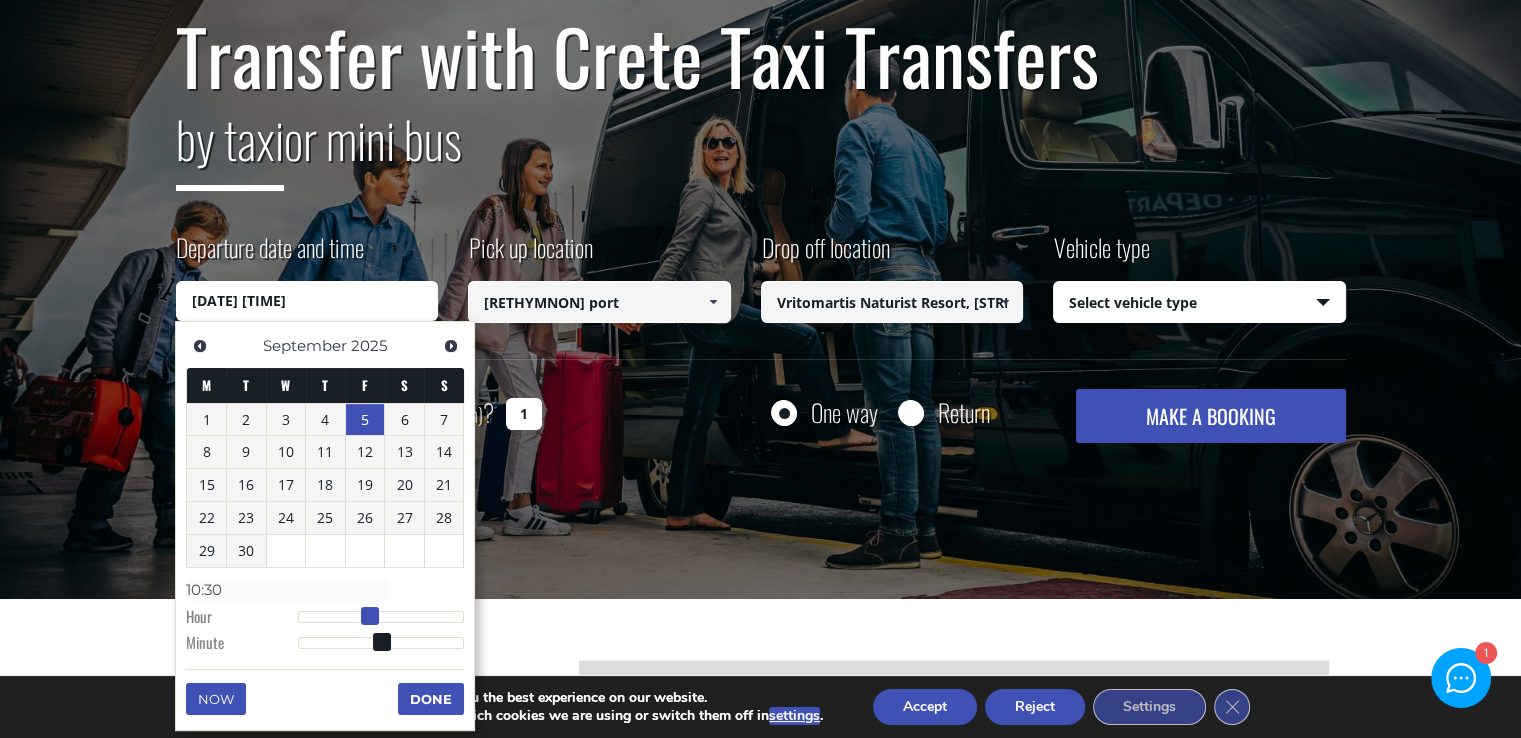 drag, startPoint x: 465, startPoint y: 611, endPoint x: 369, endPoint y: 613, distance: 96.02083 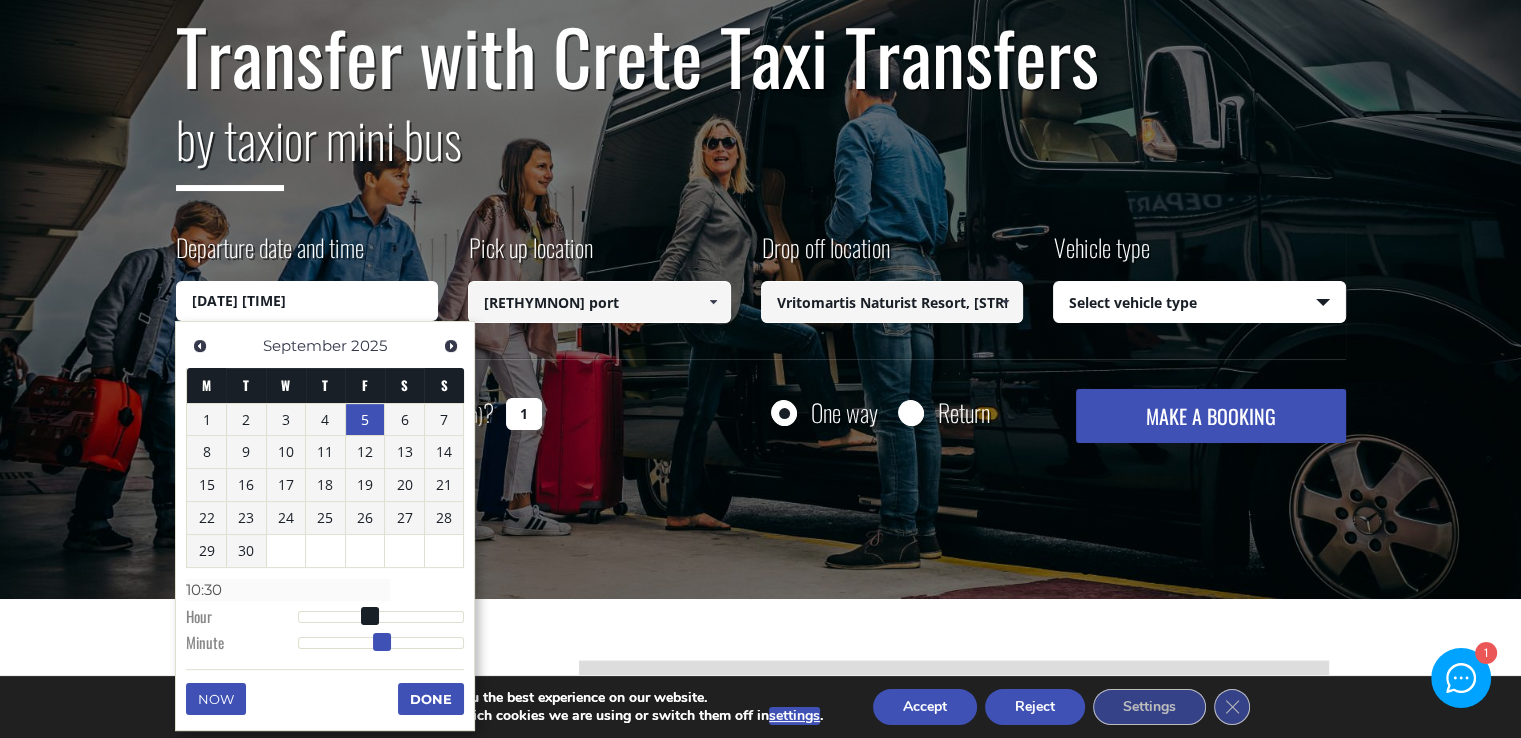 type on "05/09/2025 10:29" 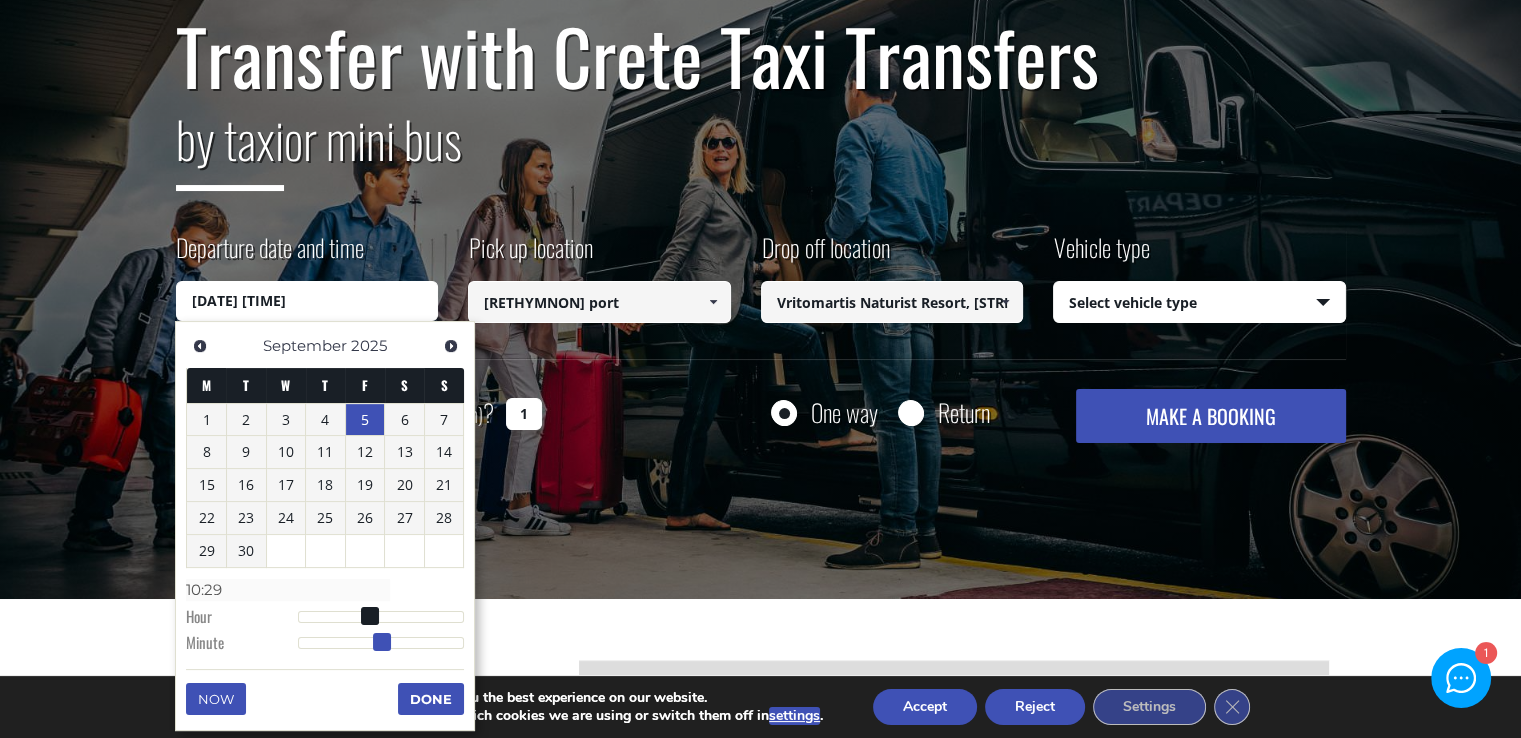 type on "05/09/2025 10:28" 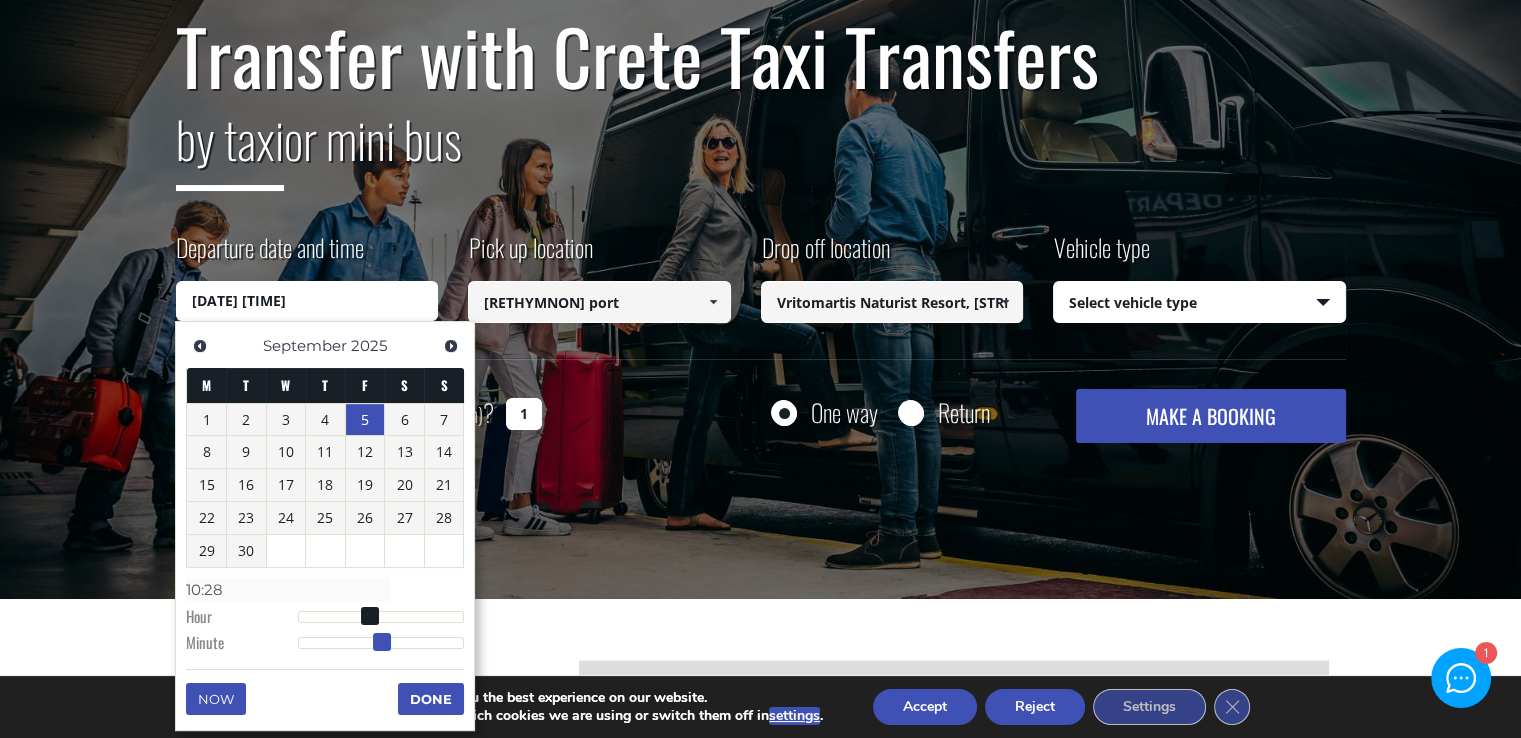 type on "05/09/2025 10:27" 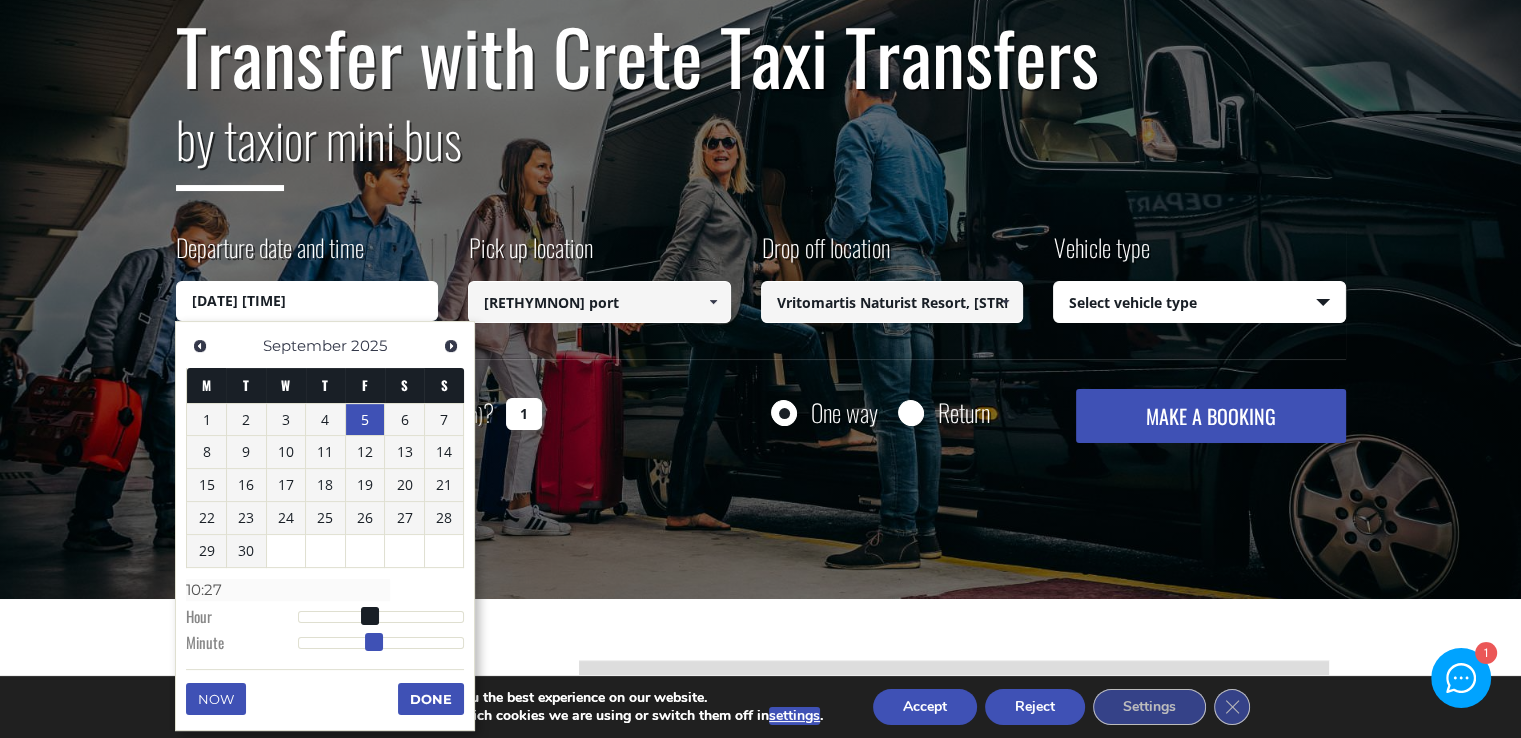 type on "05/09/2025 10:26" 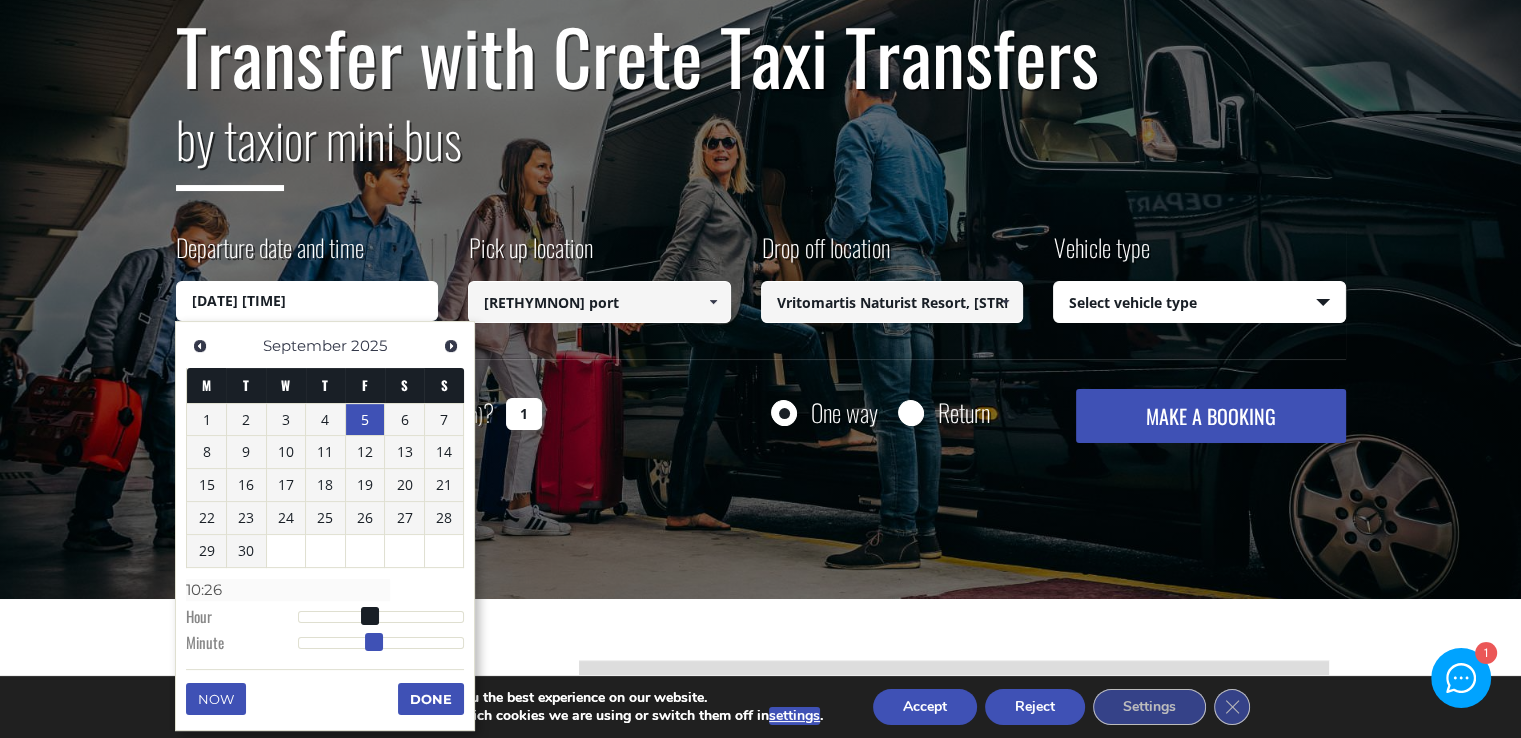 type on "05/09/2025 10:25" 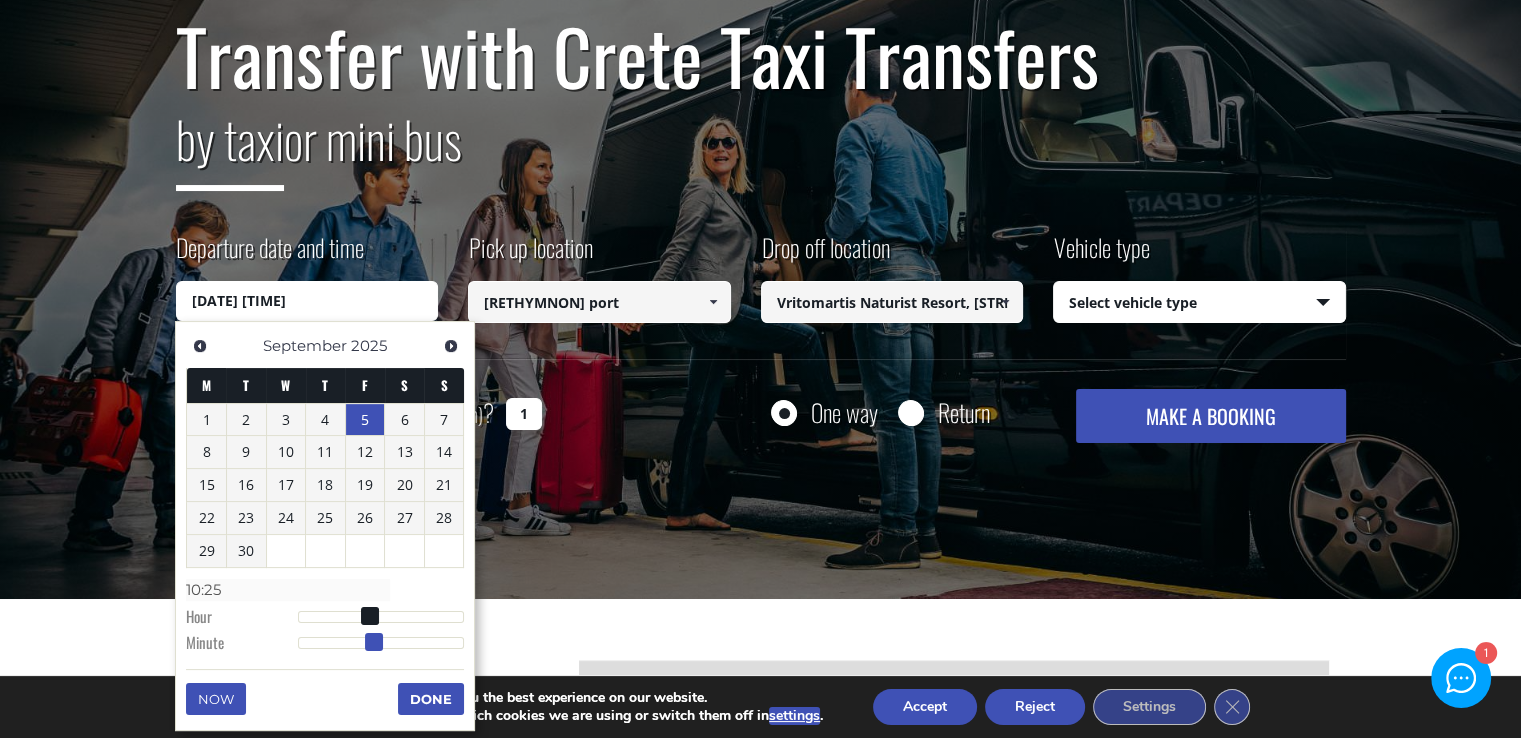 type on "05/09/2025 10:24" 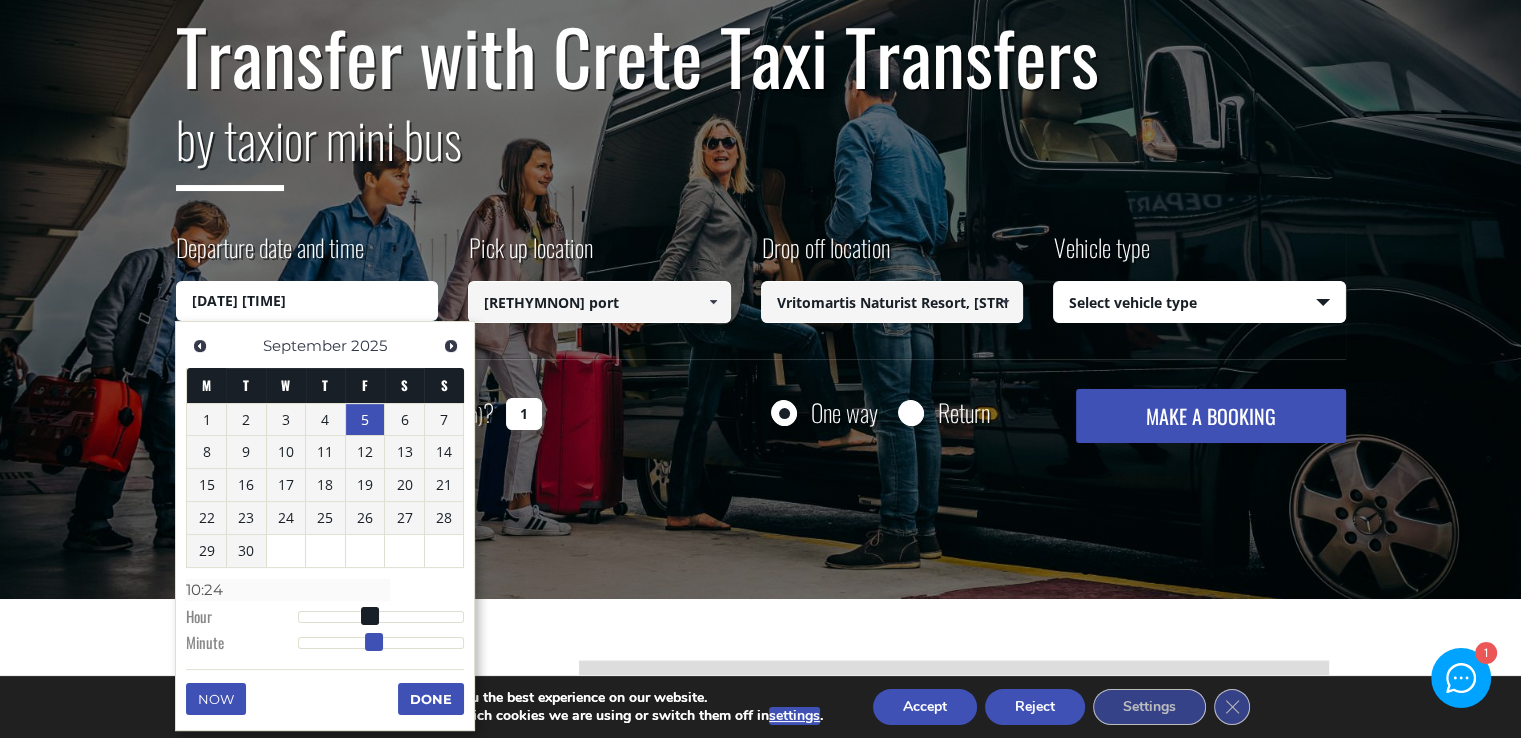 type on "05/09/2025 10:23" 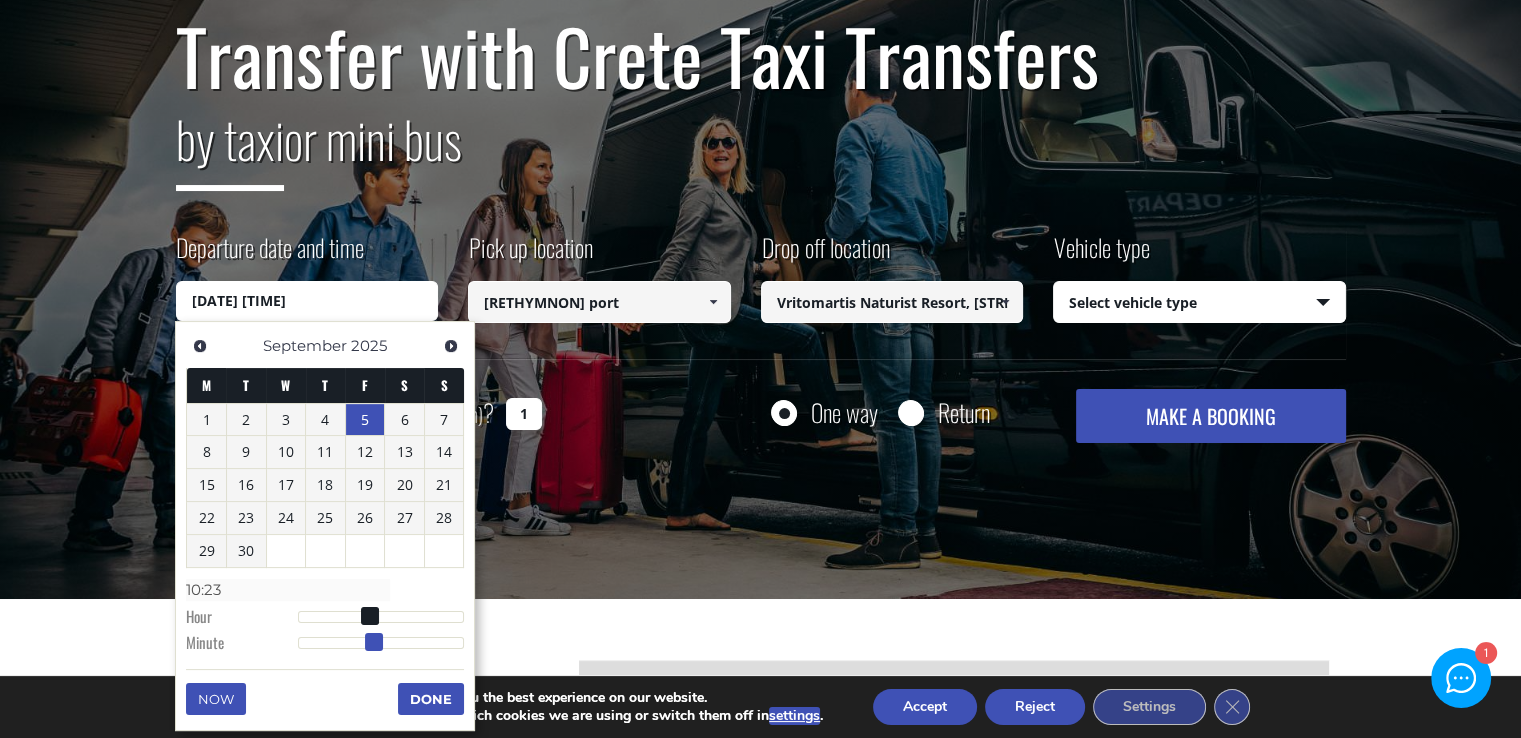 type on "05/09/2025 10:22" 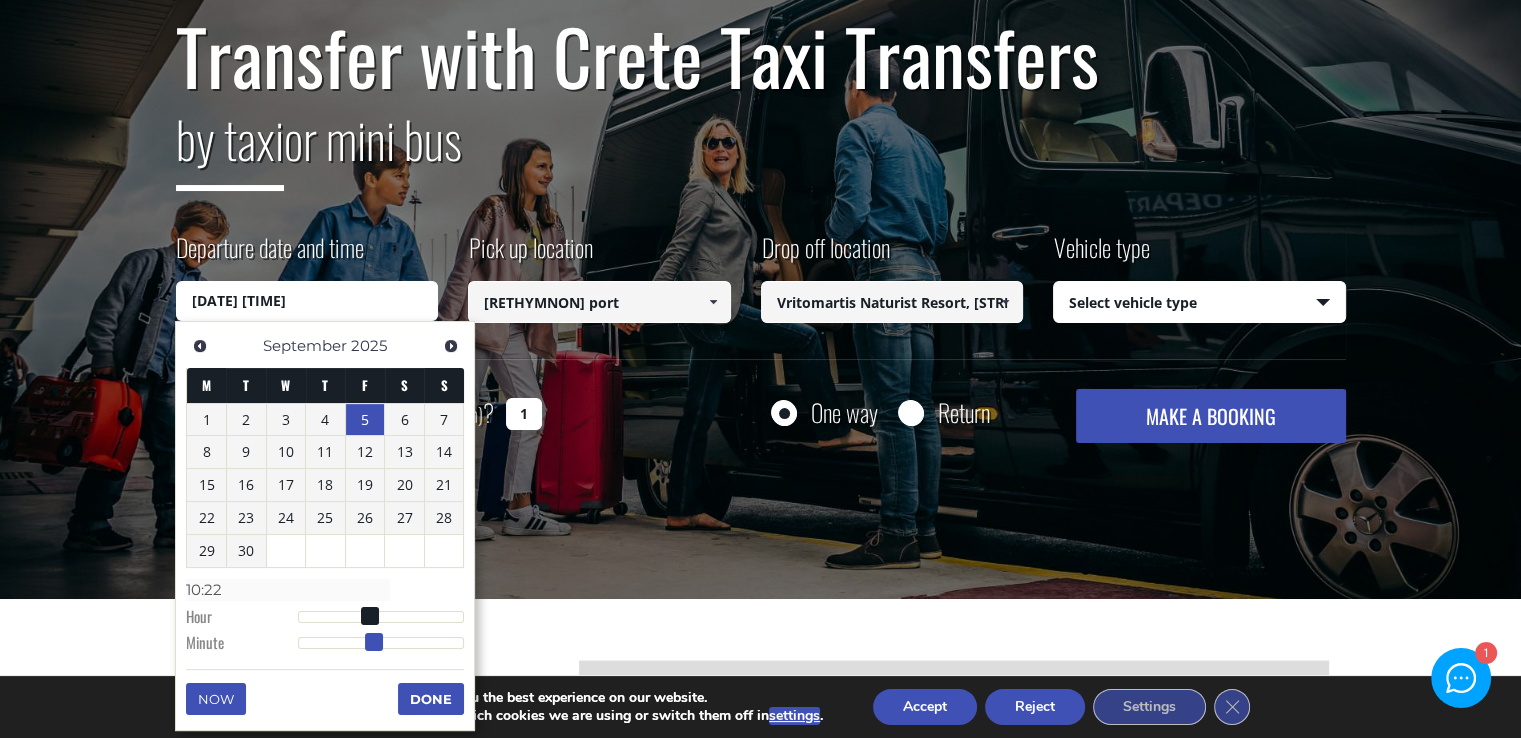 type on "05/09/2025 10:21" 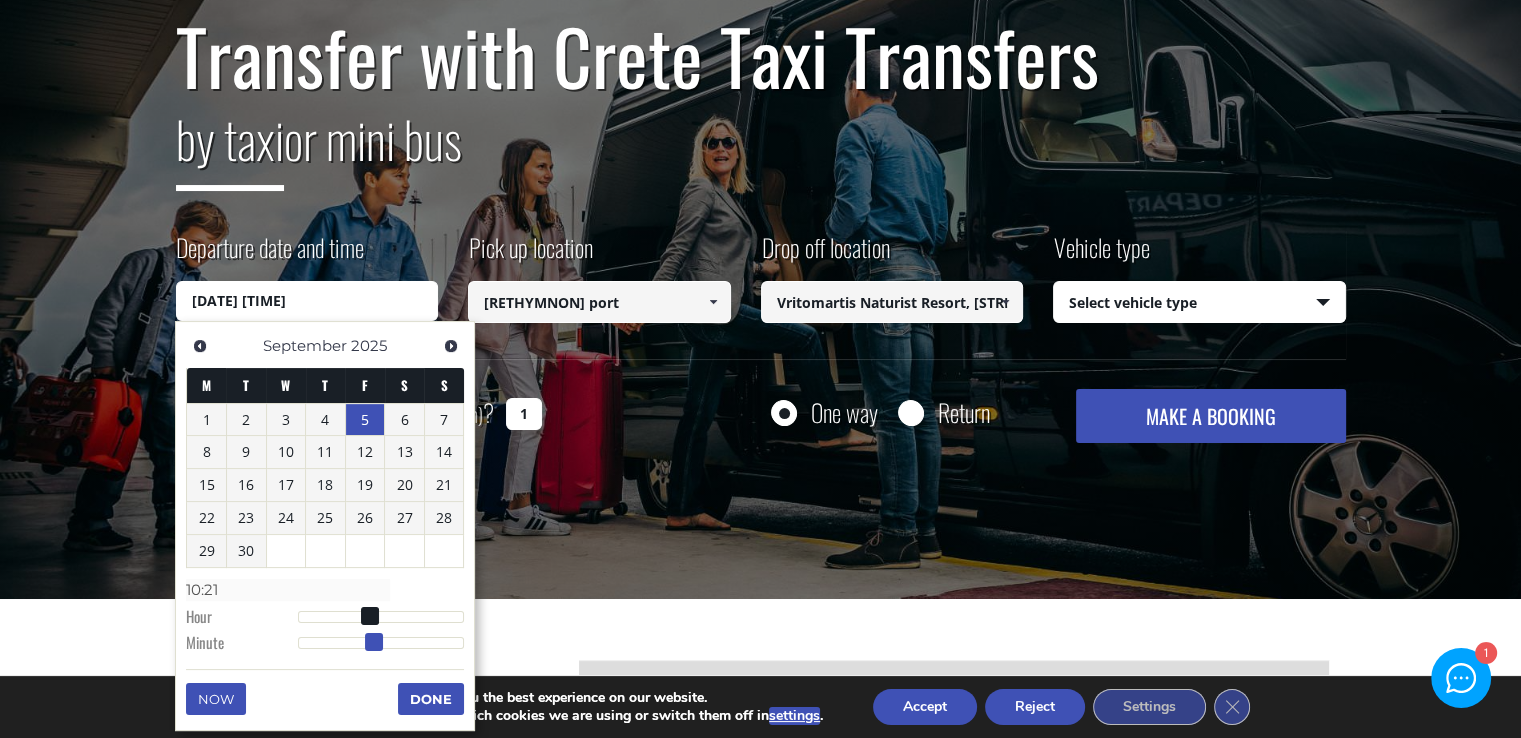 type on "05/09/2025 10:19" 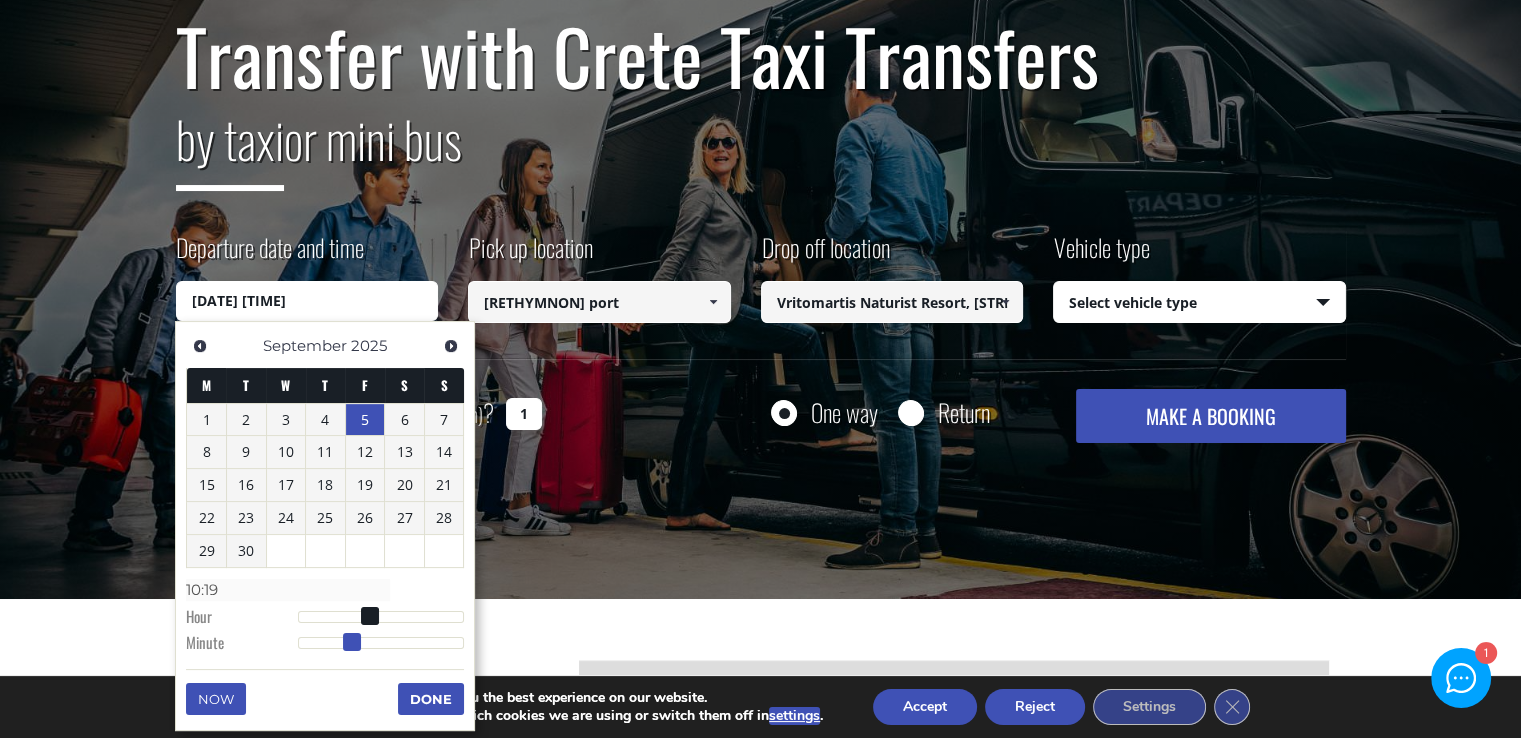 type on "05/09/2025 10:18" 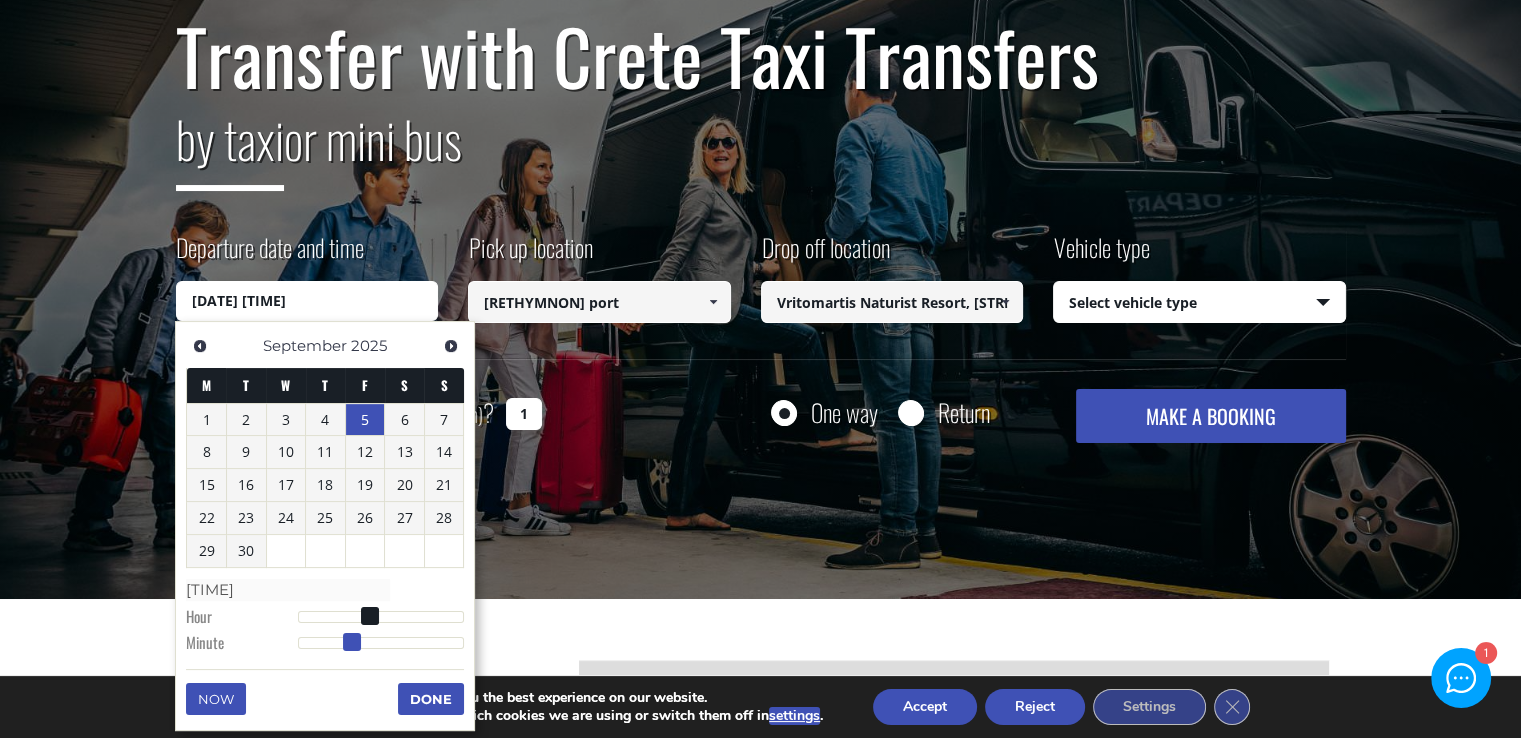type on "05/09/2025 10:16" 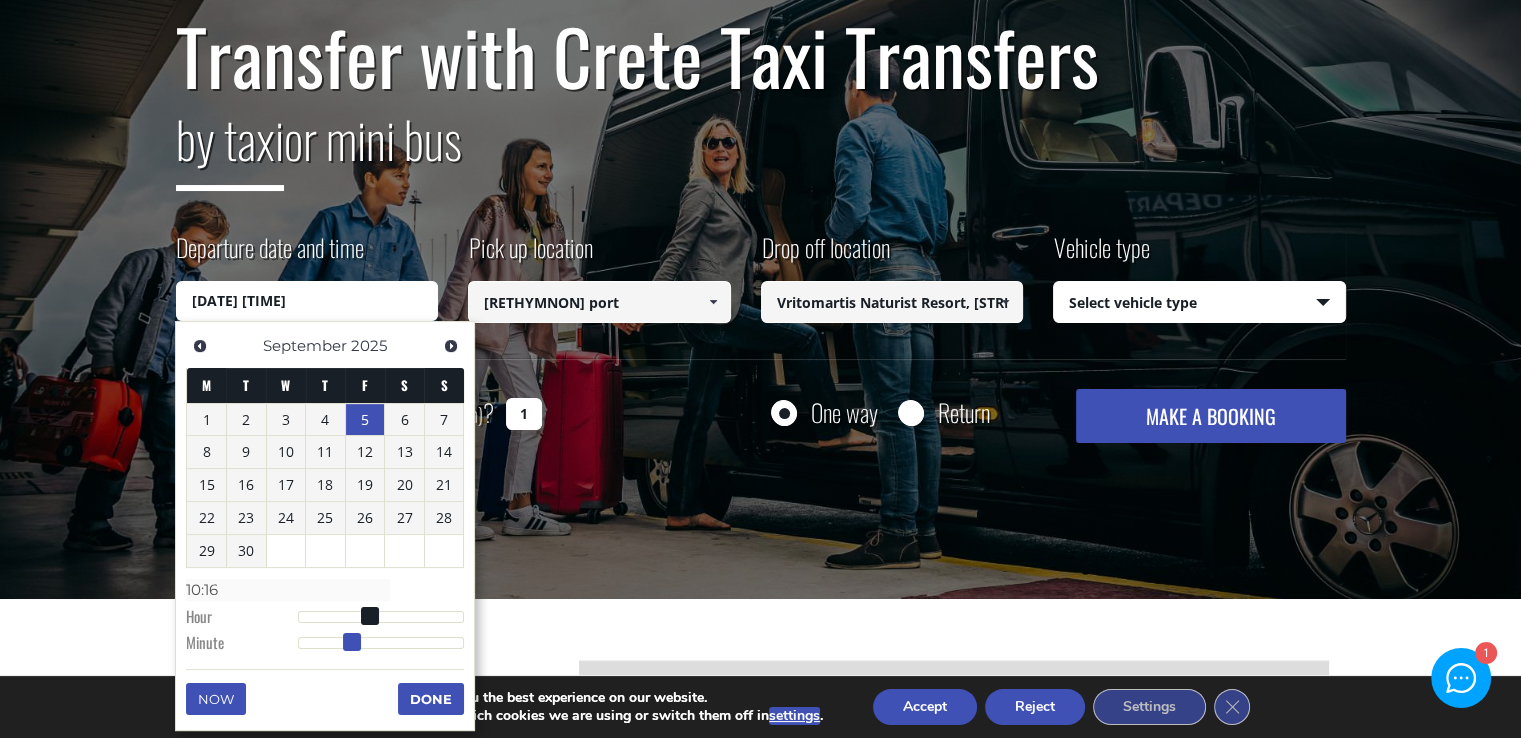type on "05/09/2025 10:13" 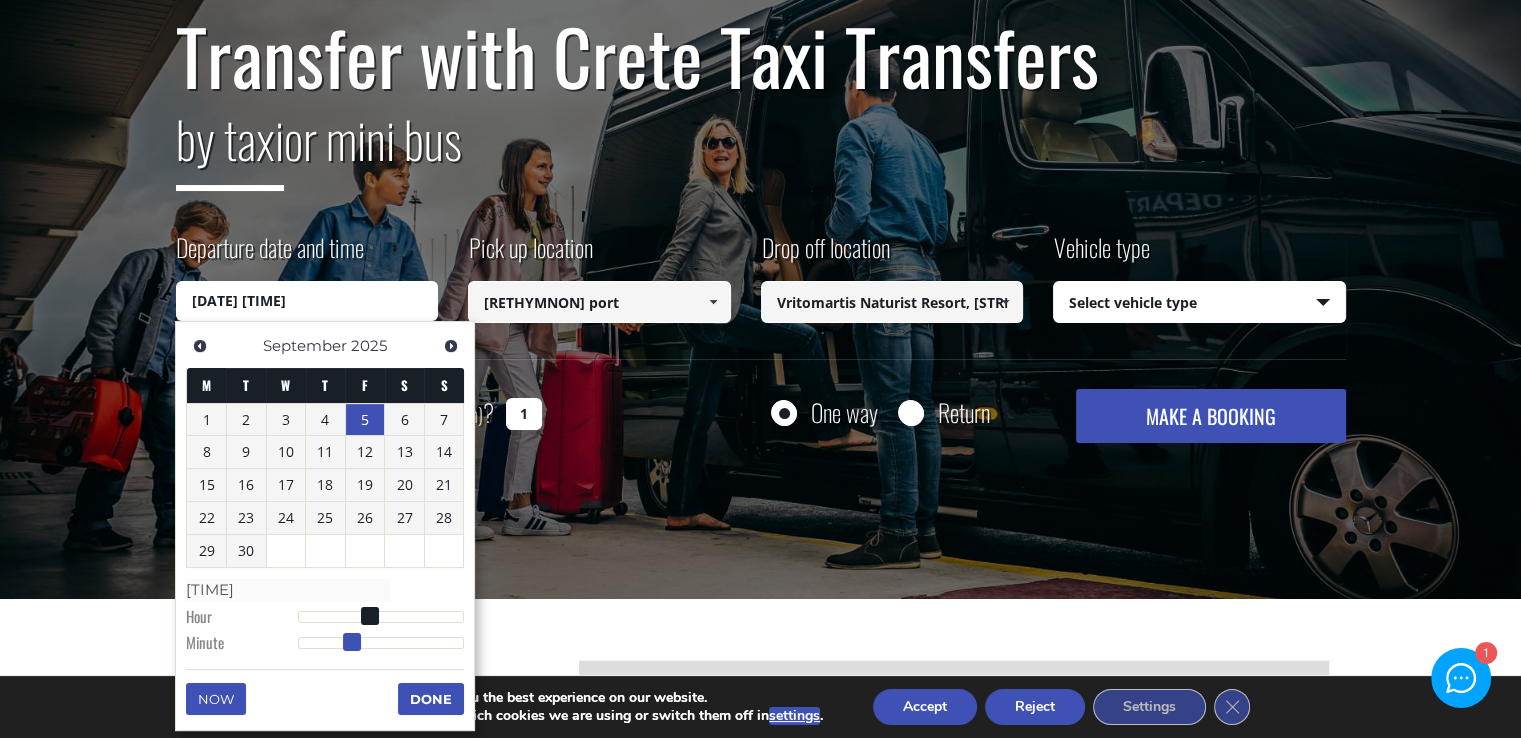 type on "05/09/2025 10:10" 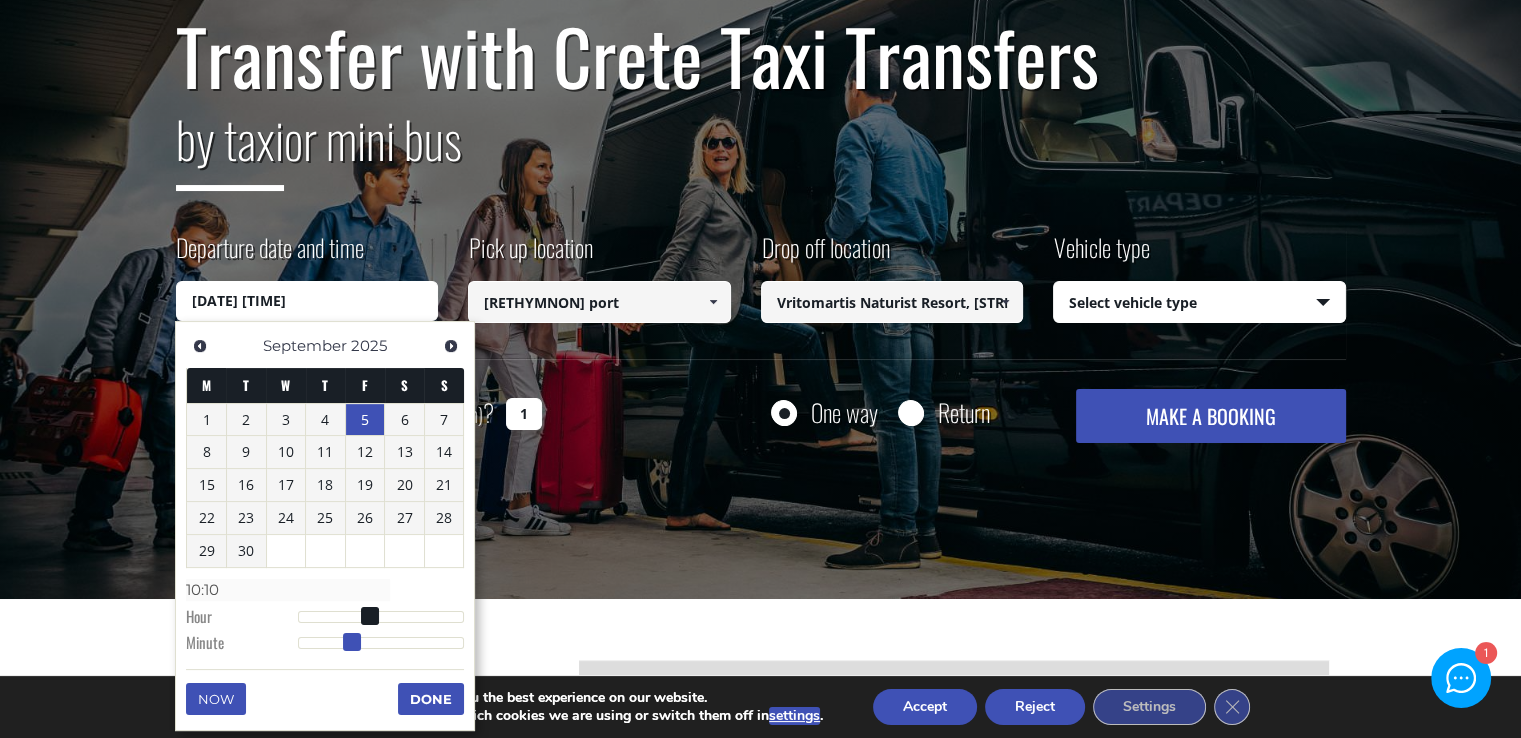 type on "05/09/2025 10:05" 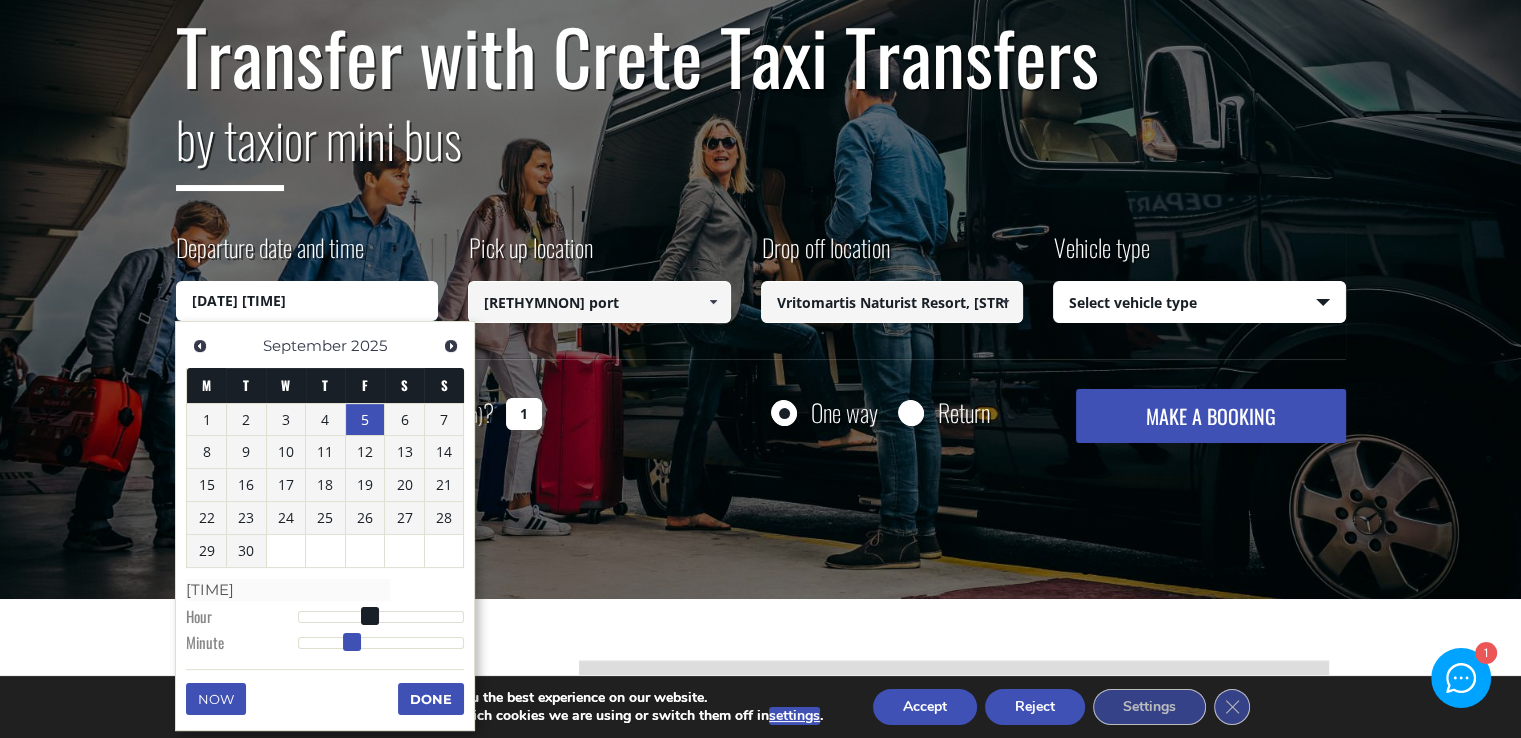 type on "05/09/2025 10:02" 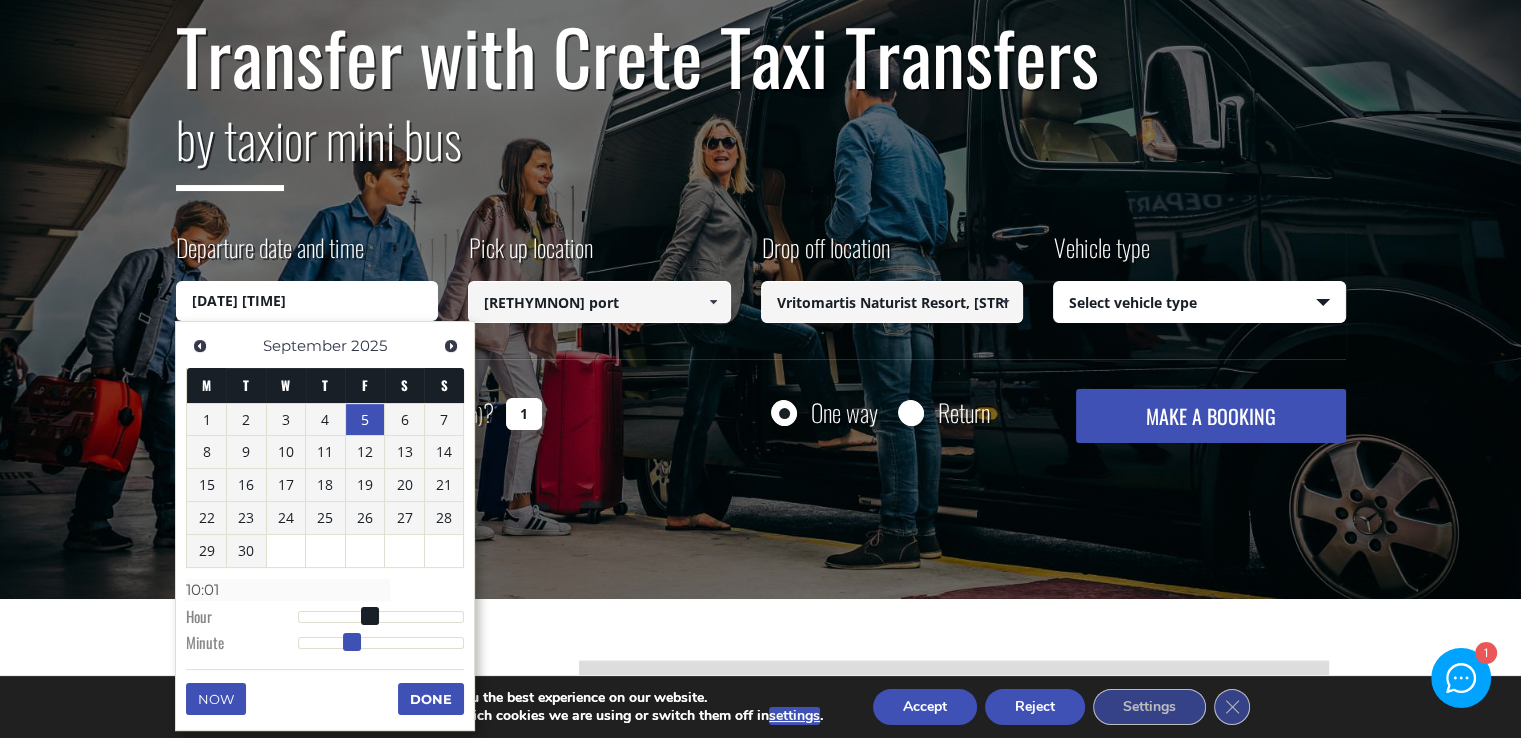 type on "05/09/2025 10:00" 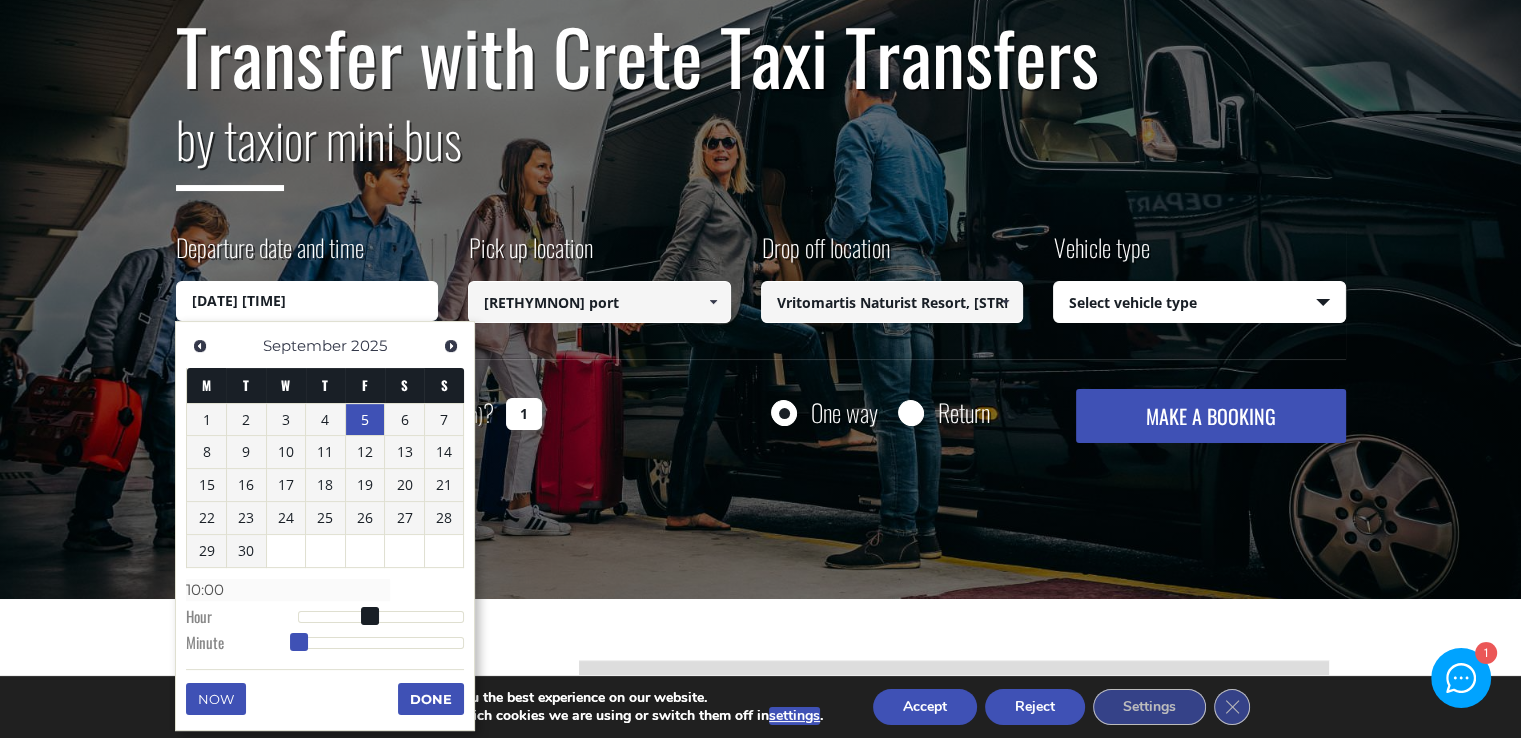 drag, startPoint x: 379, startPoint y: 644, endPoint x: 222, endPoint y: 612, distance: 160.22797 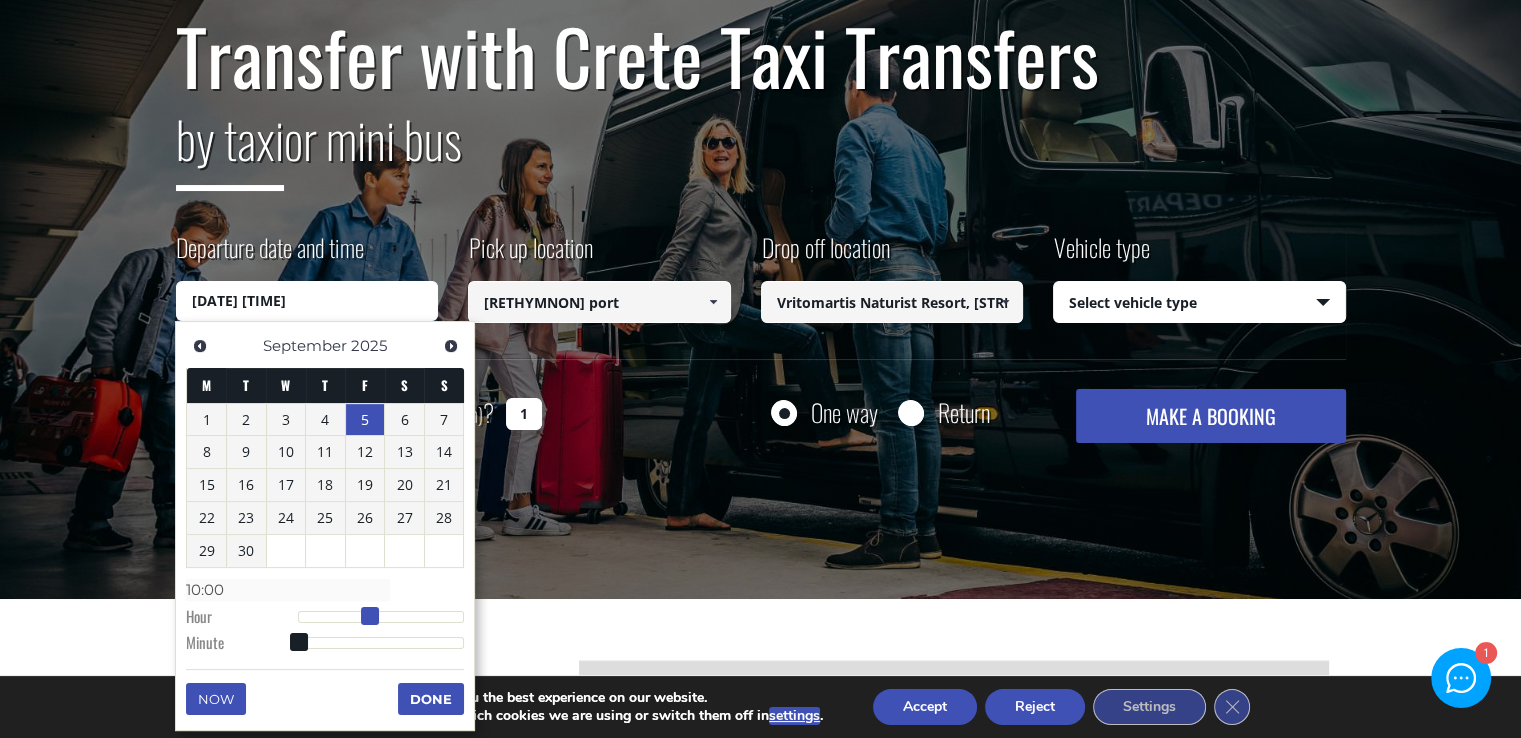 type on "05/09/2025 11:00" 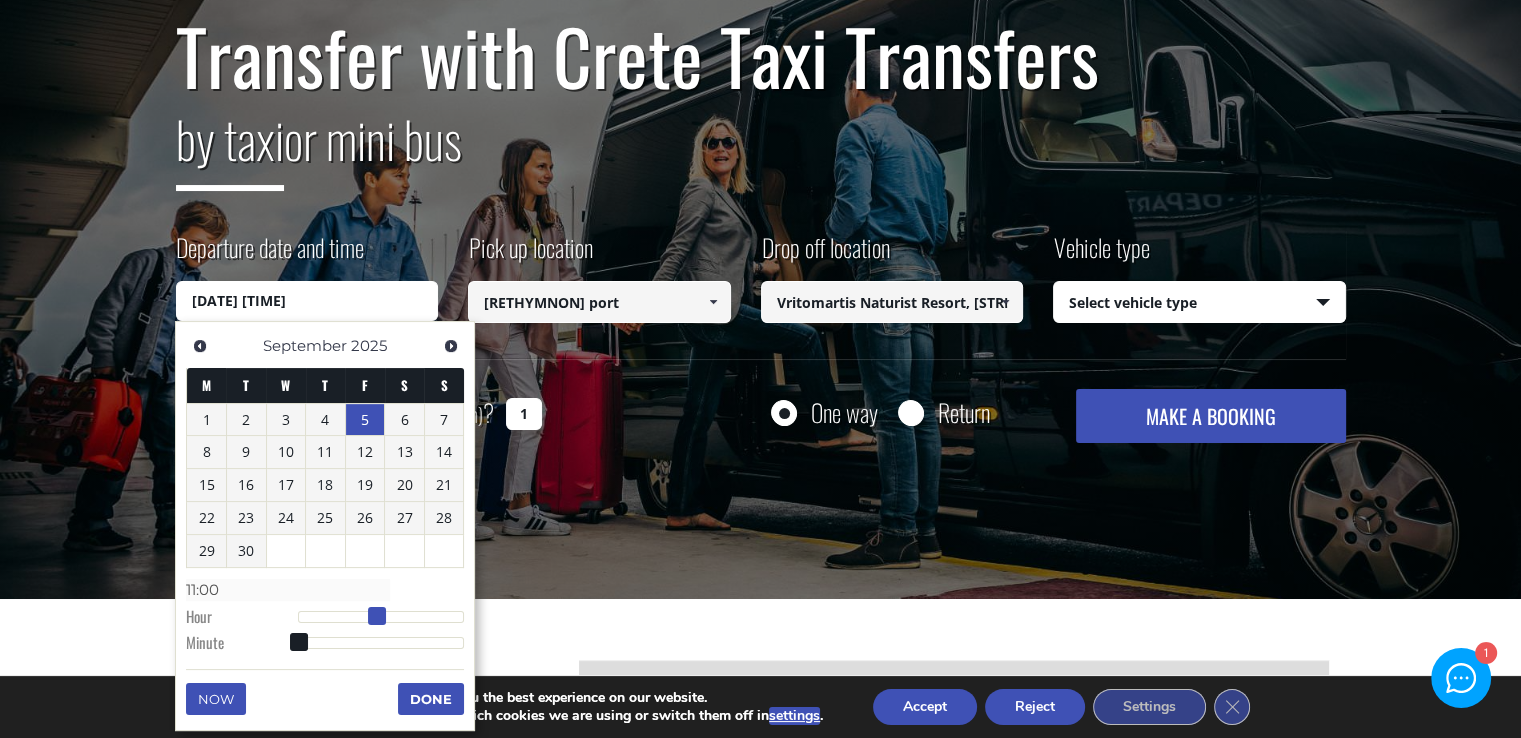 click on "Time 11:00 Hour Minute Second Millisecond Microsecond Time Zone -1200 -1100 -1000 -0930 -0900 -0800 -0700 -0600 -0500 -0430 -0400 -0330 -0300 -0200 -0100 +0000 +0100 +0200 +0300 +0330 +0400 +0430 +0500 +0530 +0545 +0600 +0630 +0700 +0800 +0845 +0900 +0930 +1000 +1030 +1100 +1130 +1200 +1245 +1300 +1400" at bounding box center [325, 615] 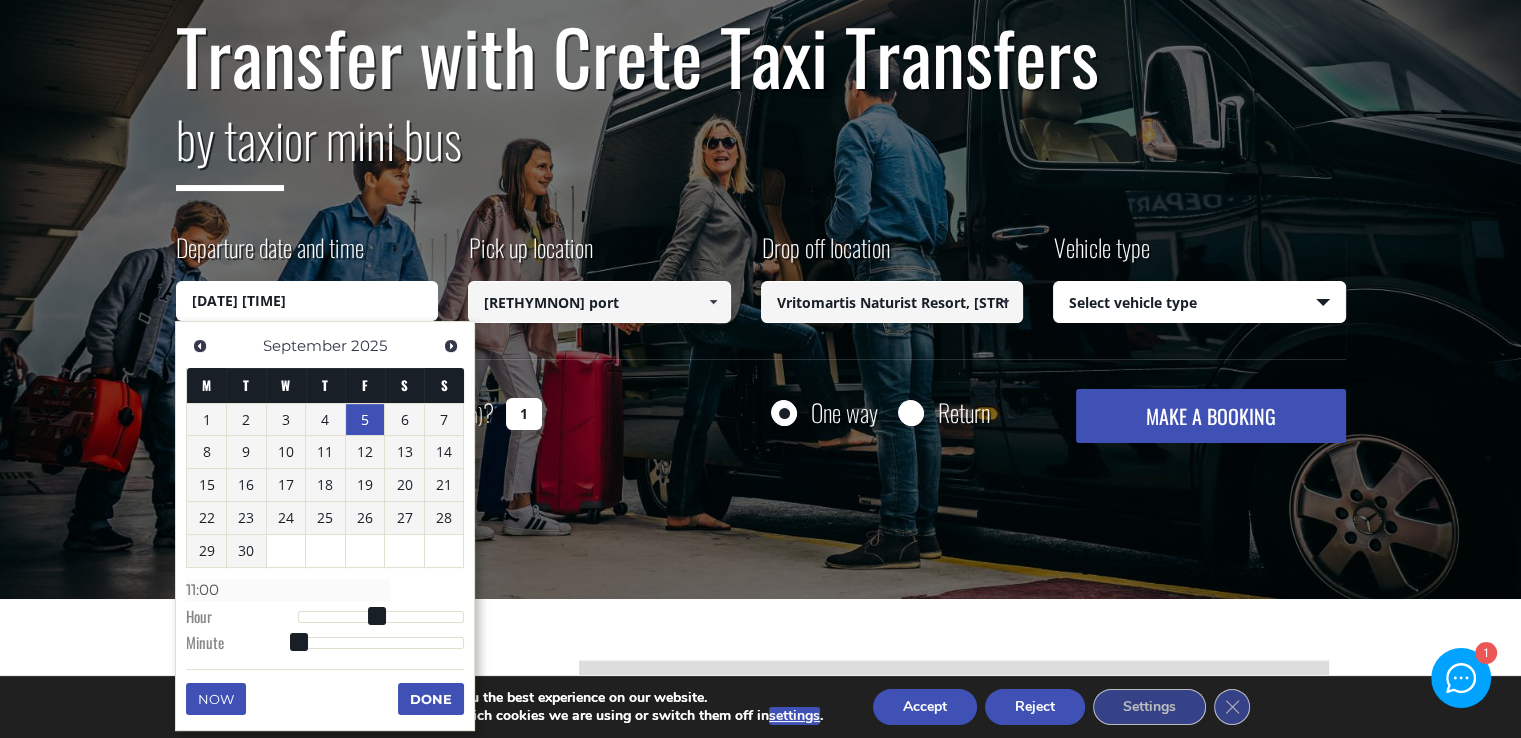 click on "Done" at bounding box center (431, 699) 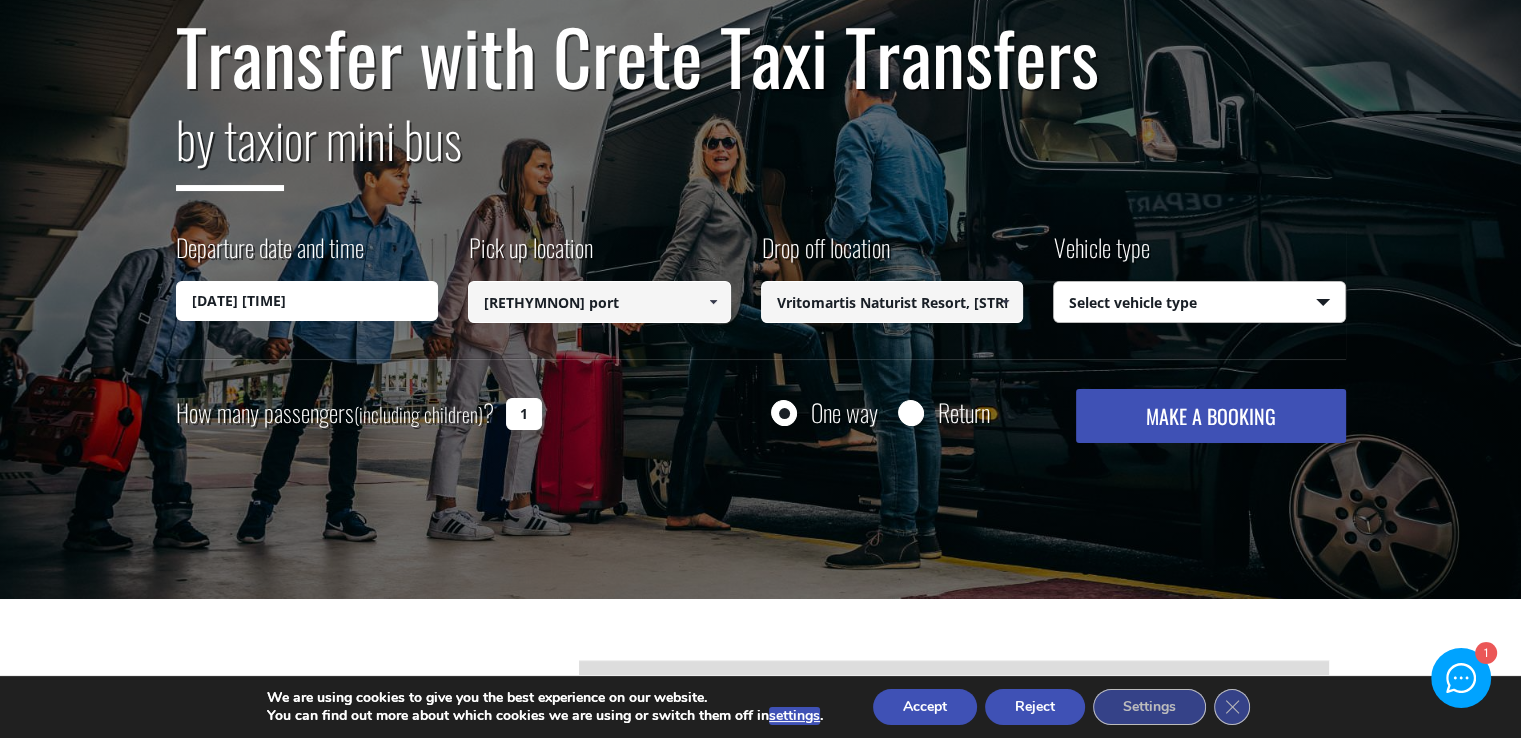 click on "Select vehicle type Taxi (4 passengers) Mercedes E Class Mini Van (7 passengers) Mercedes Vito Mini Bus (10 passengers) Mercedes Sprinter Mini Bus 16 (16 passengers) Mercedes Sprinter" at bounding box center (1199, 303) 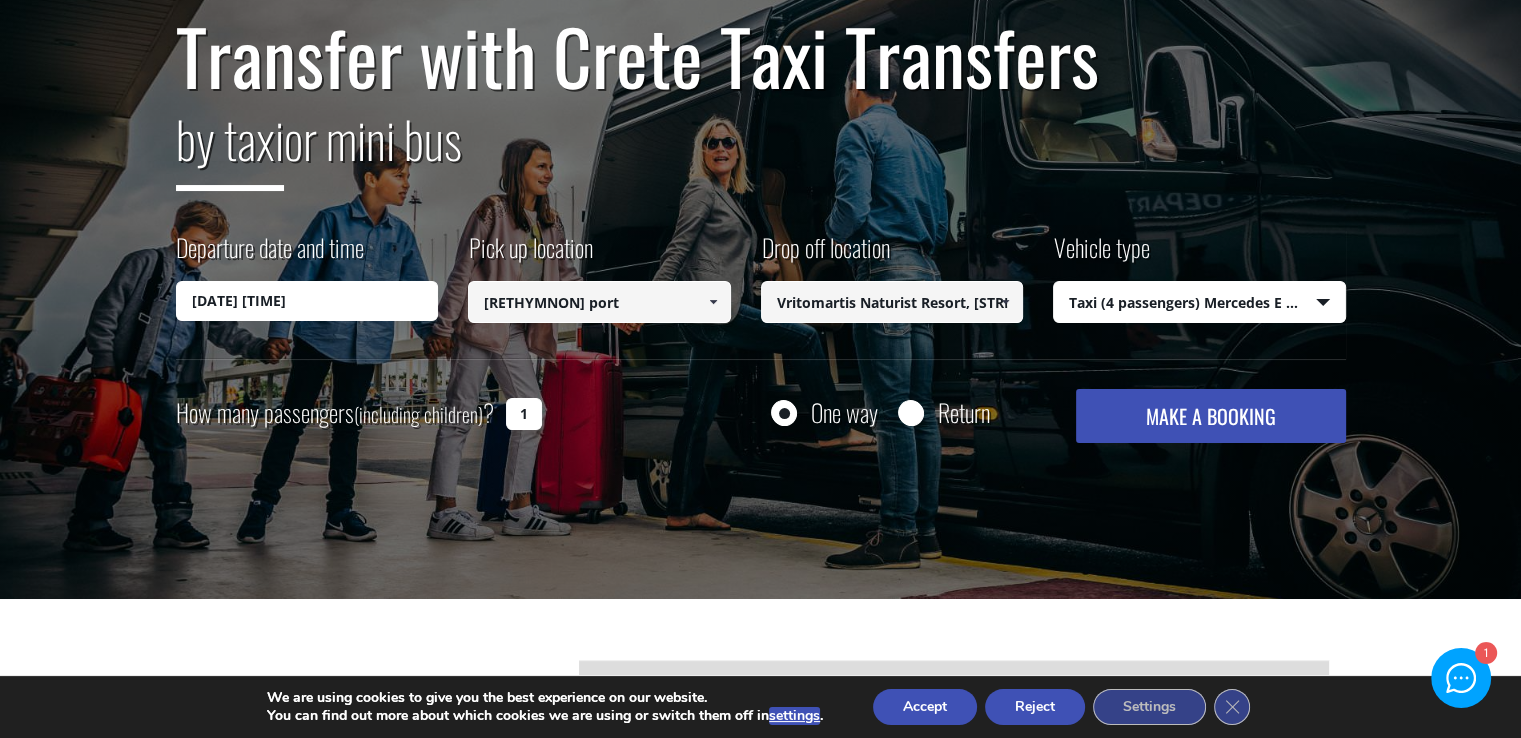 click on "MAKE A BOOKING" at bounding box center [1210, 416] 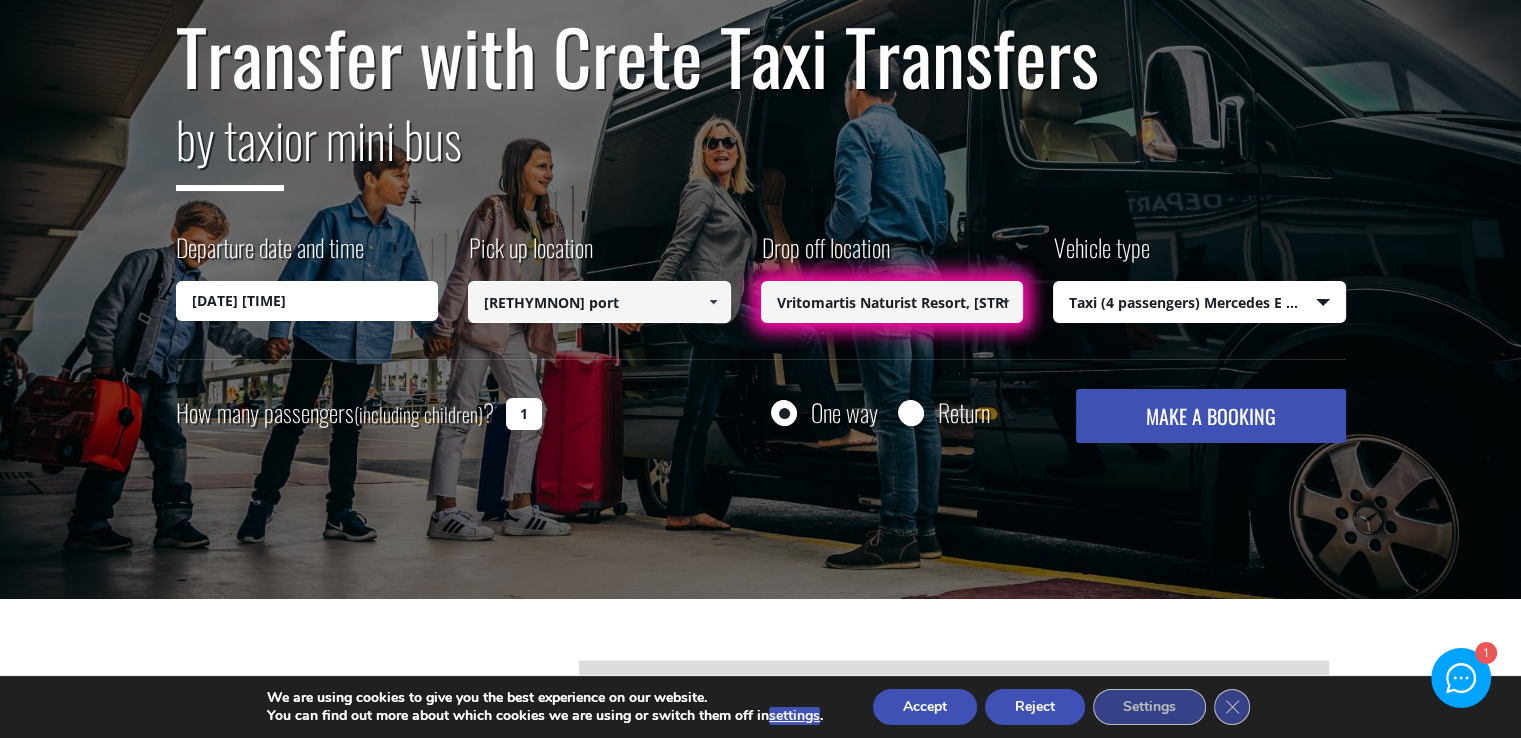 click at bounding box center [1005, 302] 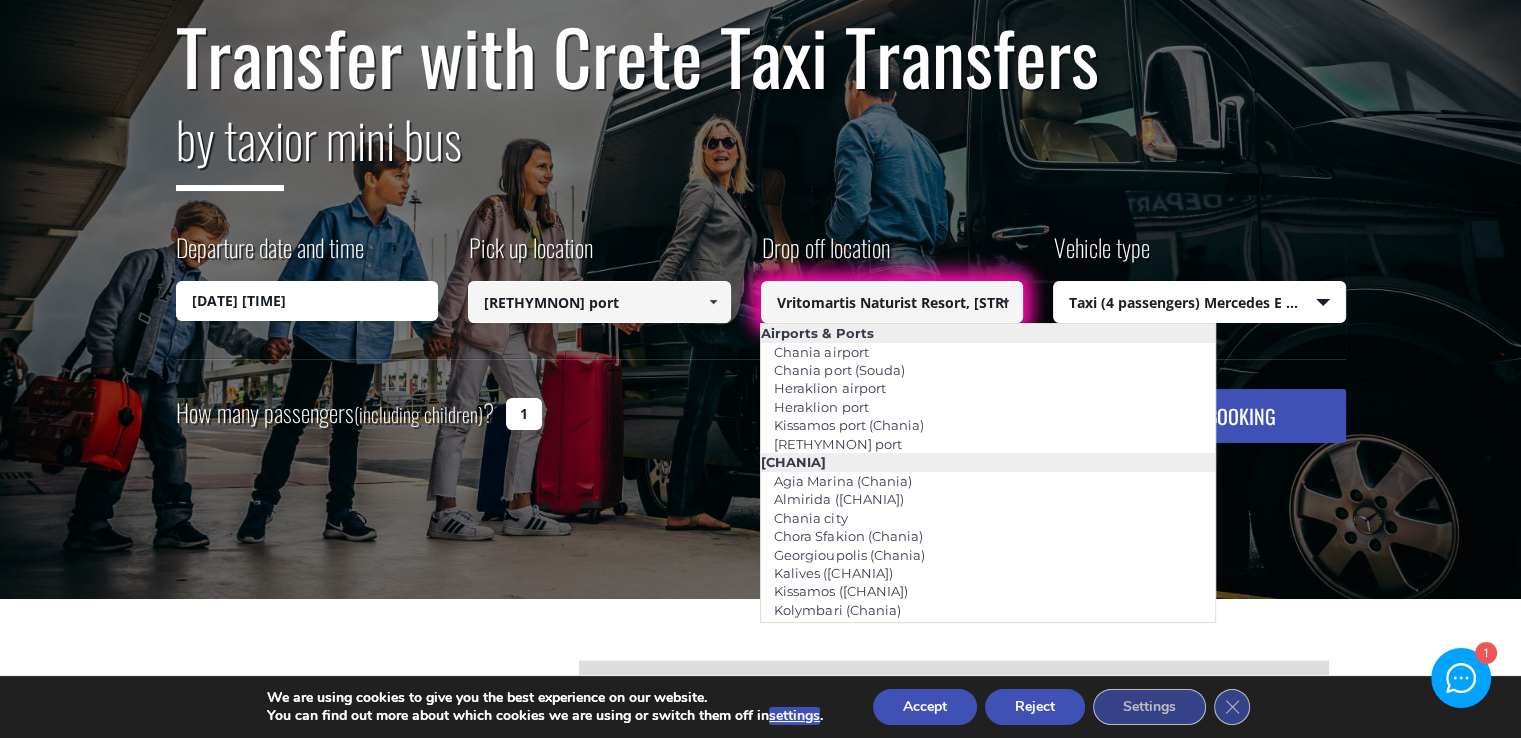 scroll, scrollTop: 0, scrollLeft: 292, axis: horizontal 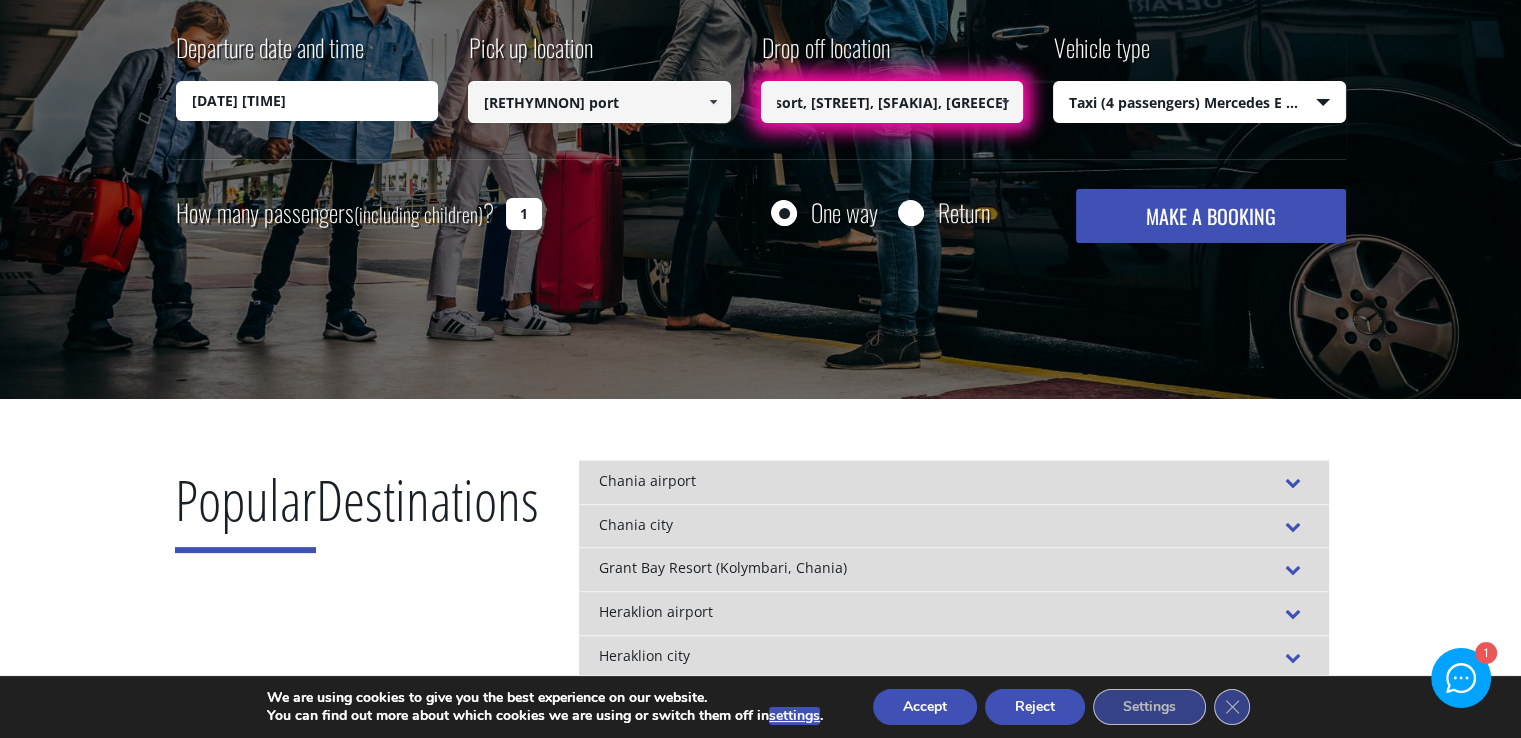 click on "Popular  Destinations  Chania airport  FROM TO PRICE Chania airport Abaton (Hersonissos) 200 €    BOOK Chania airport Adelianos Kampos (Rethymnon) 95 €    BOOK Chania airport Agios Nikolaos (Lasithi) 260 €    BOOK Chania airport Avli Suites (Rethymnon) 95 €    BOOK Chania airport Elounda (Lasithi) 260 €    BOOK Chania airport Grecotel Creta Palace (Rethymnon) 95 €    BOOK Chania airport Grecotel Marine Palace (Panormo) 117 €    BOOK Chania airport Grecotel White Palace (Rethymnon) 95 €    BOOK Chania airport Heraklion city 170 €    BOOK Chania airport Heraklion port 170 €    BOOK Chania airport Hersonissos (Heraklion) 210 €    BOOK Chania airport Malia (Heraklion) 230 €    BOOK Chania airport Nautilux (Rethymnon city) 95 €    BOOK Chania airport Panormo (Rethymnon) 115 €    BOOK Chania airport Platanias (Rethymnon) 95 €    BOOK Chania airport Rethymnon city 95 €    BOOK Chania airport Rimondi Boutique (Rethymnon city) 95 €    BOOK Chania airport Skaleta (Rethymnon) 100 €" at bounding box center (761, 646) 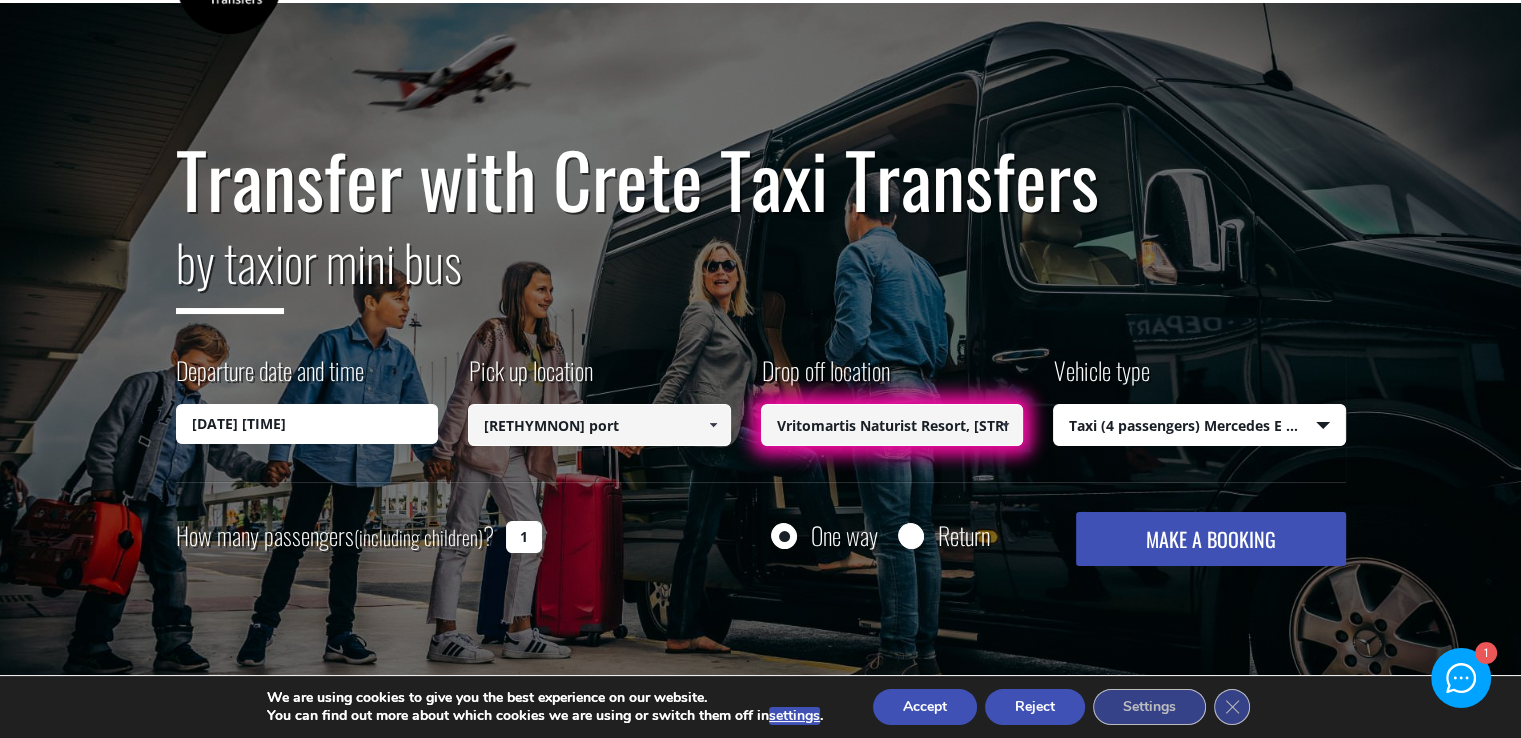 scroll, scrollTop: 0, scrollLeft: 0, axis: both 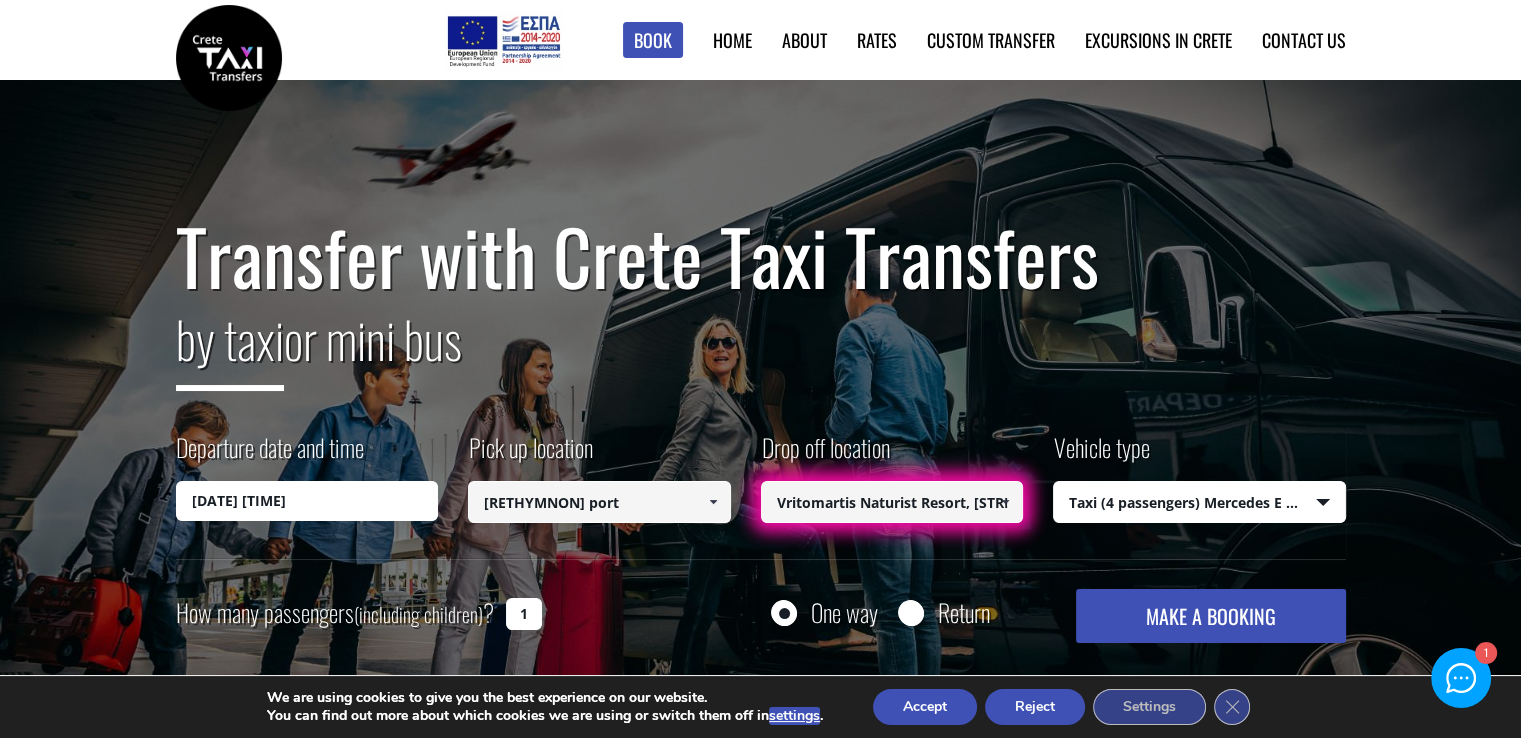 click on "[HOTEL_NAME], [STREET], [CITY], [COUNTRY]" at bounding box center (892, 502) 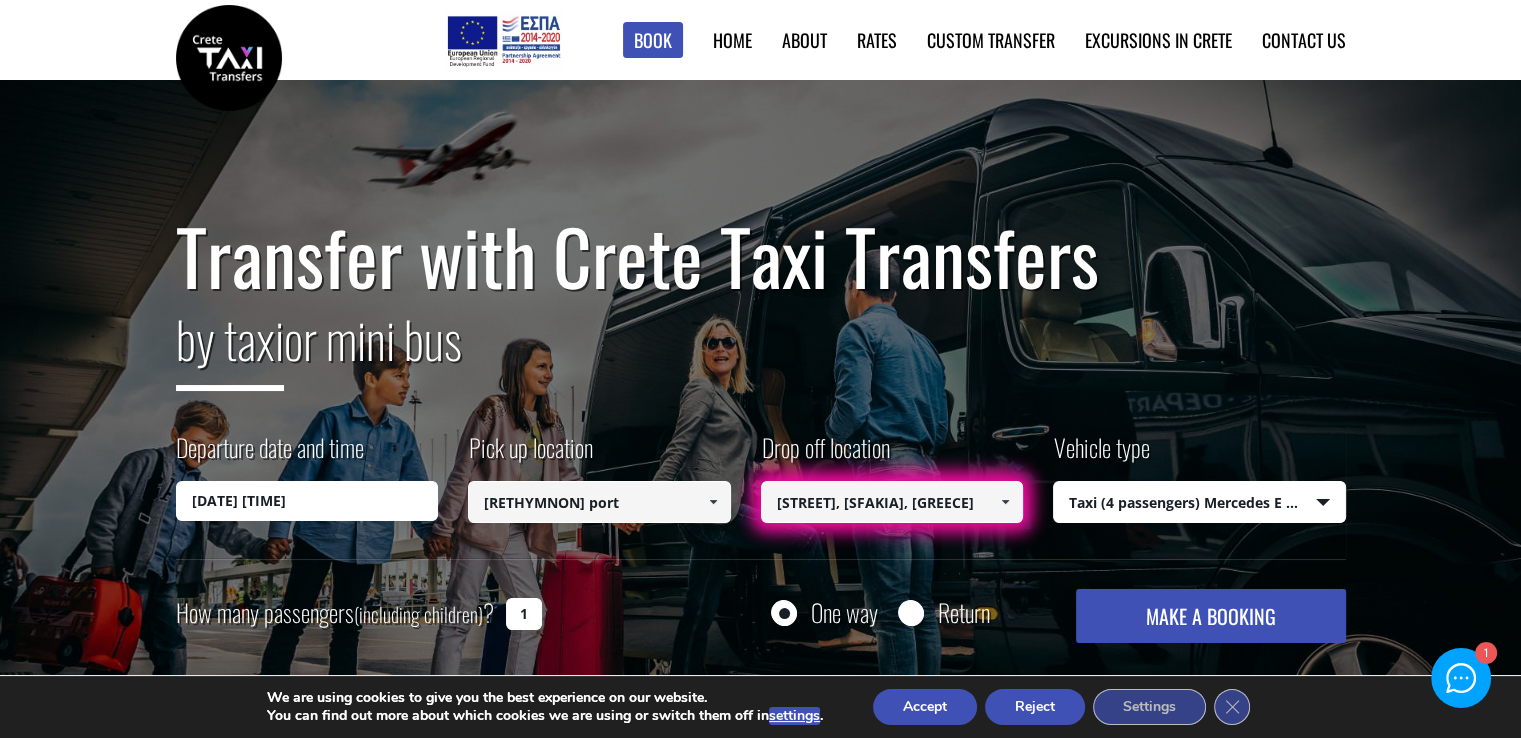 click at bounding box center [1005, 502] 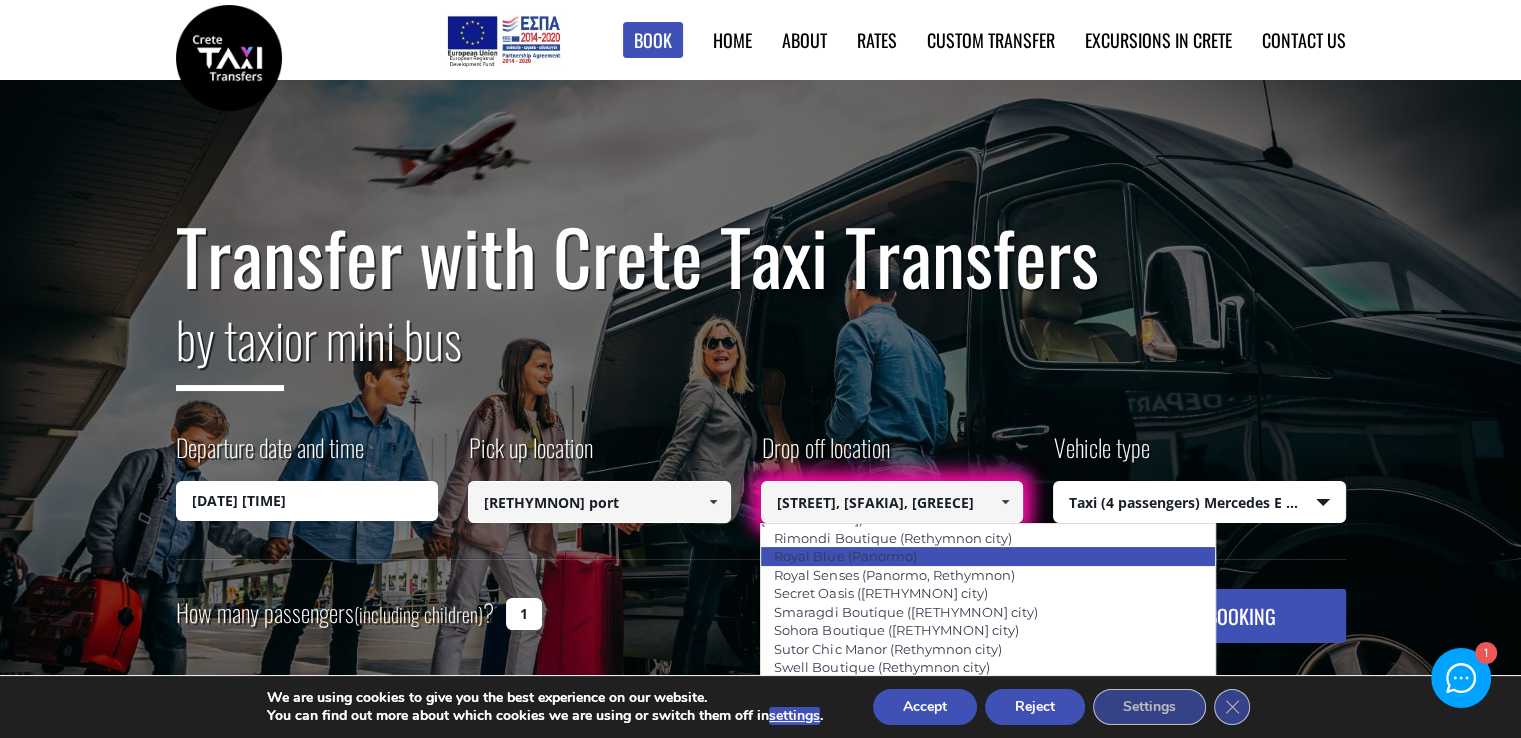 scroll, scrollTop: 4409, scrollLeft: 0, axis: vertical 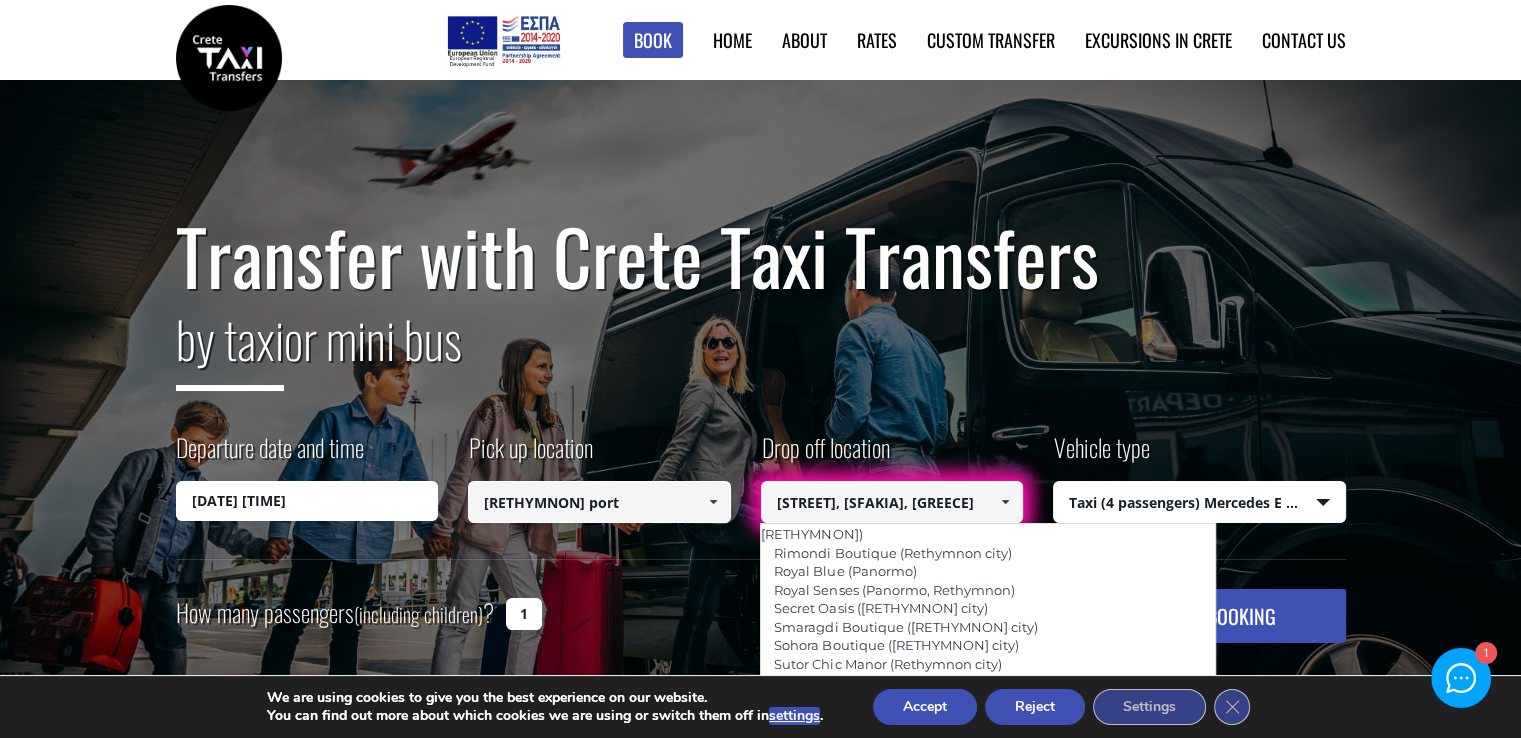 click on "by taxi  or mini bus" at bounding box center (761, 352) 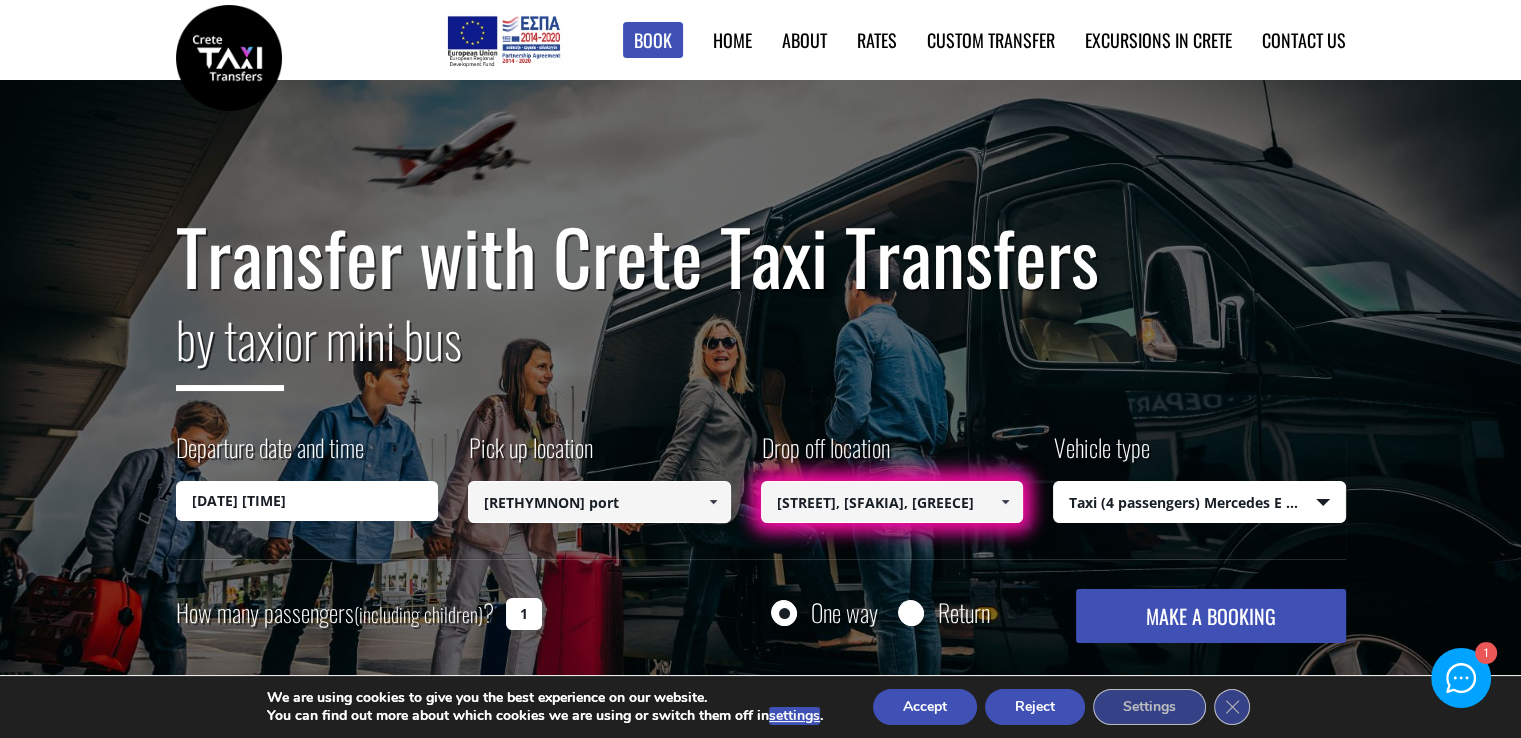 click on "MAKE A BOOKING" at bounding box center [1210, 616] 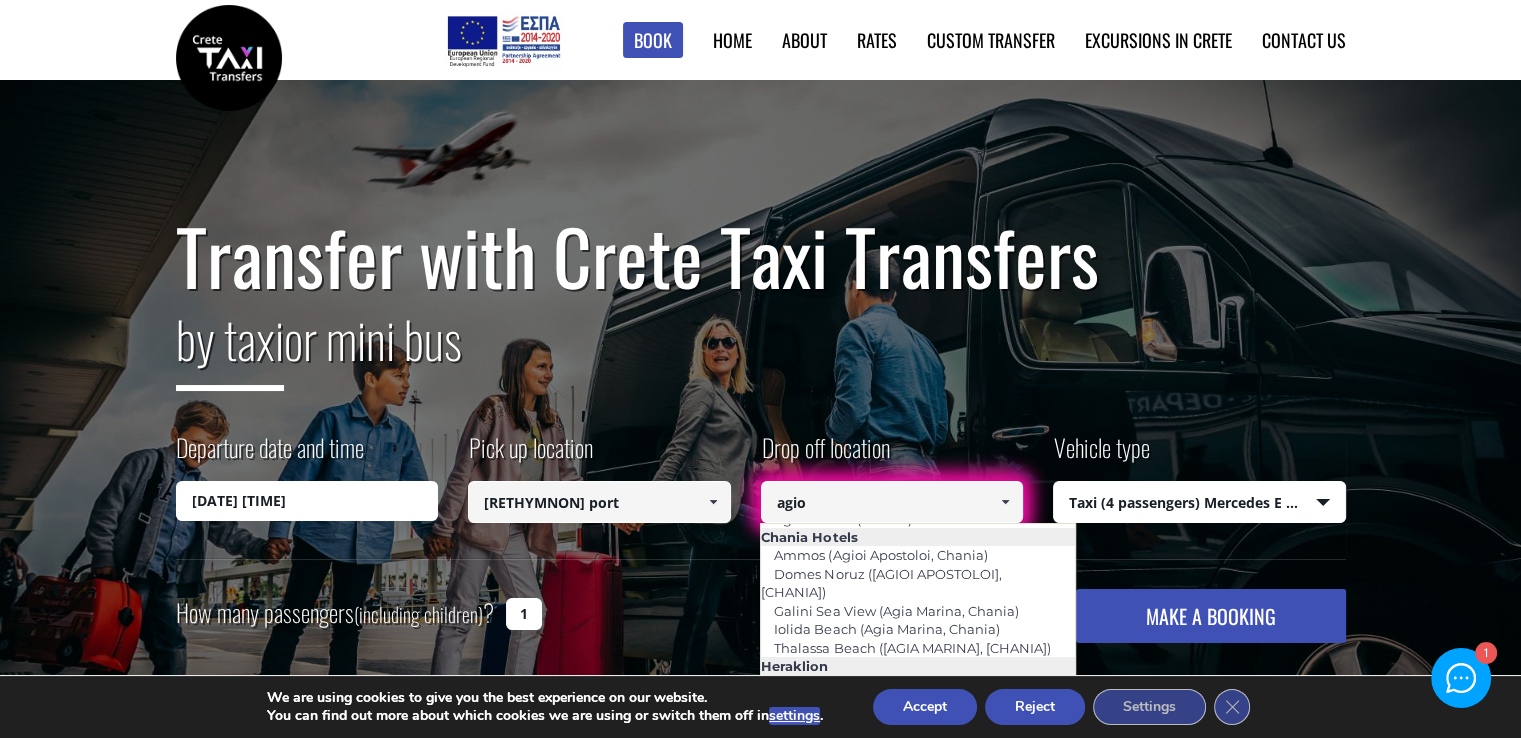 scroll, scrollTop: 0, scrollLeft: 0, axis: both 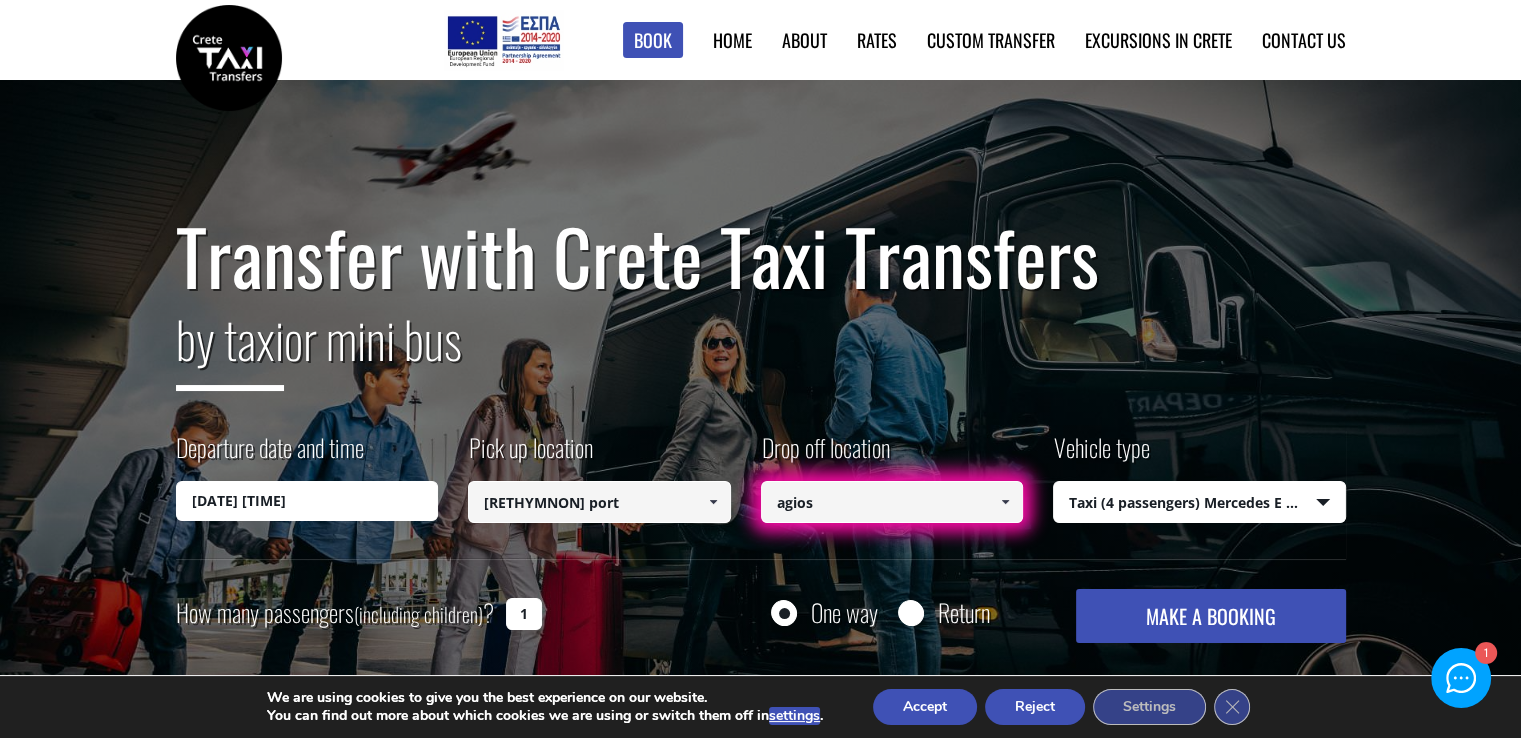 click on "agios" at bounding box center (892, 502) 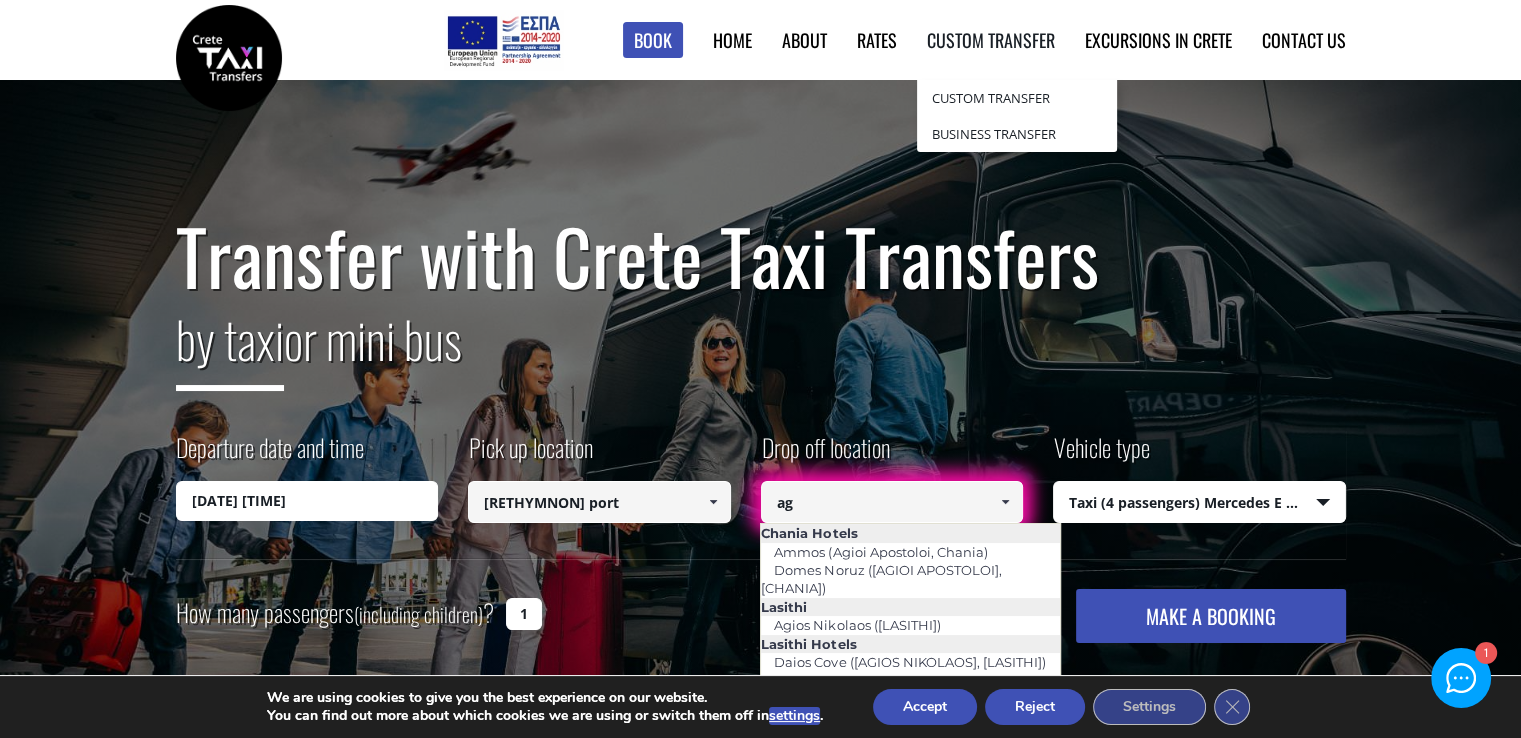 type on "a" 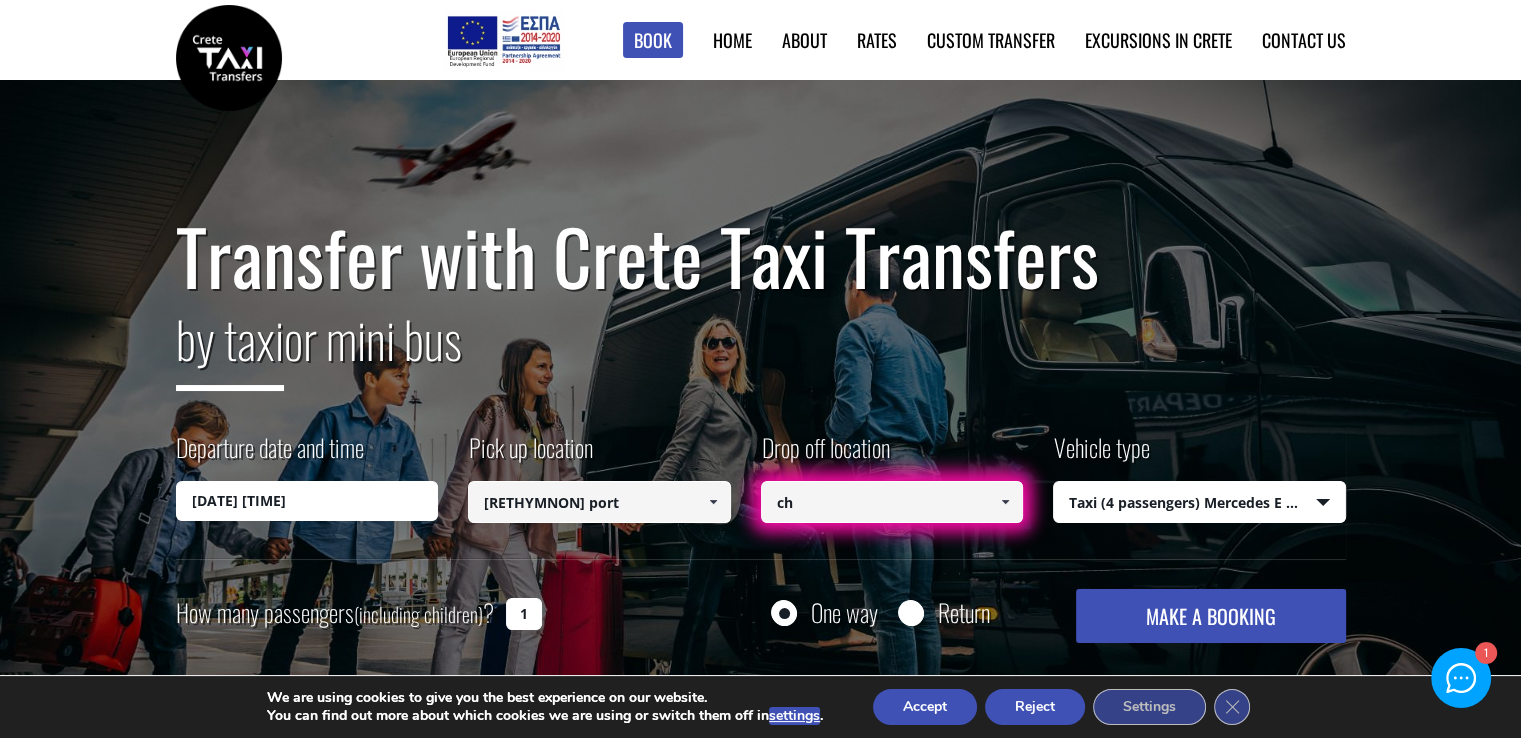 type on "c" 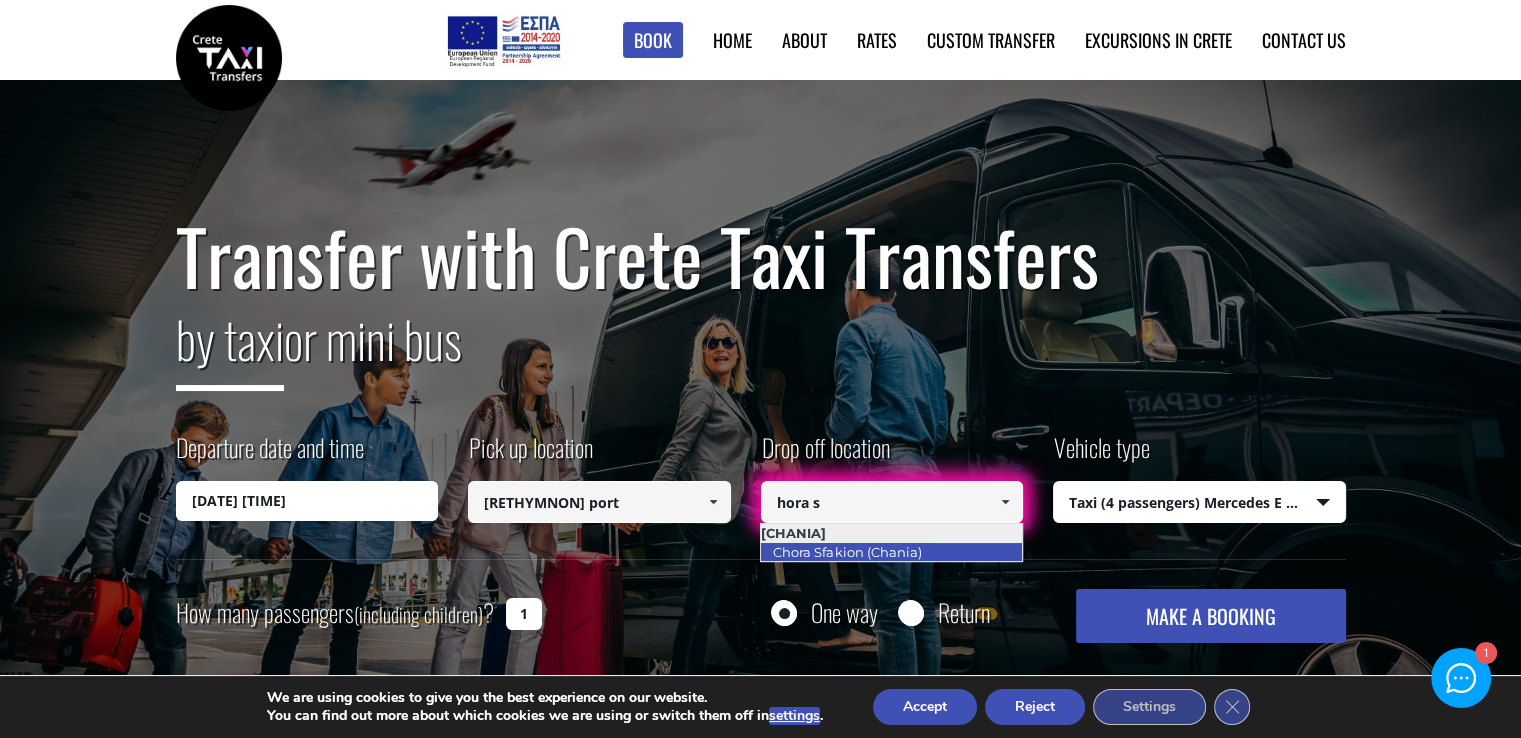 click on "Chora Sfakion (Chania)" at bounding box center (847, 552) 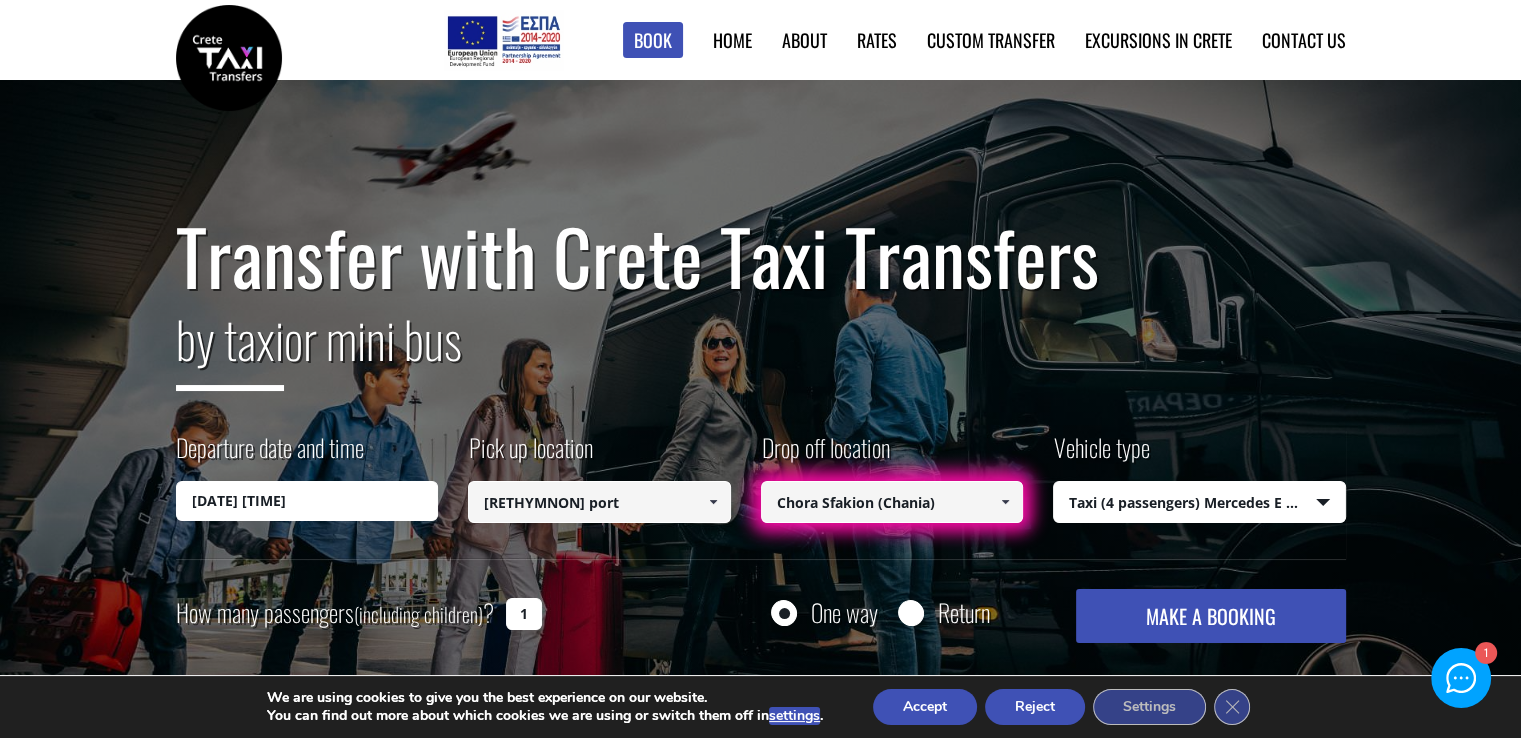 type on "Chora Sfakion (Chania)" 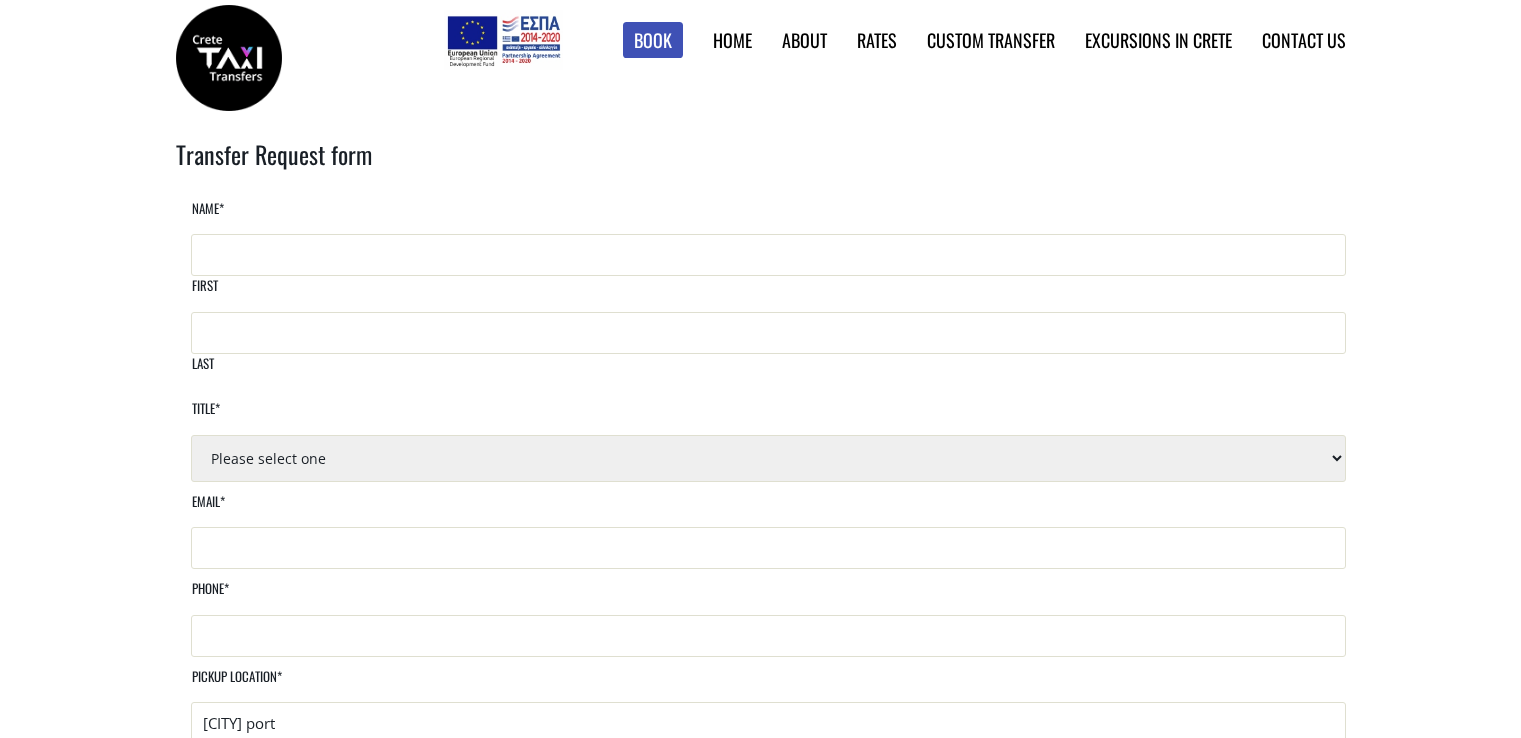 scroll, scrollTop: 0, scrollLeft: 0, axis: both 